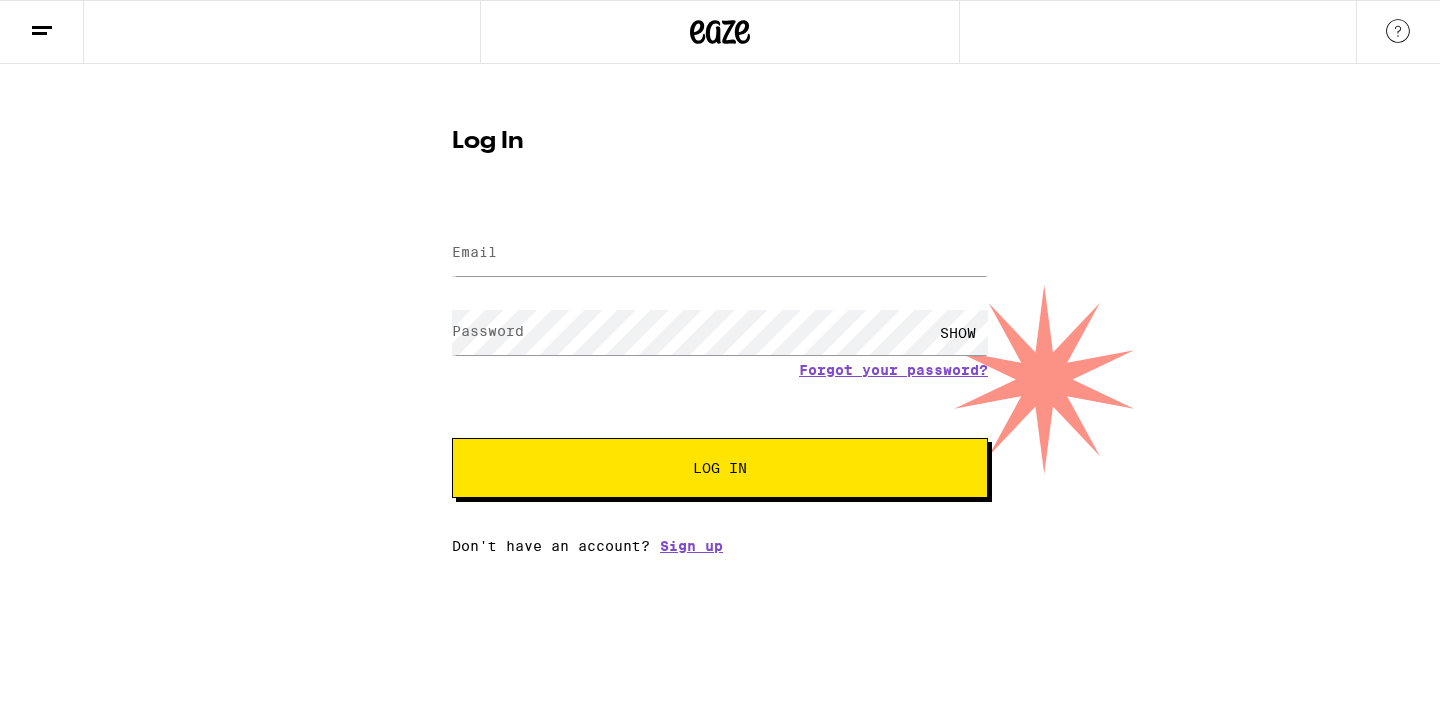 scroll, scrollTop: 0, scrollLeft: 0, axis: both 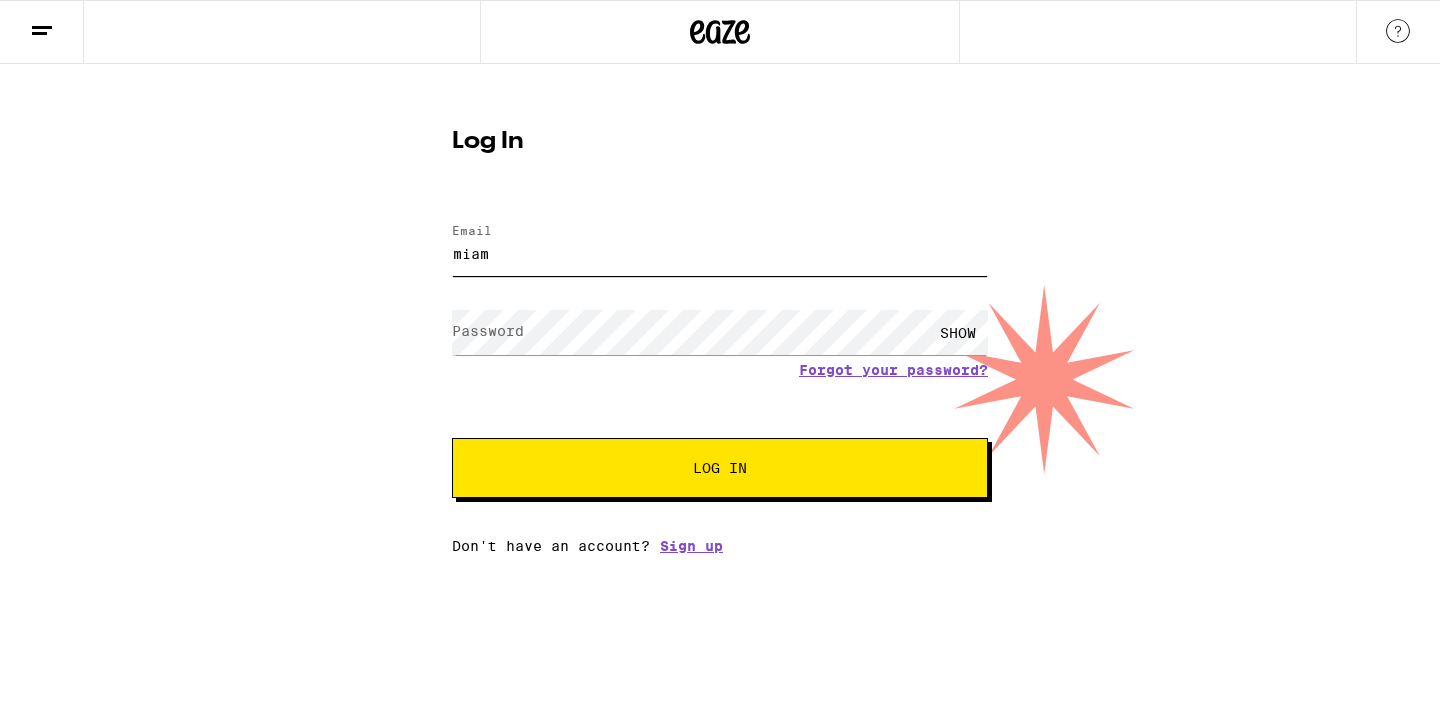 type on "miamoreno10@gmail.com" 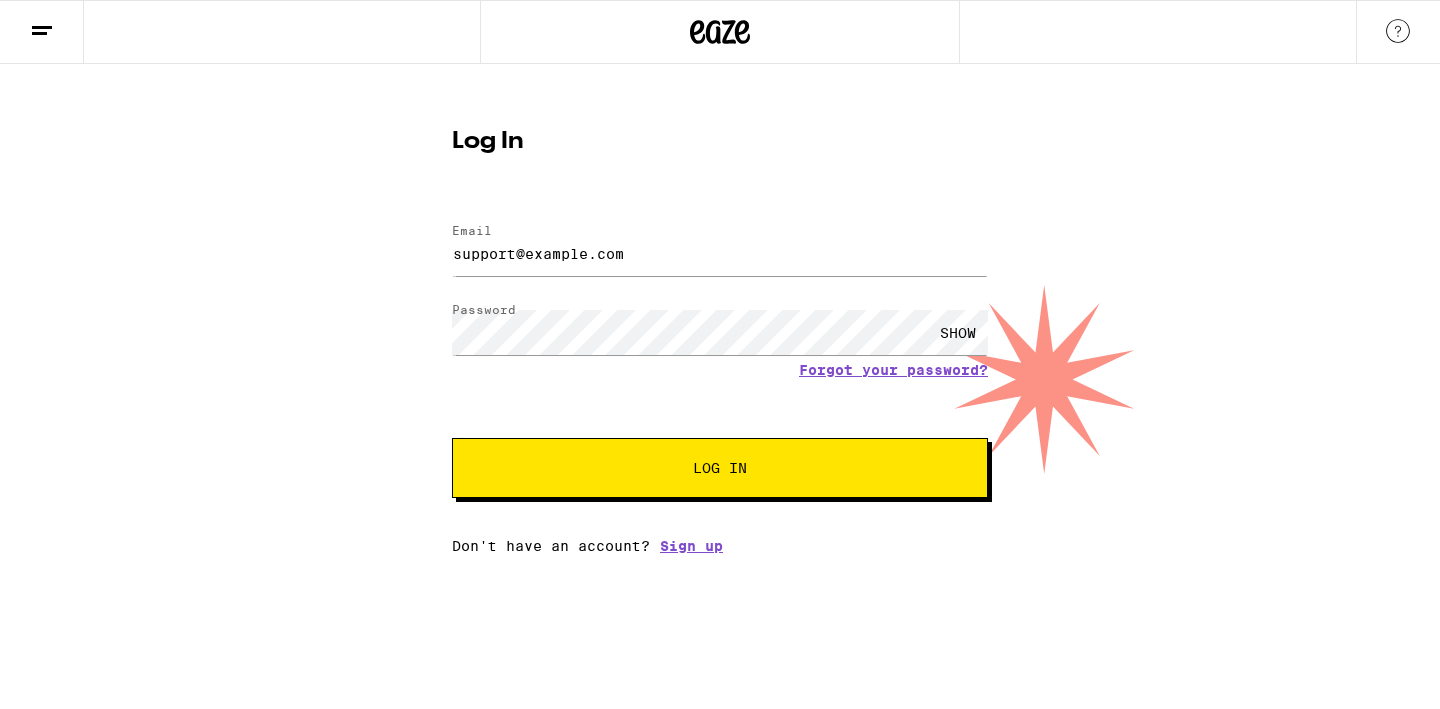 click on "Email Email miamoreno10@gmail.com Password Password SHOW Forgot your password? Log In Don't have an account? Sign up" at bounding box center (720, 379) 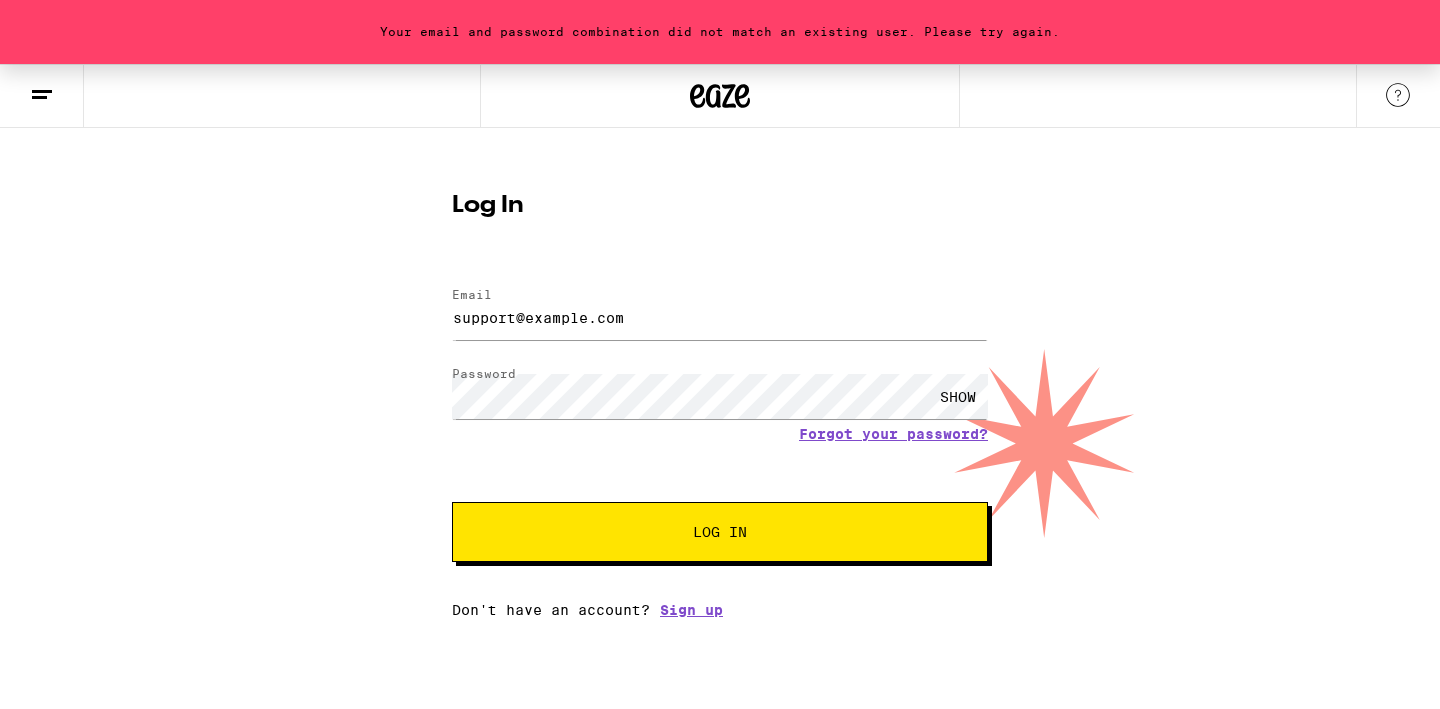 click on "SHOW" at bounding box center (958, 396) 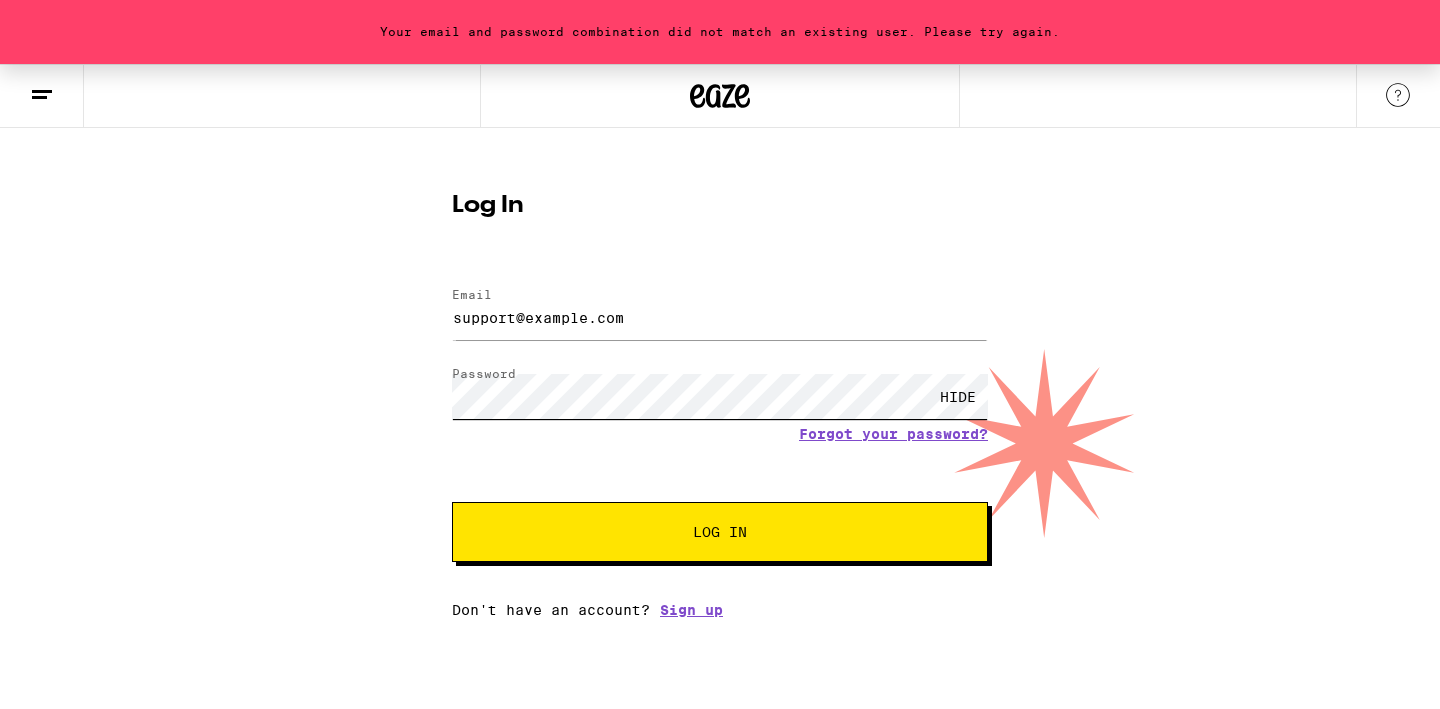 click on "Log In" at bounding box center (720, 532) 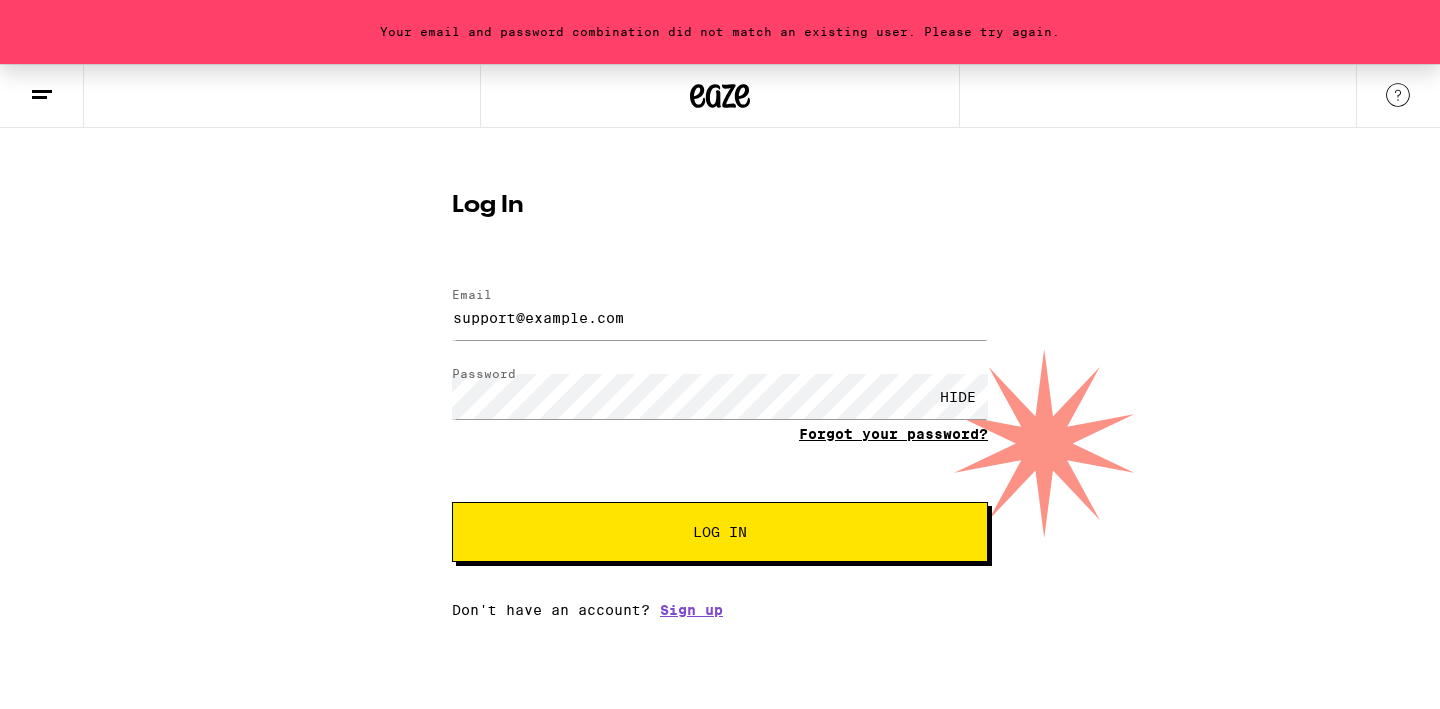 click on "Forgot your password?" at bounding box center (893, 434) 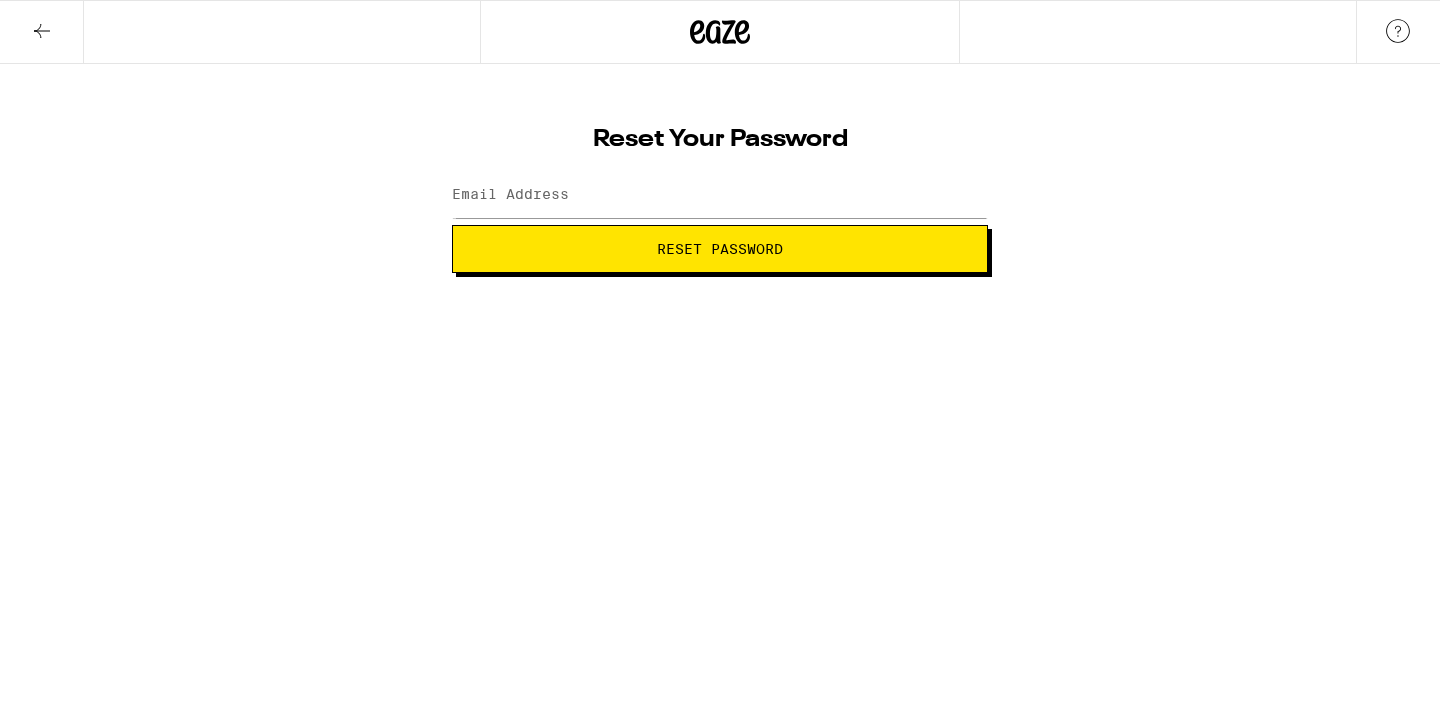 click on "Email Address" at bounding box center (510, 194) 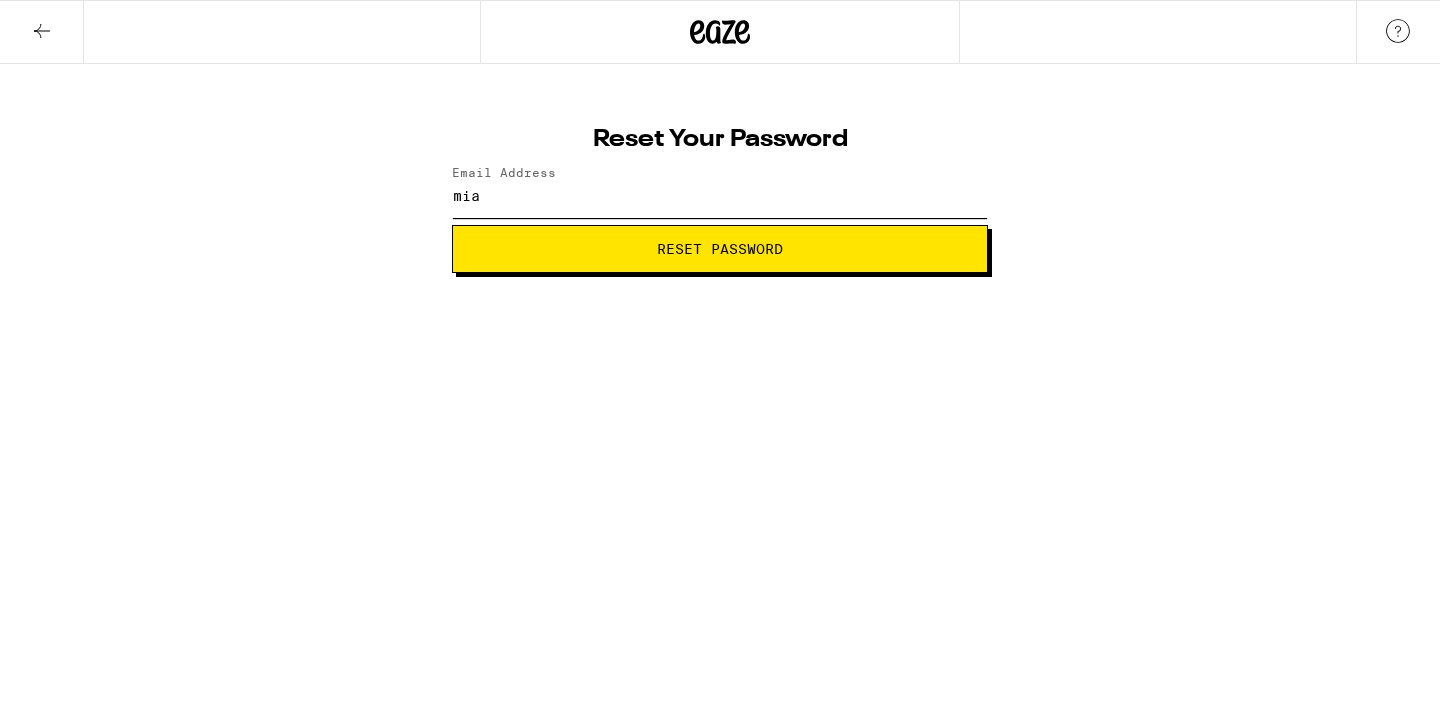 type on "[USERNAME]@example.com" 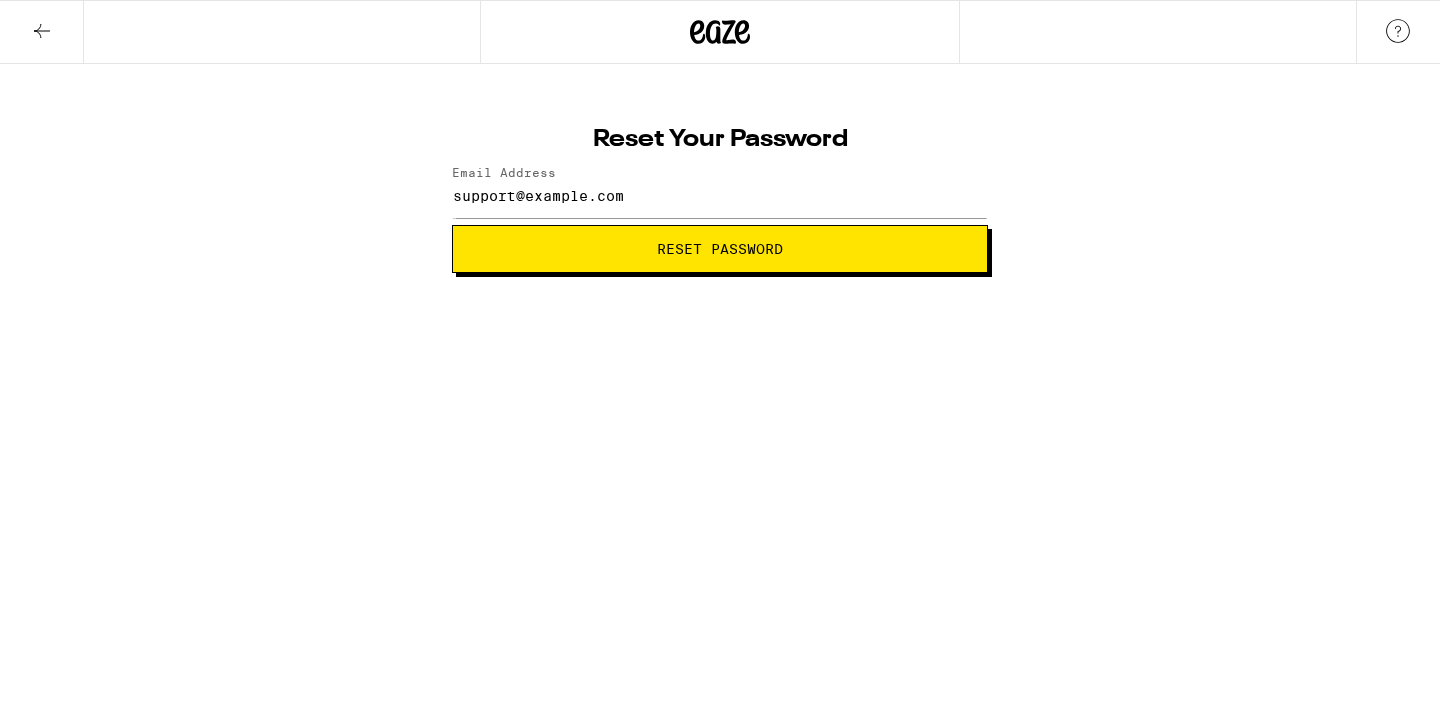 click on "Reset Password" at bounding box center [720, 249] 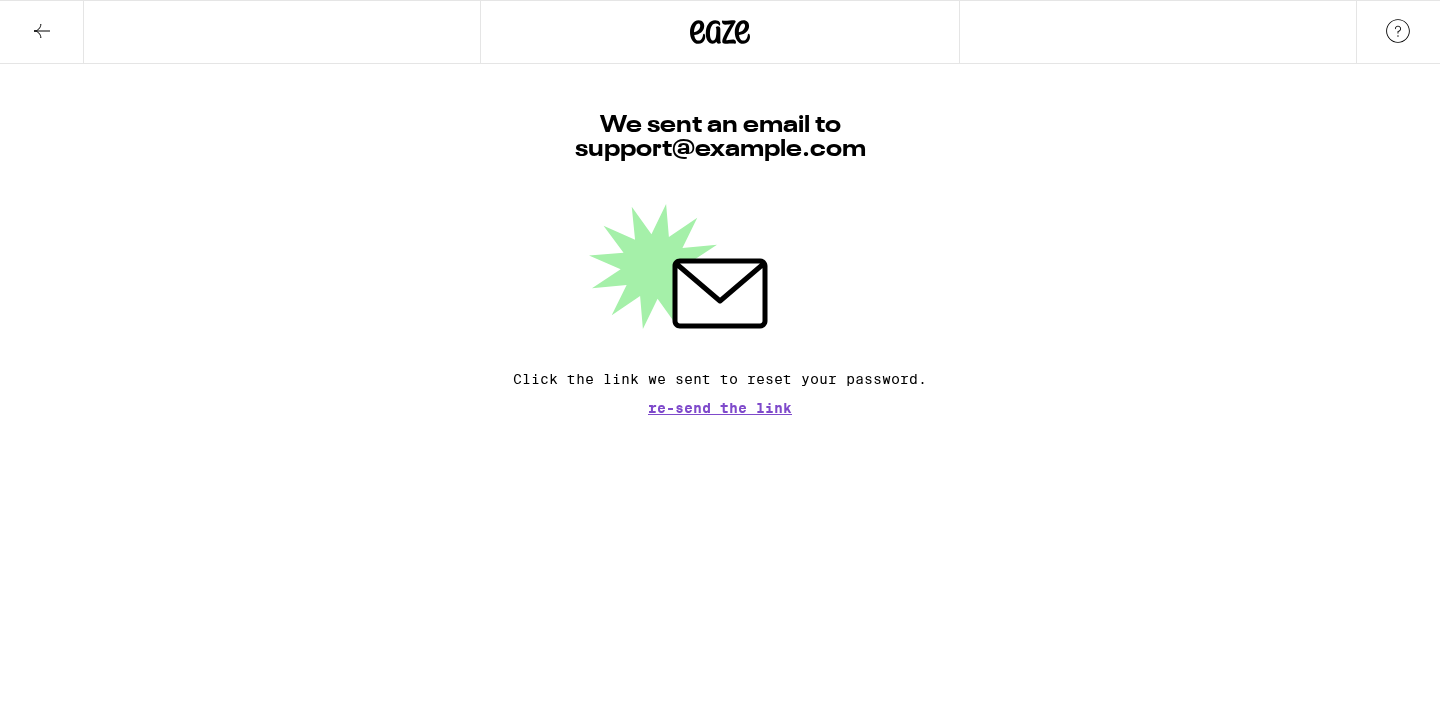 click 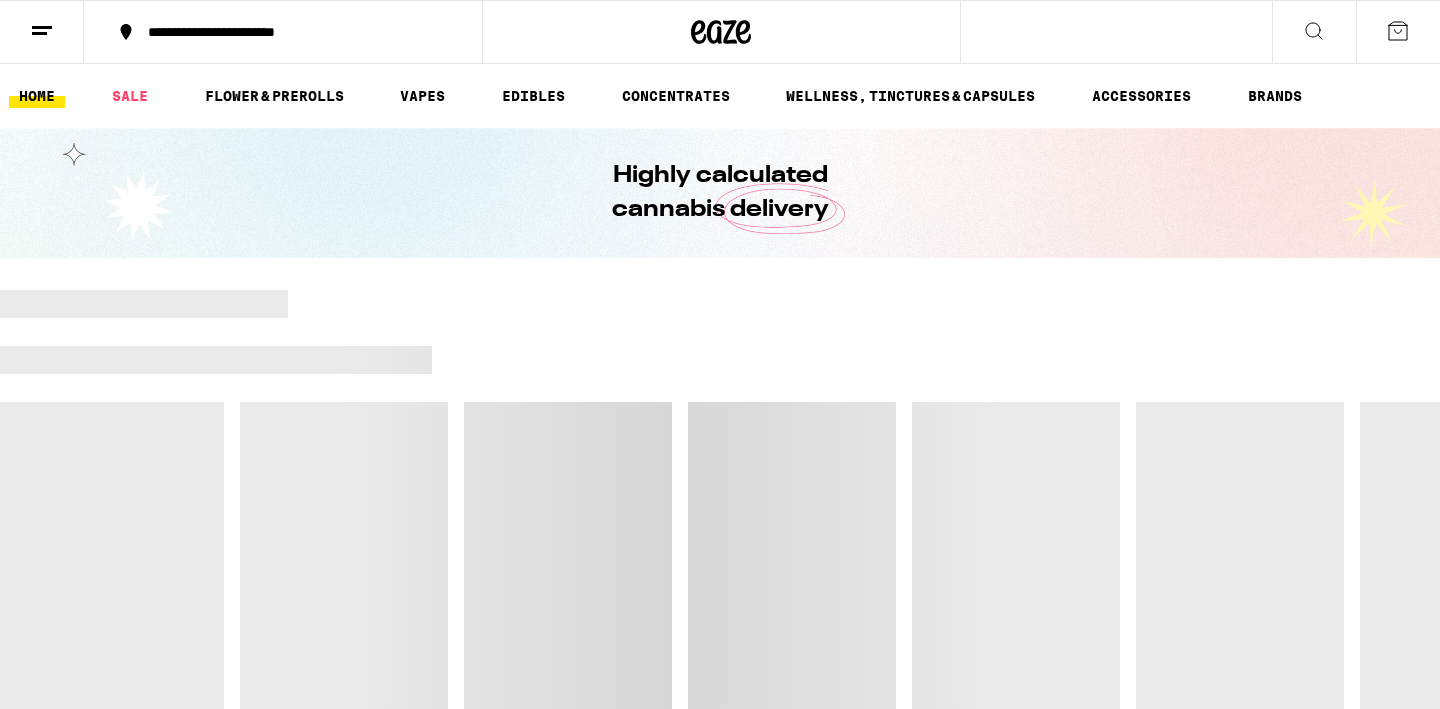 click 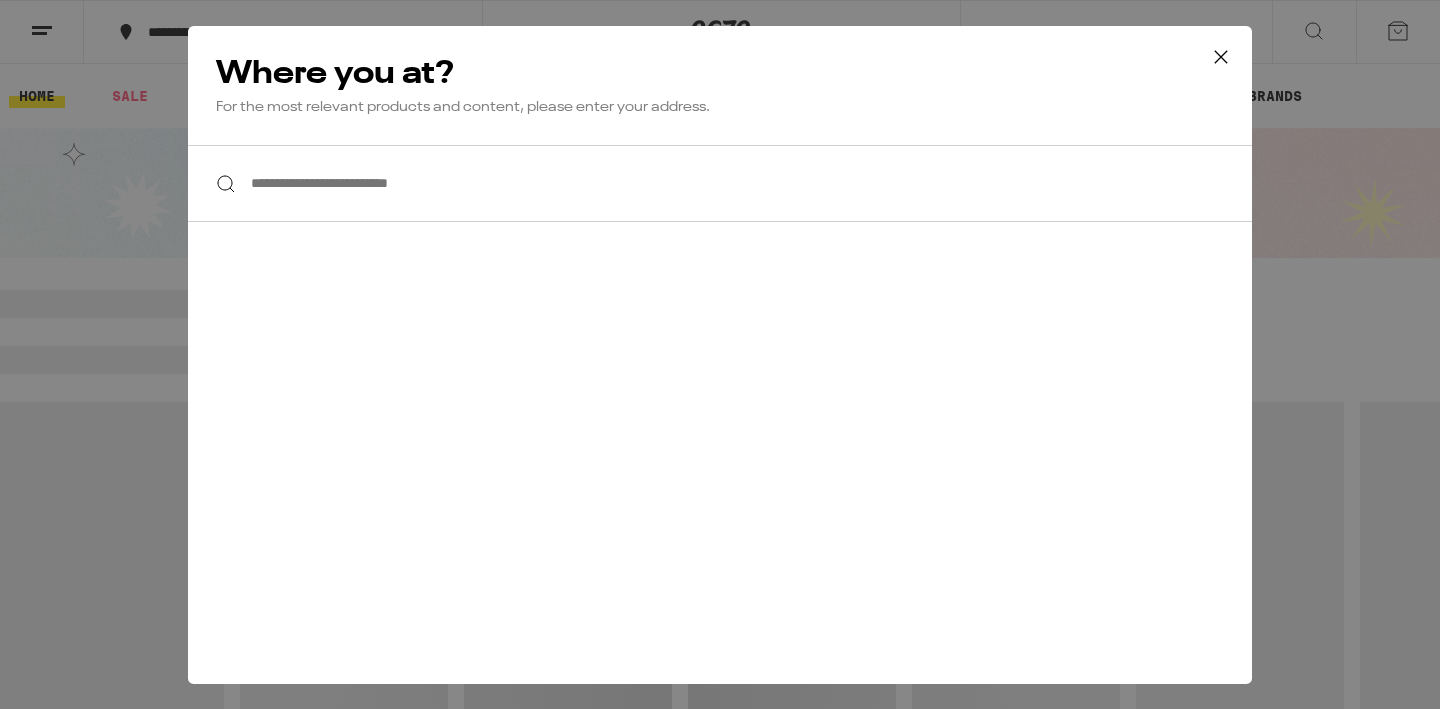 click 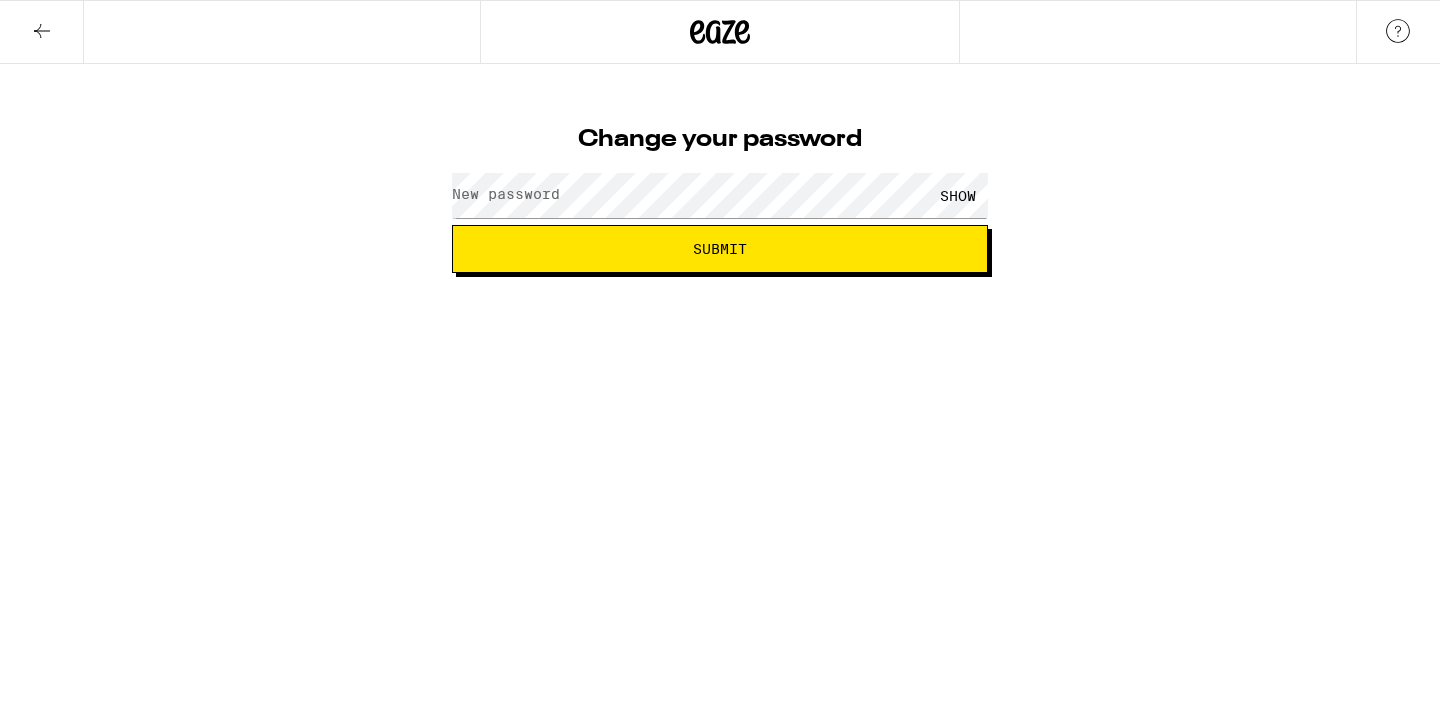 scroll, scrollTop: 0, scrollLeft: 0, axis: both 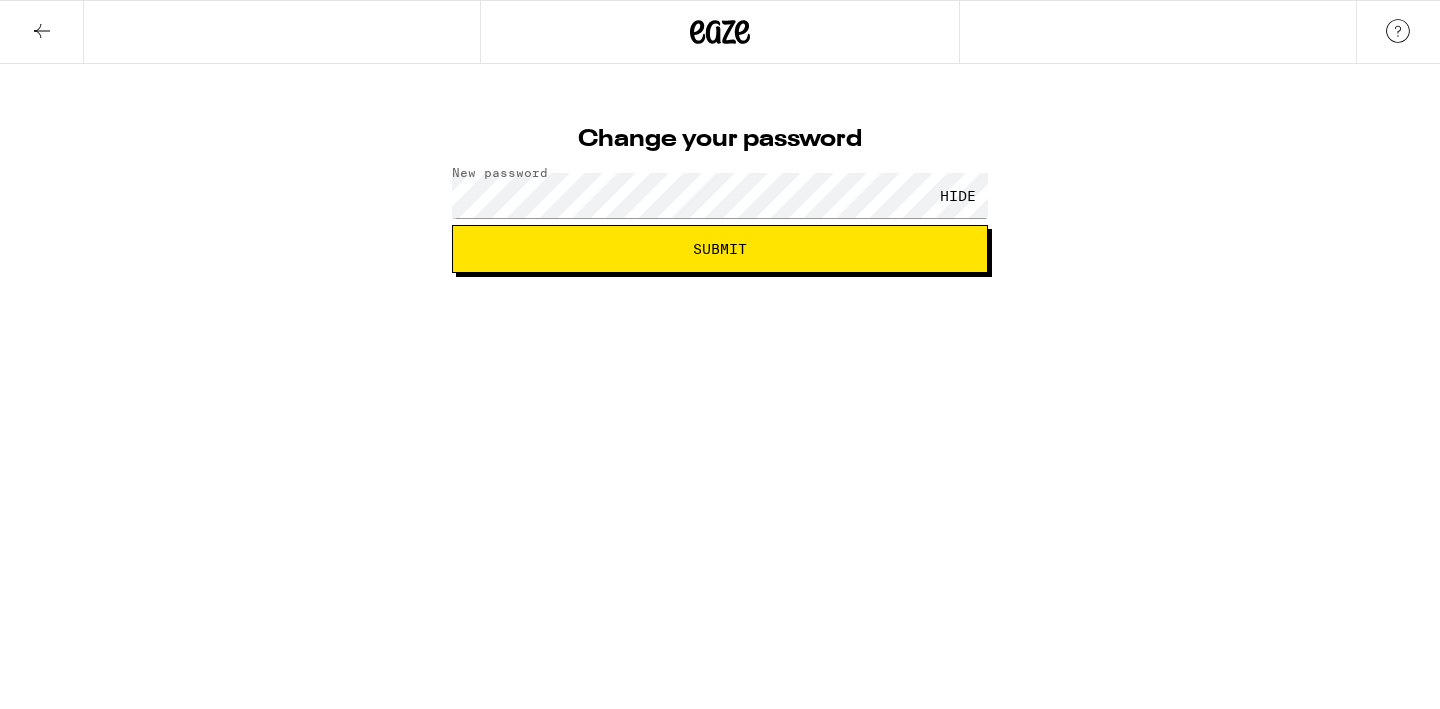 click on "Submit" at bounding box center [720, 249] 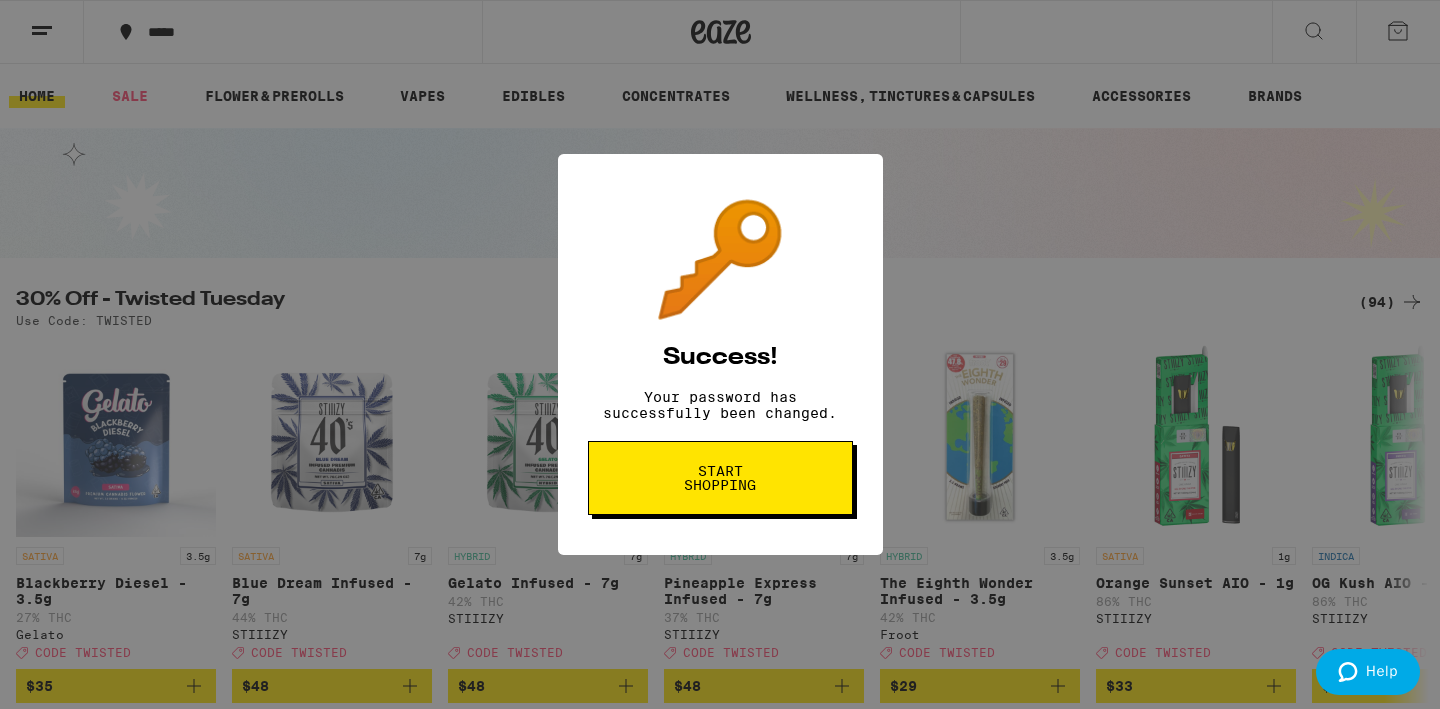 scroll, scrollTop: 0, scrollLeft: 0, axis: both 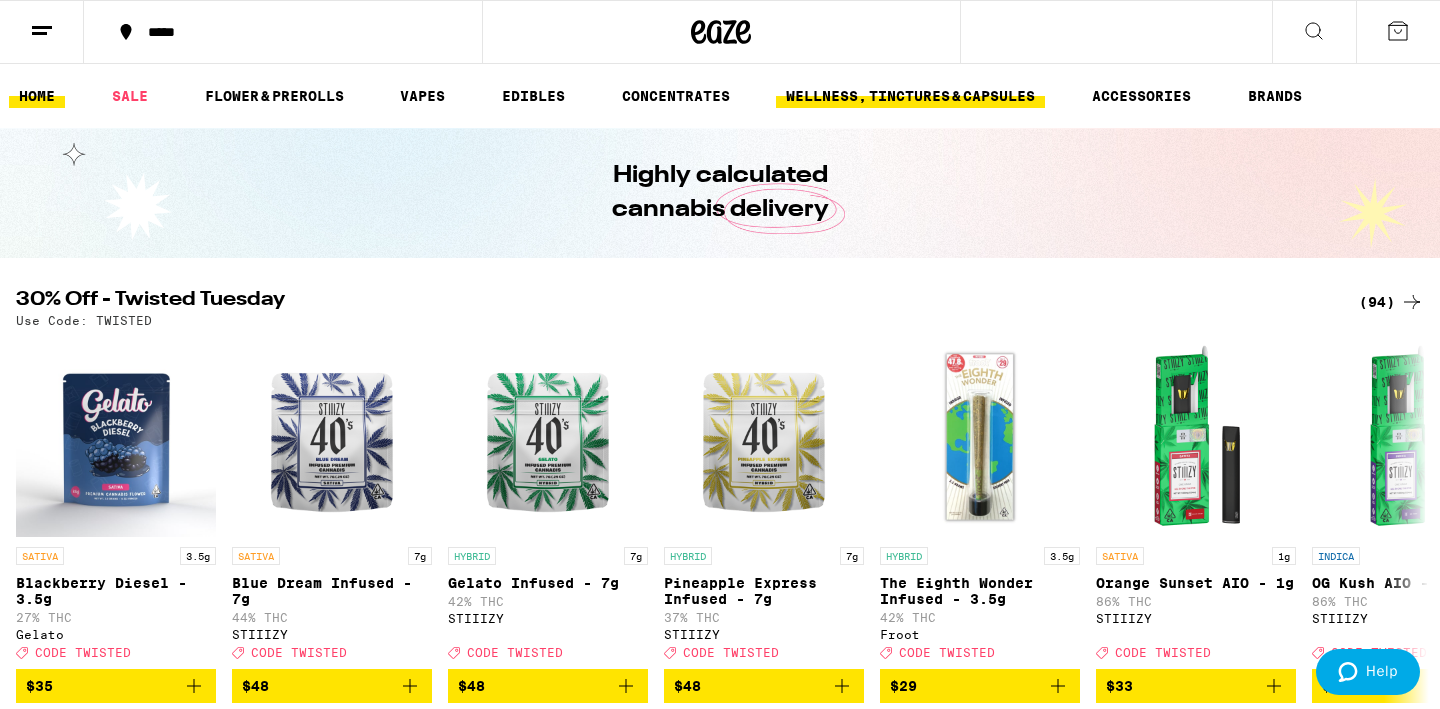 click on "WELLNESS, TINCTURES & CAPSULES" at bounding box center (910, 96) 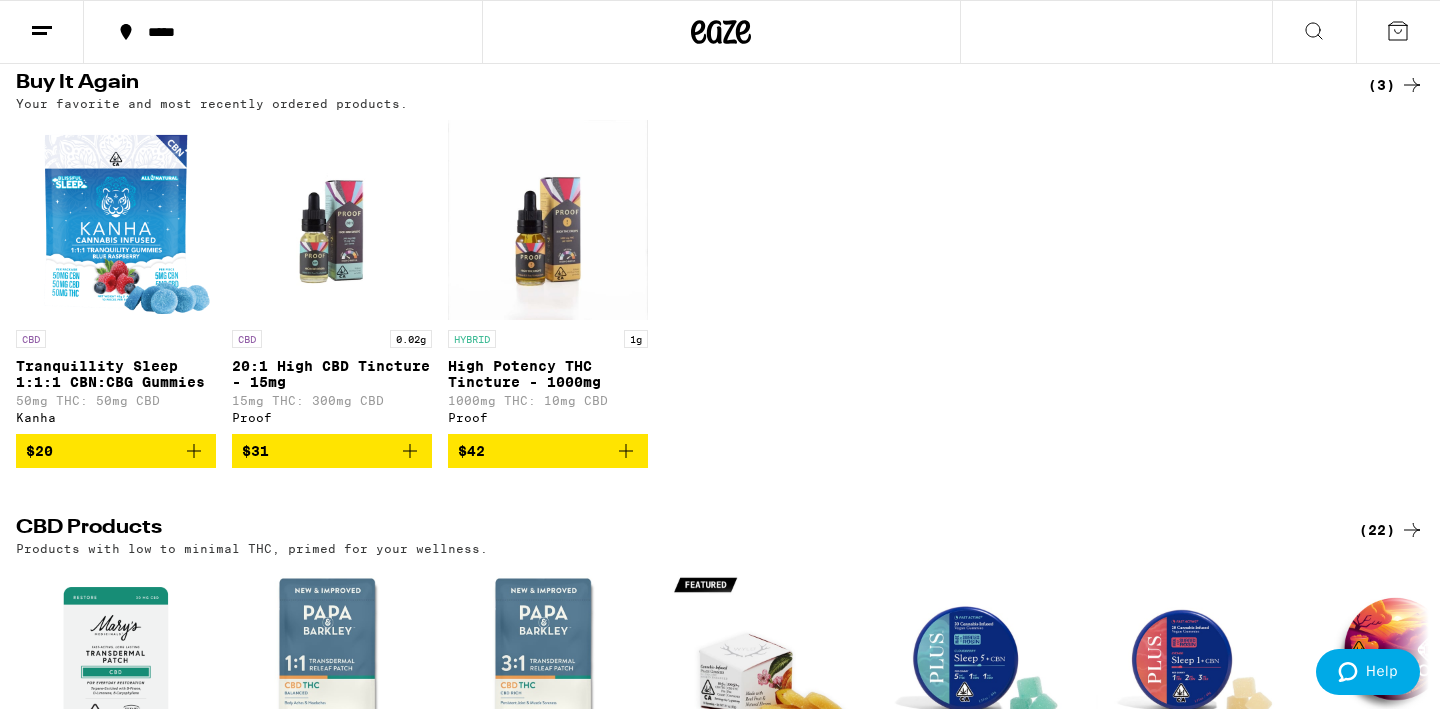 scroll, scrollTop: 201, scrollLeft: 0, axis: vertical 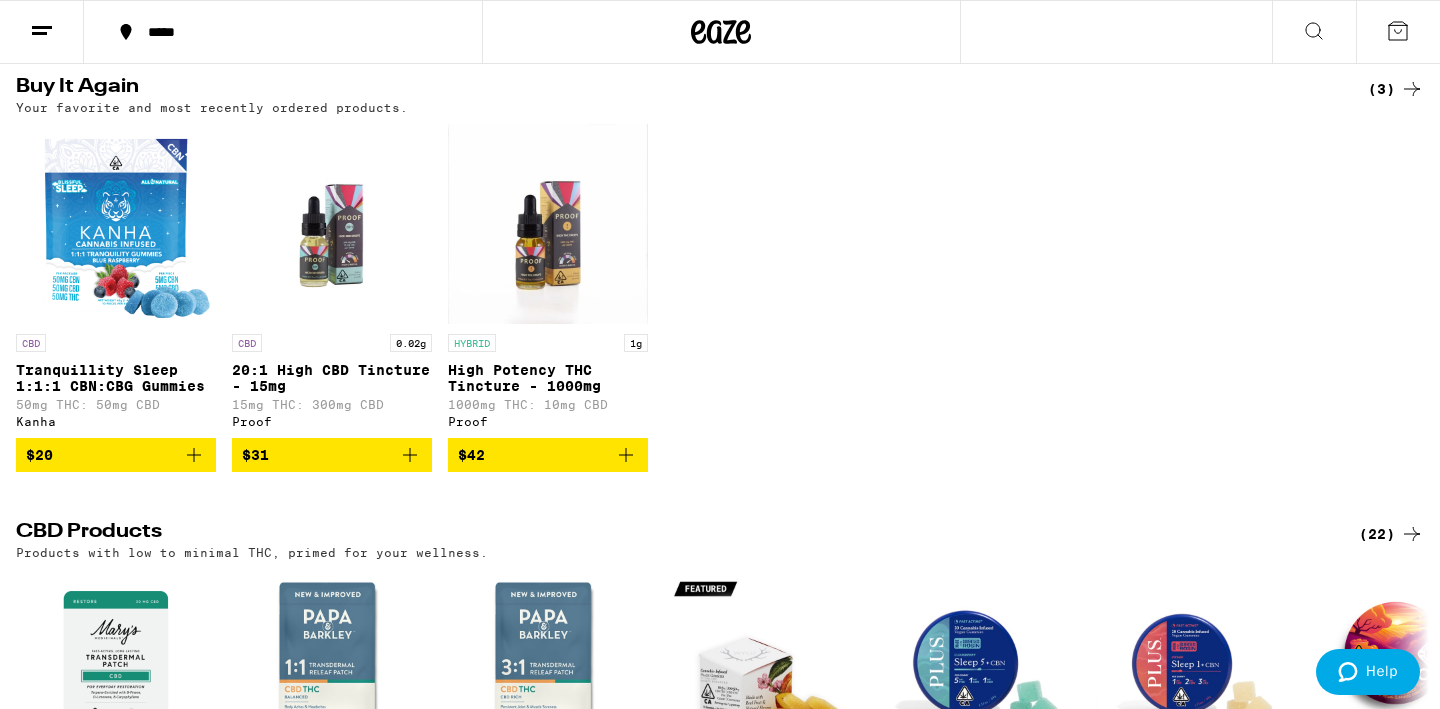 click on "20:1 High CBD Tincture - 15mg" at bounding box center [332, 378] 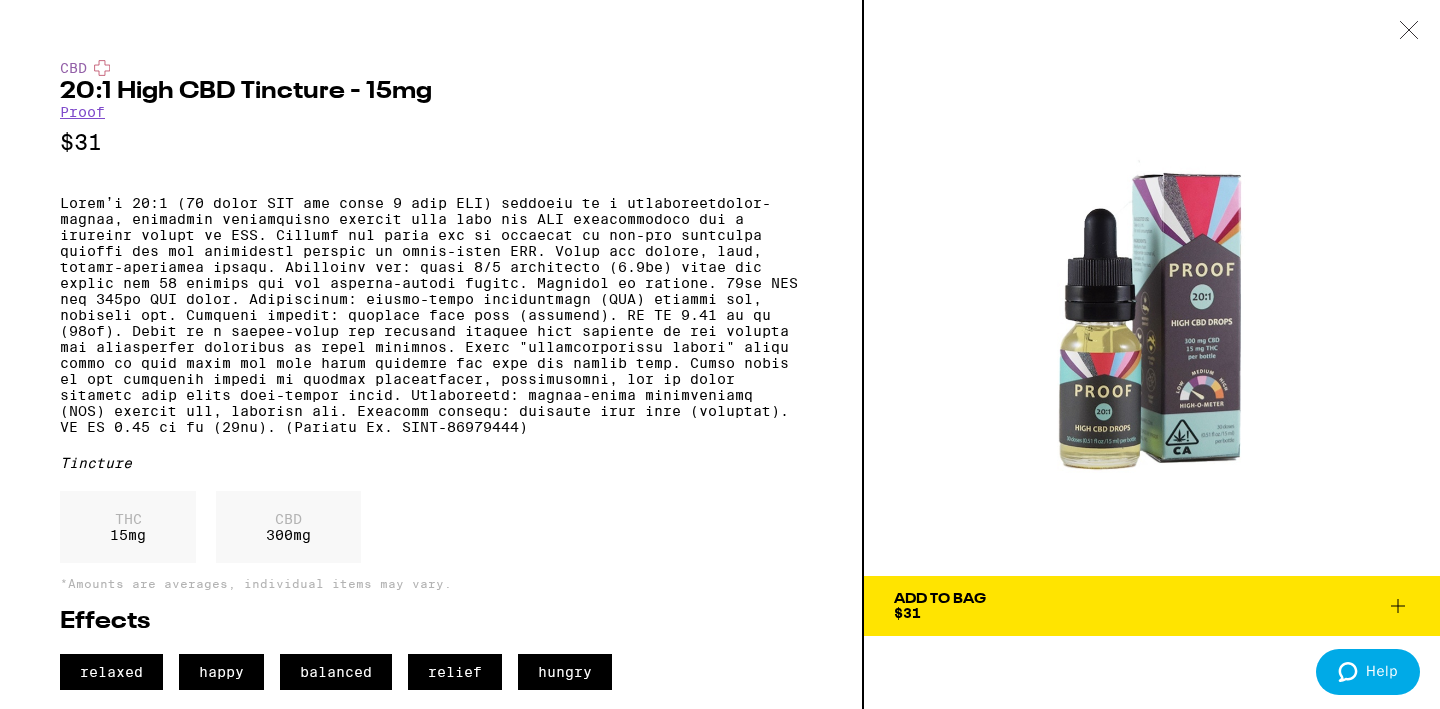 scroll, scrollTop: 39, scrollLeft: 0, axis: vertical 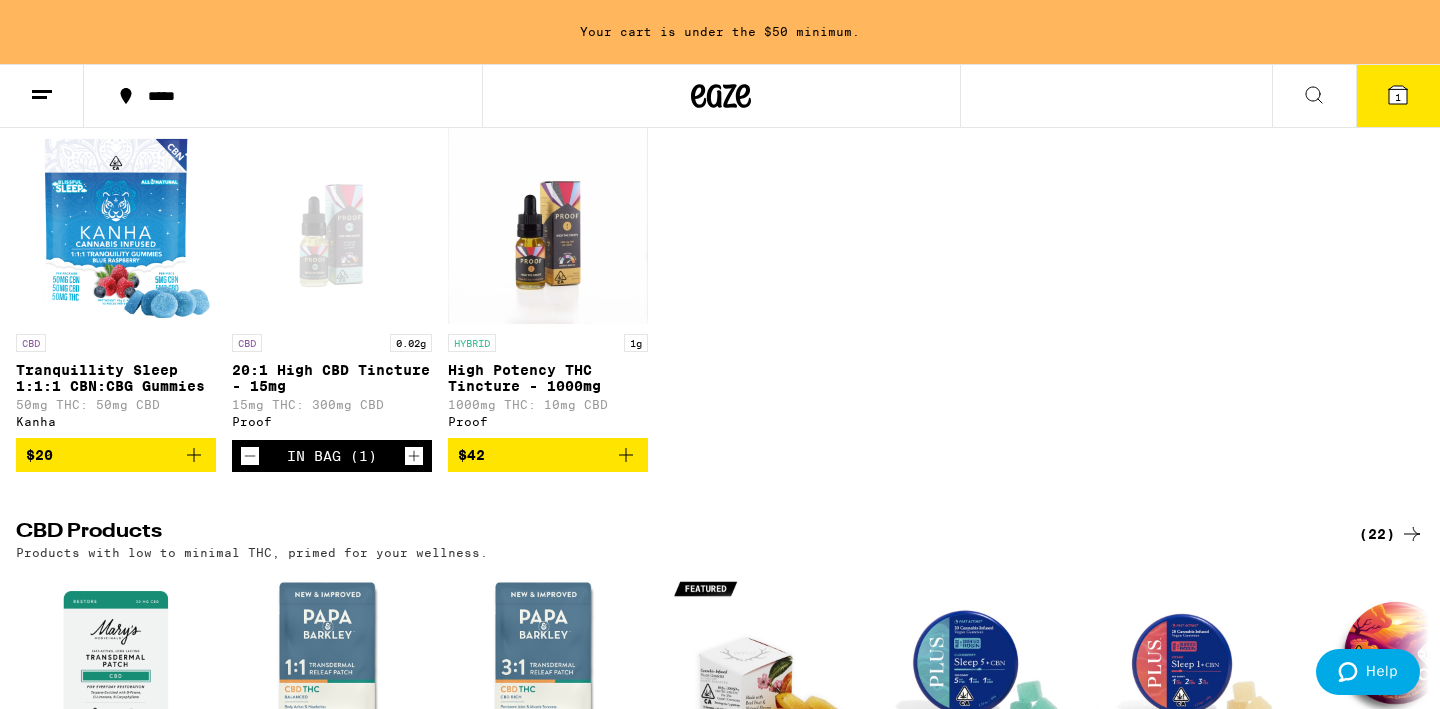 click 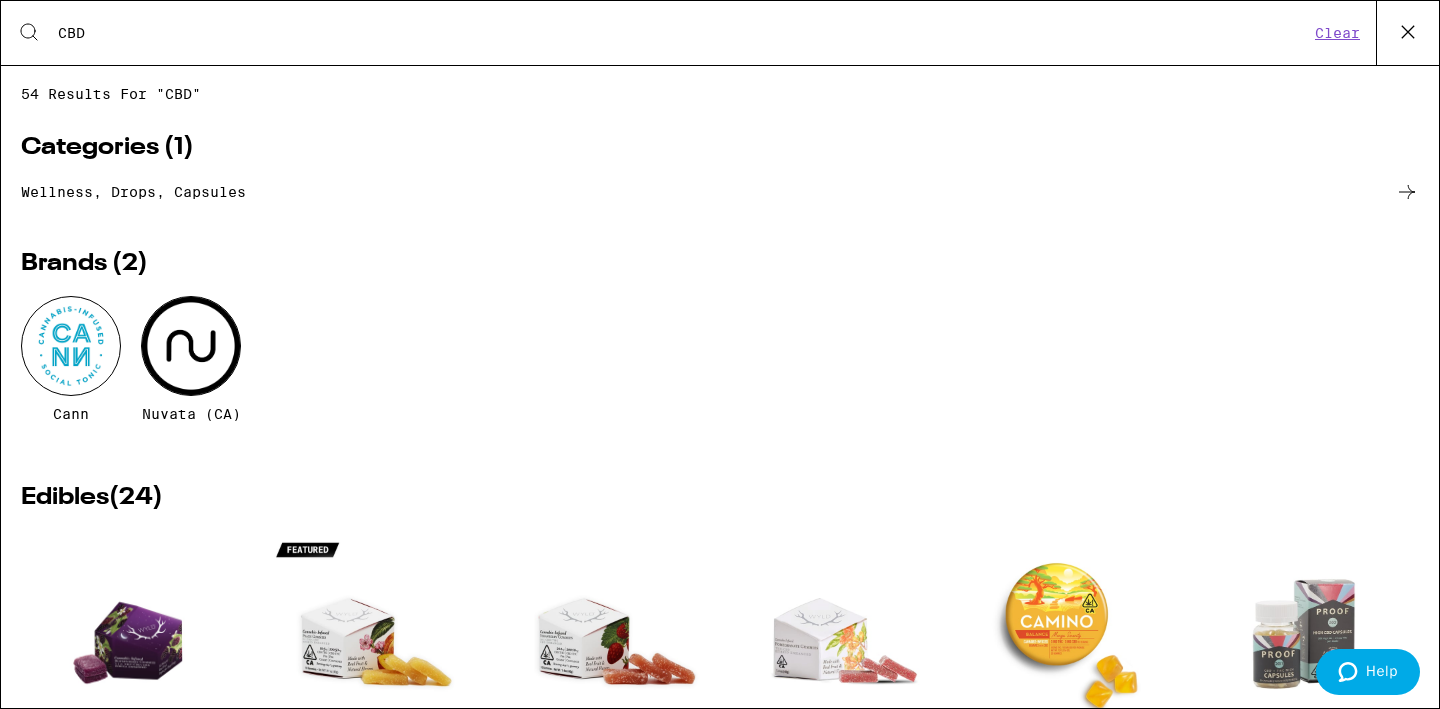 type on "CBD" 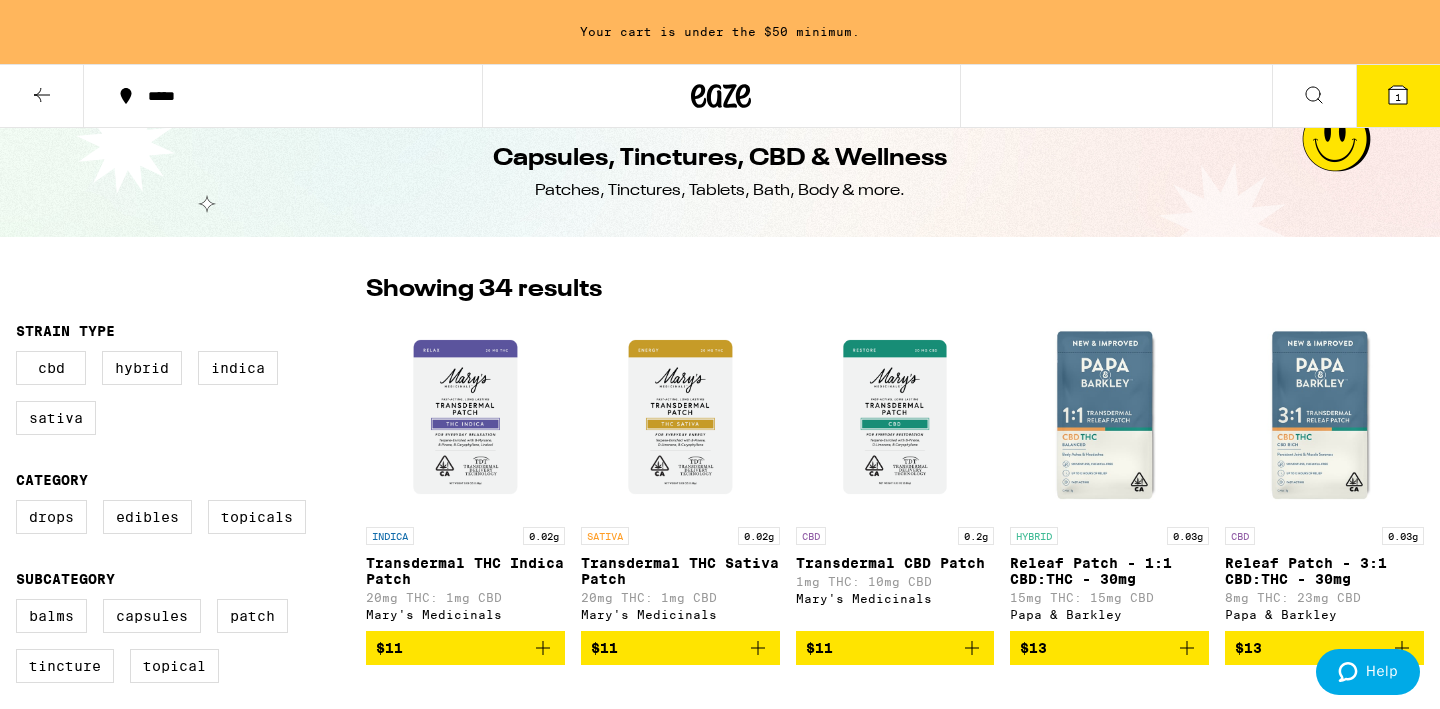 scroll, scrollTop: 41, scrollLeft: 0, axis: vertical 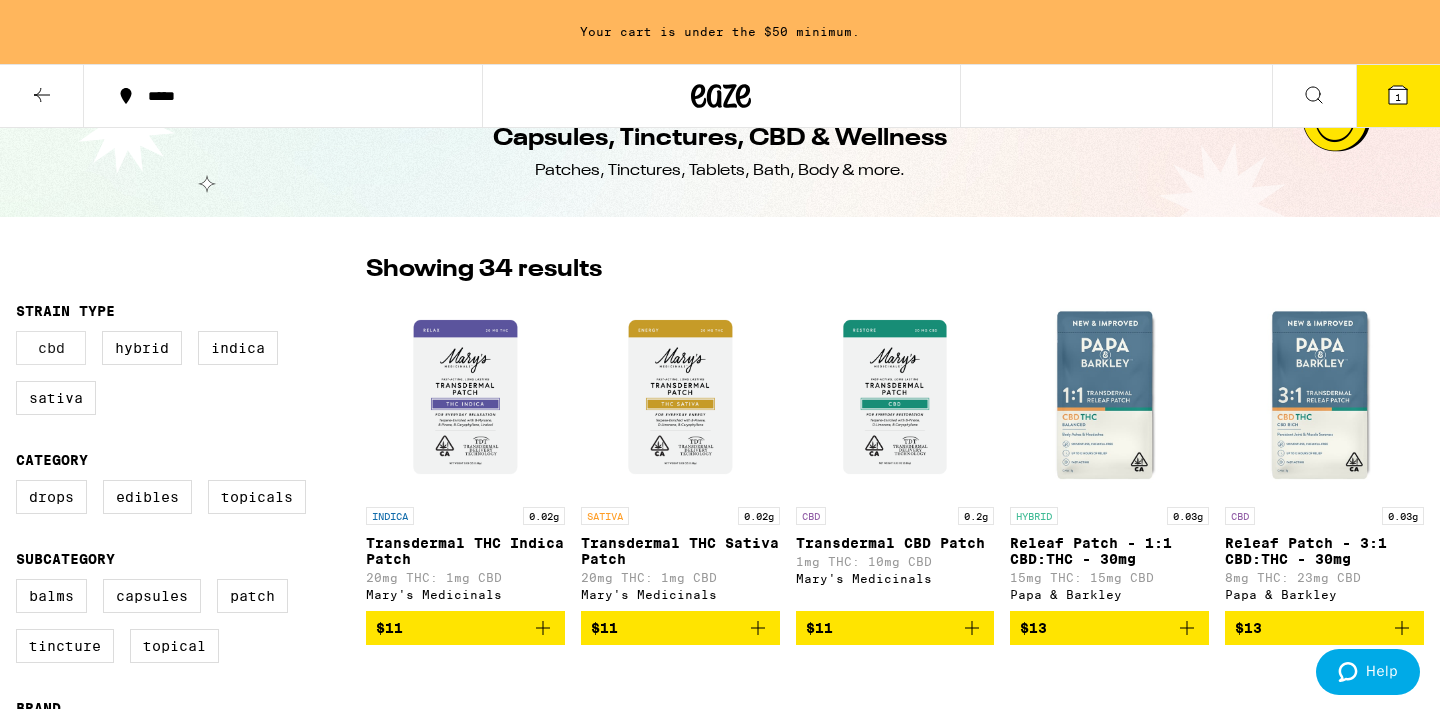 click on "CBD" at bounding box center [51, 348] 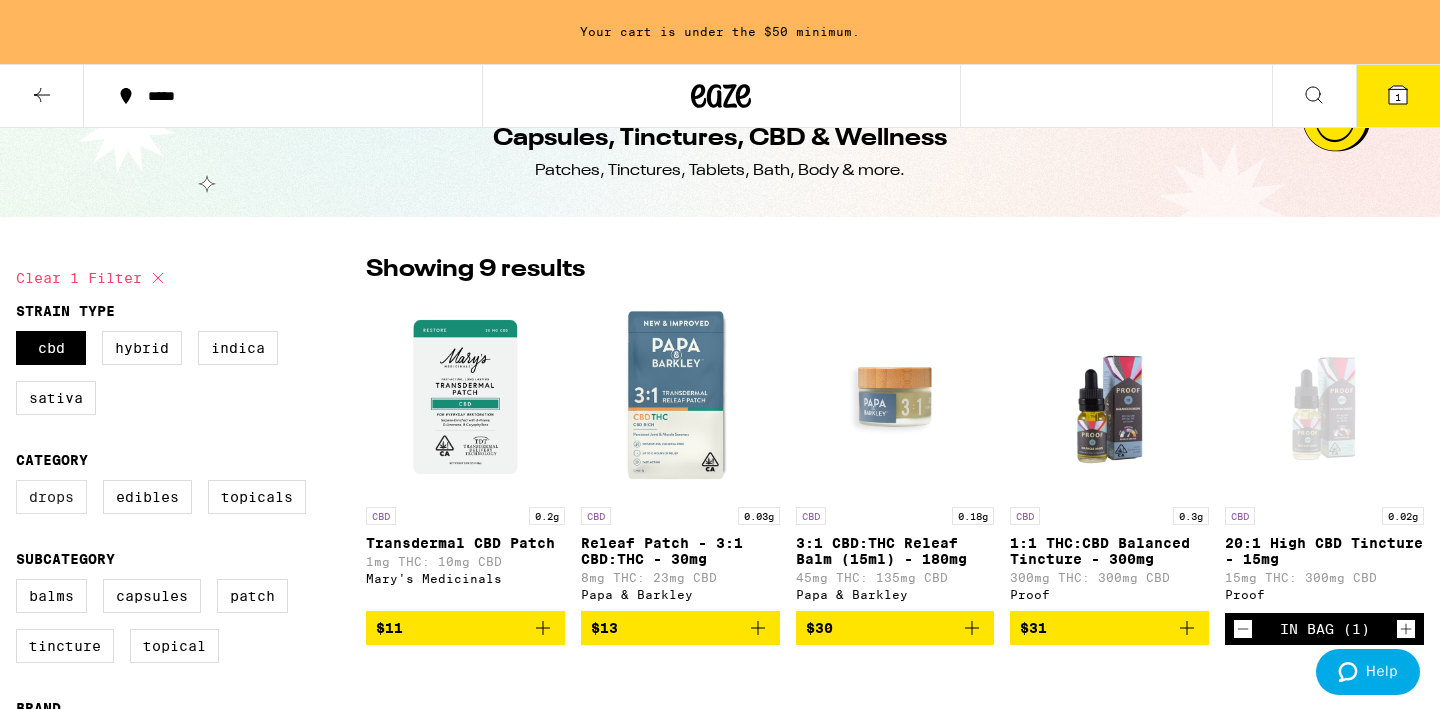 click on "Drops" at bounding box center (51, 497) 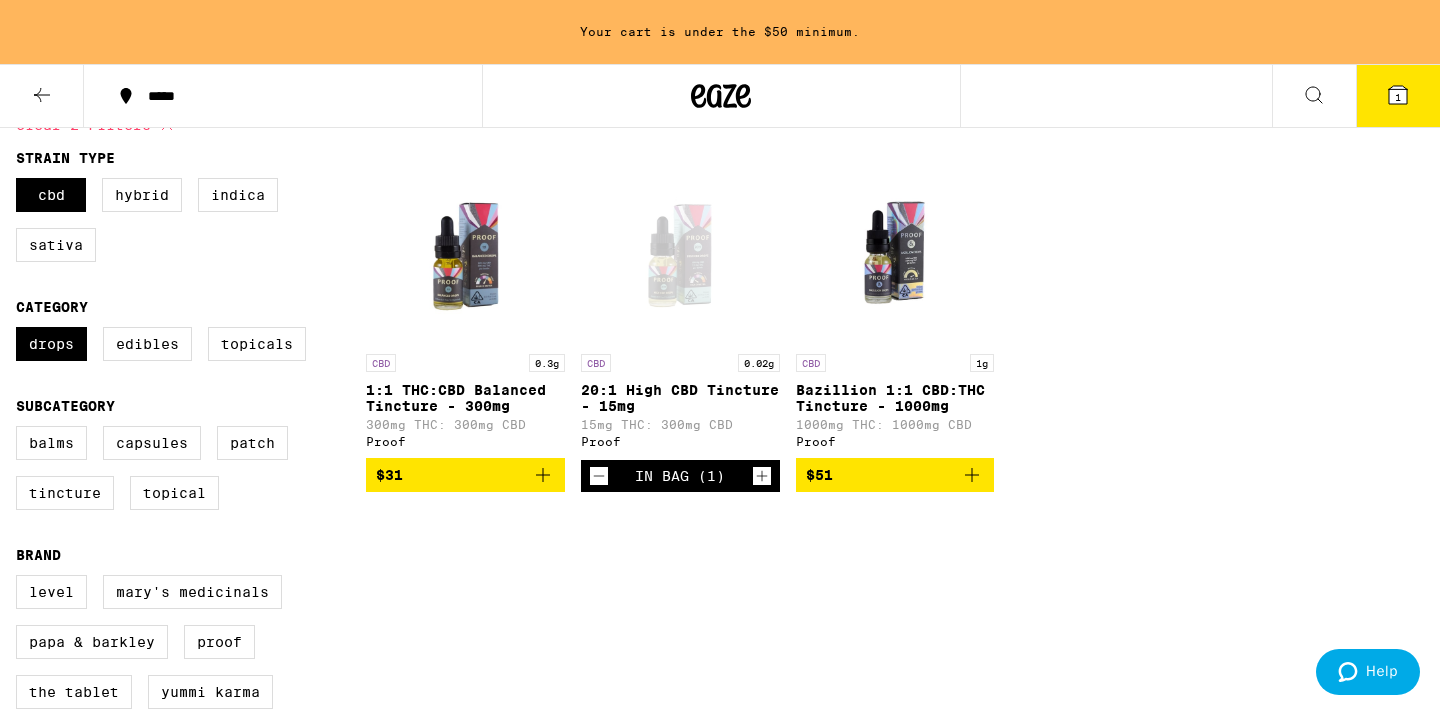 scroll, scrollTop: 0, scrollLeft: 0, axis: both 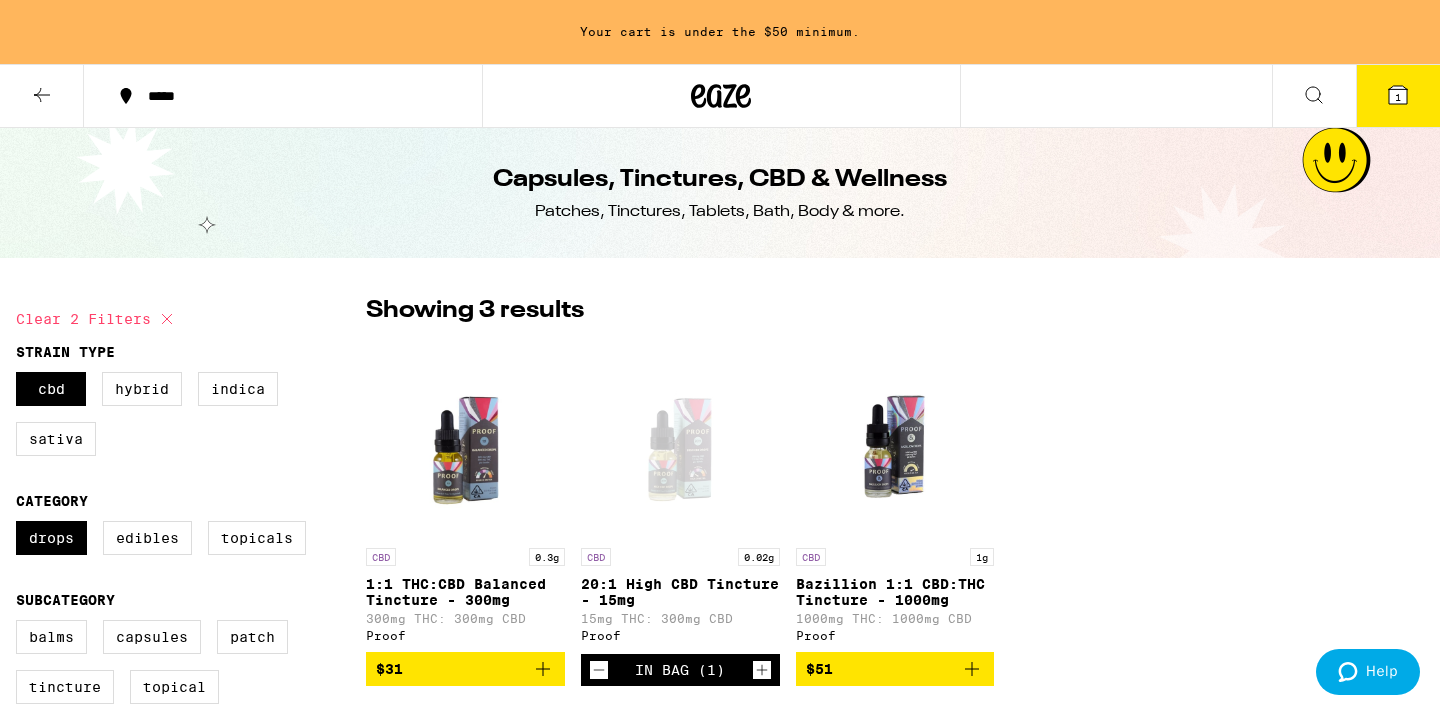 click on "1" at bounding box center (1398, 96) 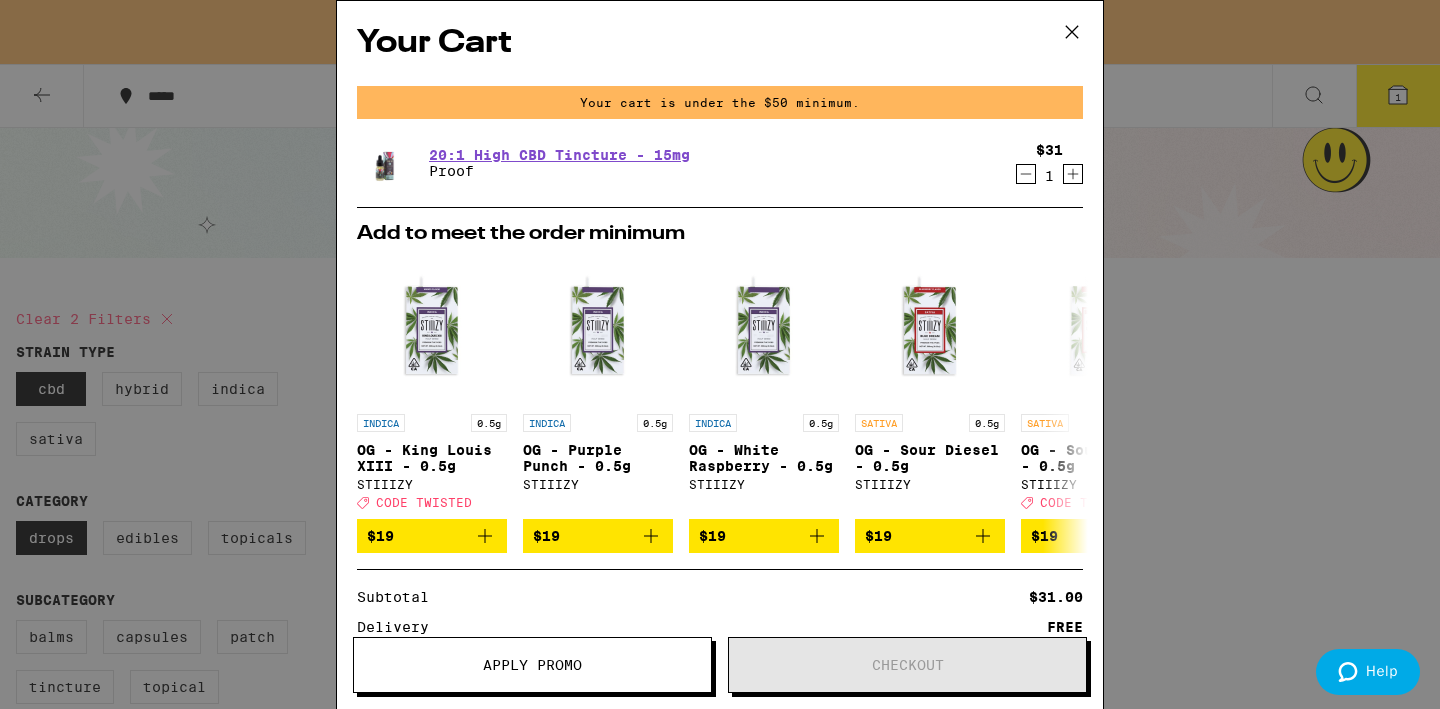 click 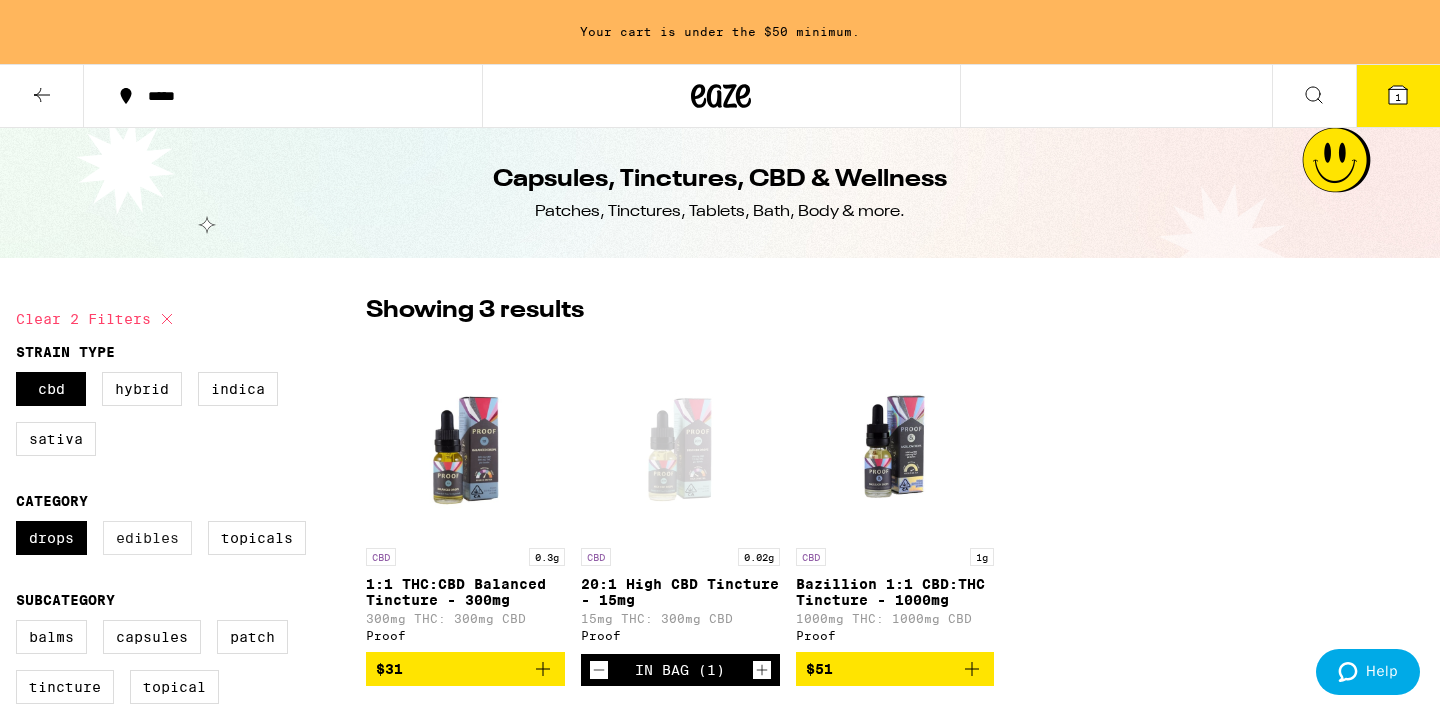 click on "Edibles" at bounding box center [147, 538] 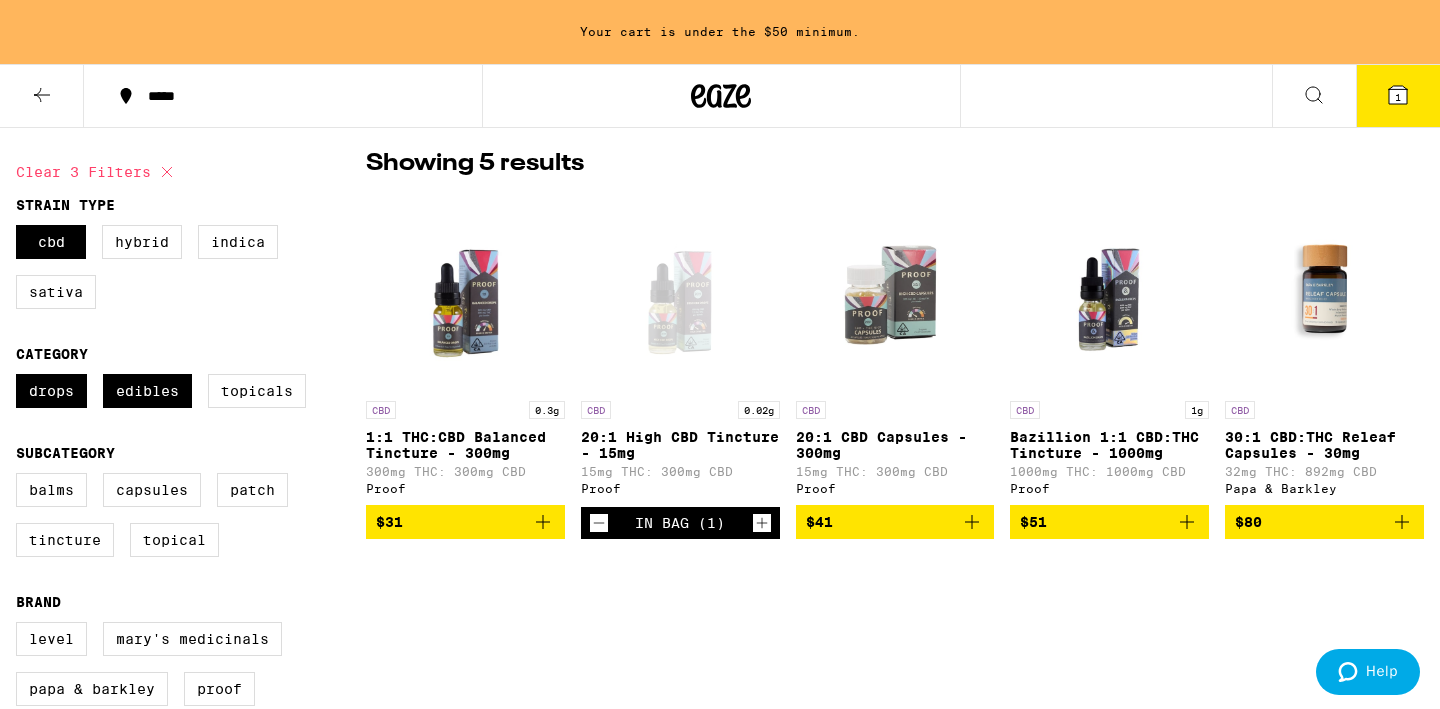 scroll, scrollTop: 150, scrollLeft: 0, axis: vertical 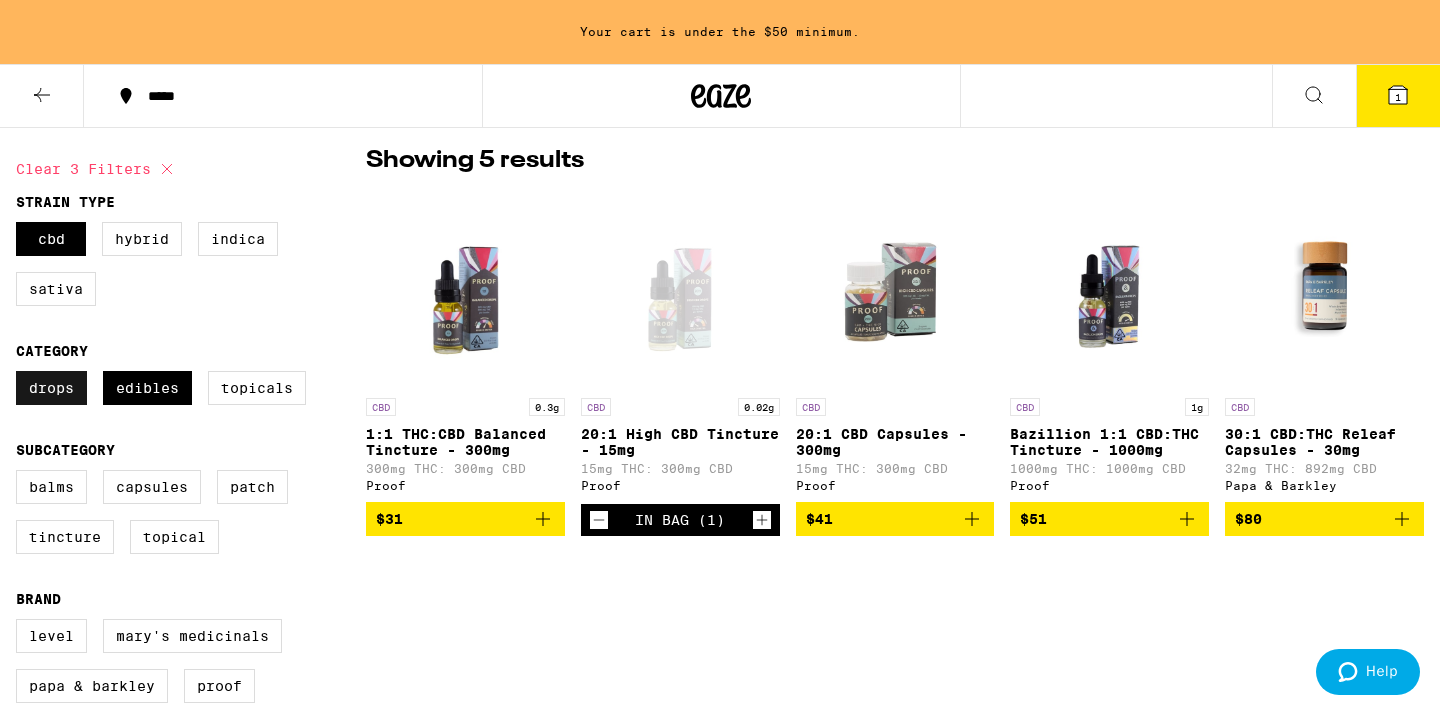 click on "Drops" at bounding box center (51, 388) 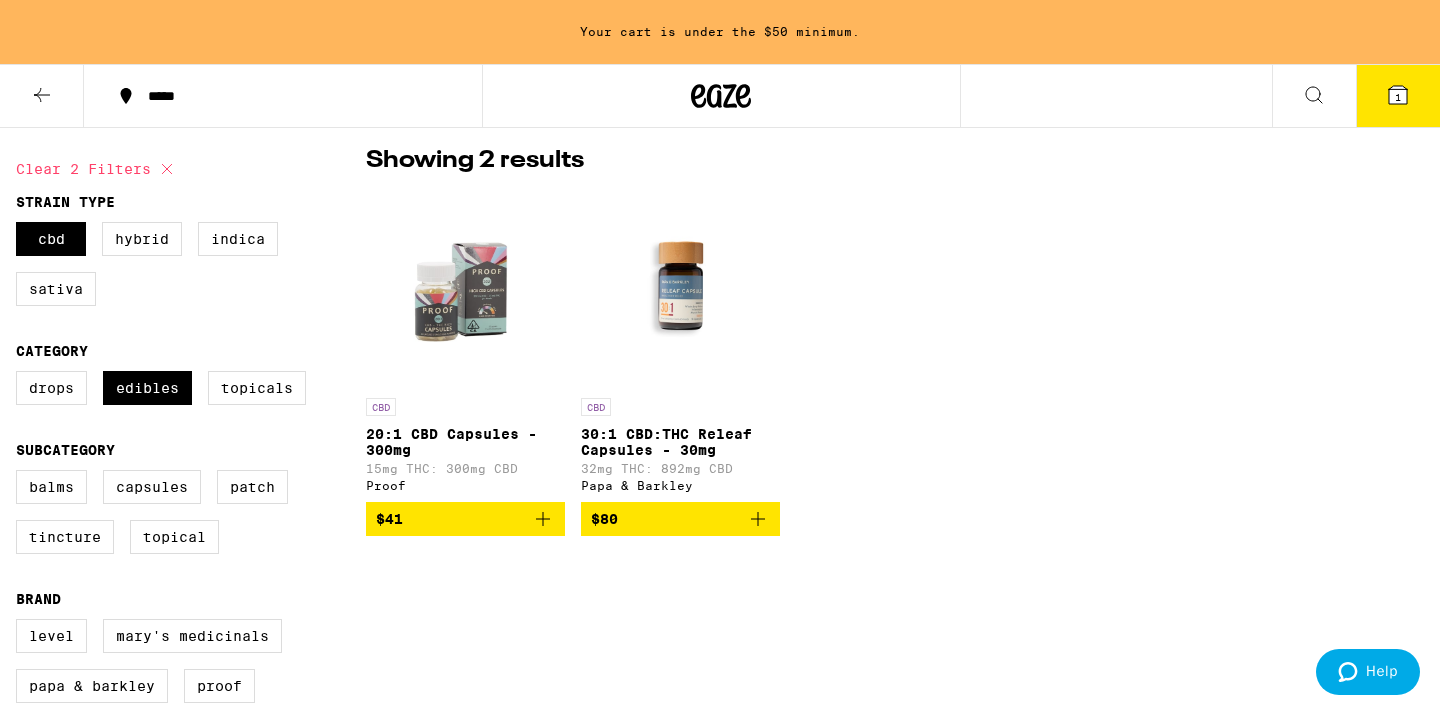 click on "20:1 CBD Capsules - 300mg" at bounding box center [465, 442] 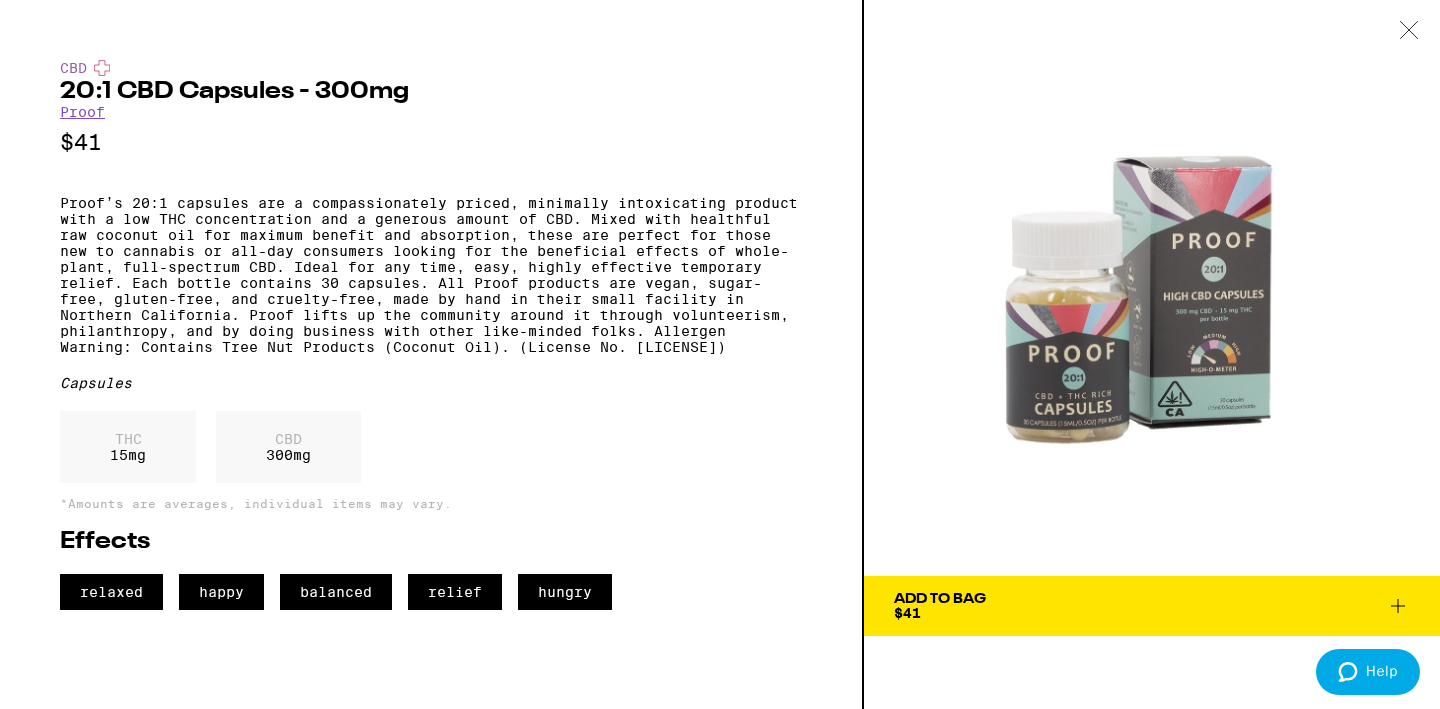 click on "Add To Bag $41" at bounding box center [1152, 606] 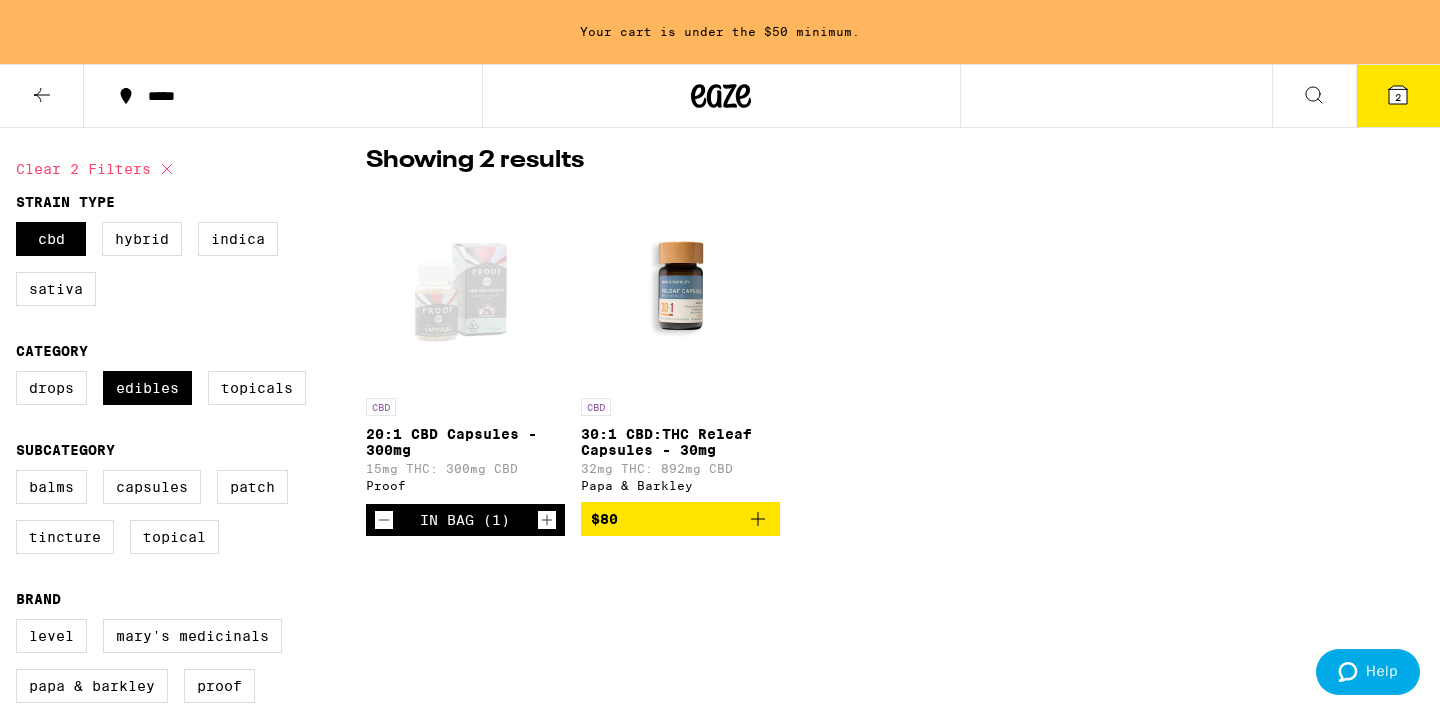 scroll, scrollTop: 86, scrollLeft: 0, axis: vertical 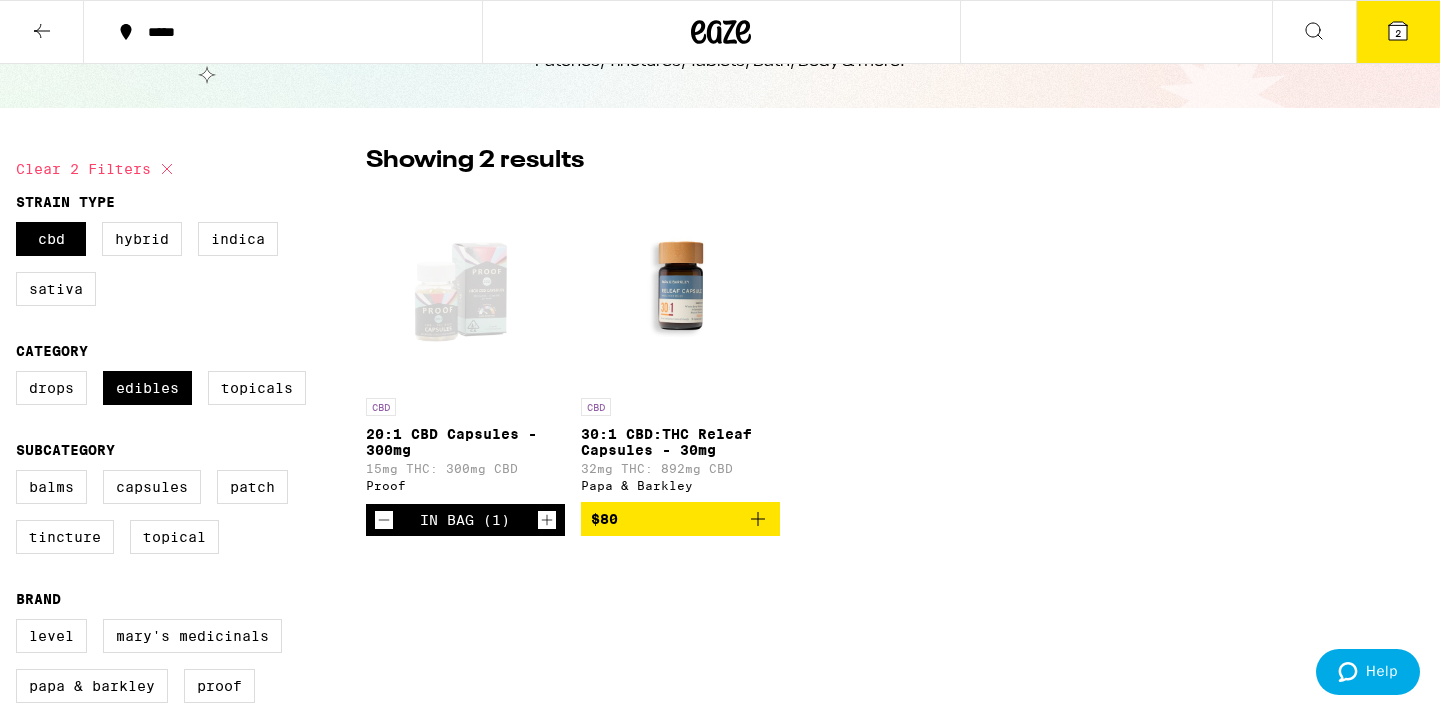 click 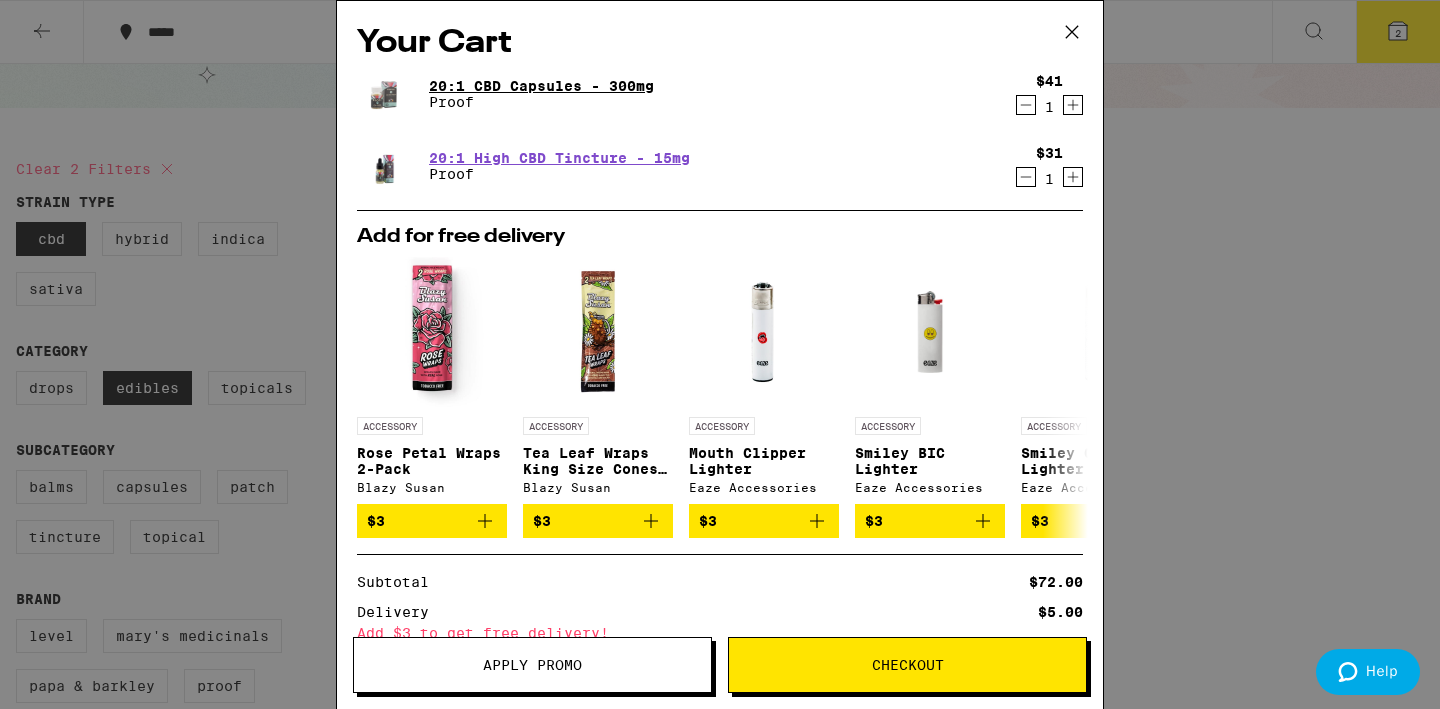 click on "20:1 CBD Capsules - 300mg" at bounding box center [541, 86] 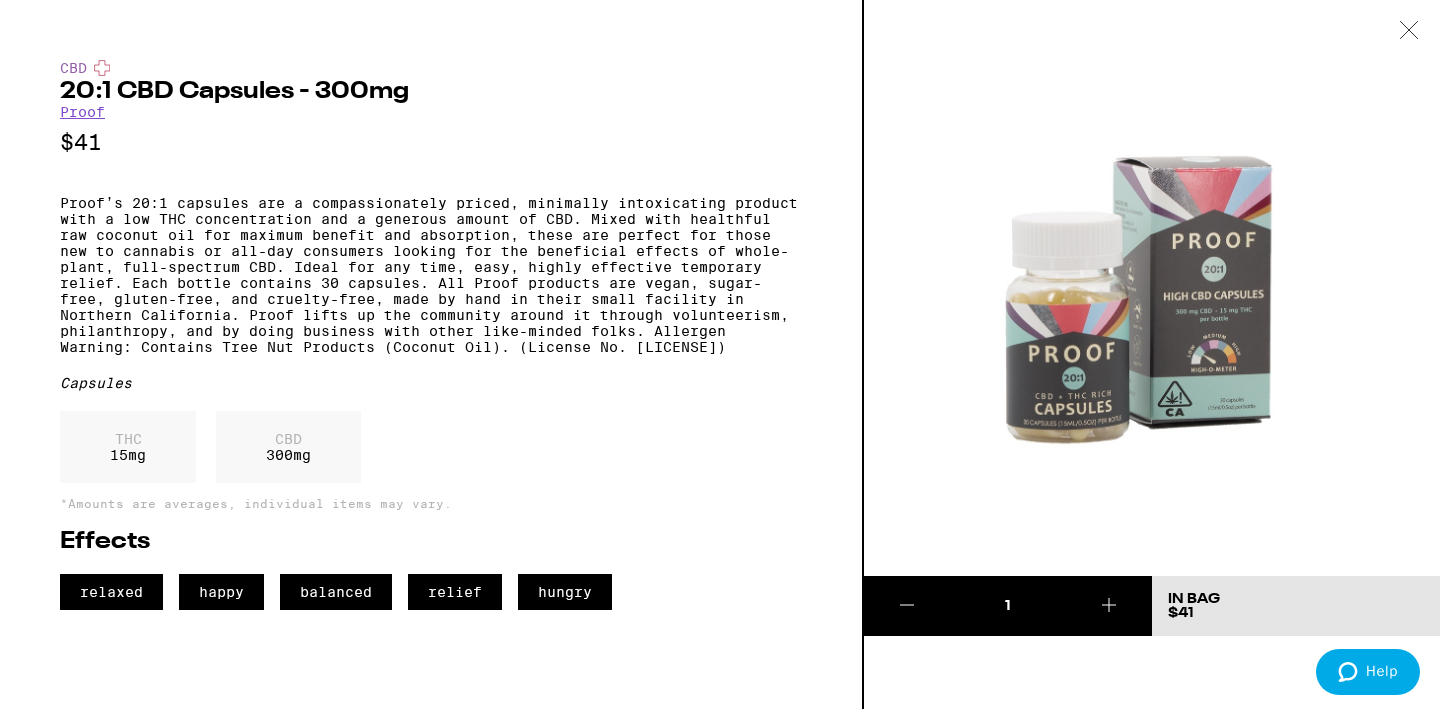 click at bounding box center (1152, 288) 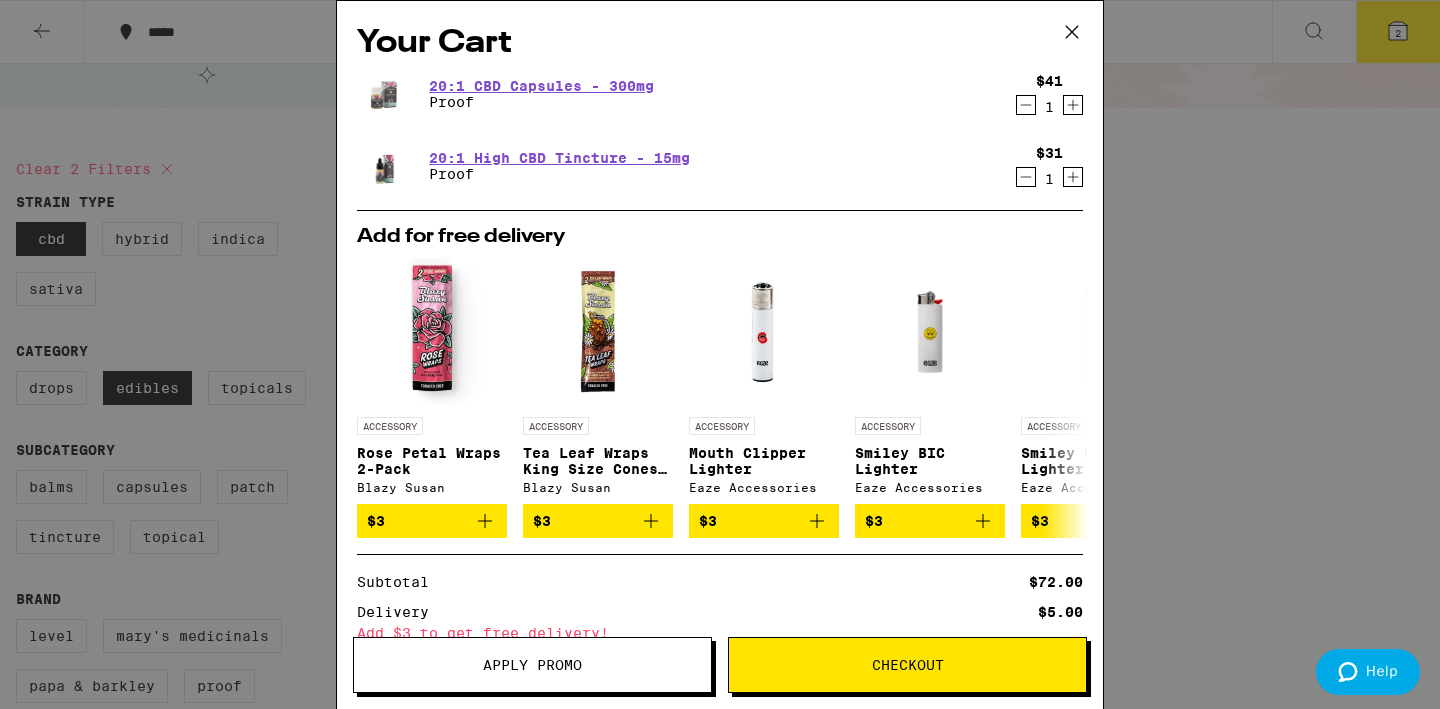 click on "Apply Promo" at bounding box center [532, 665] 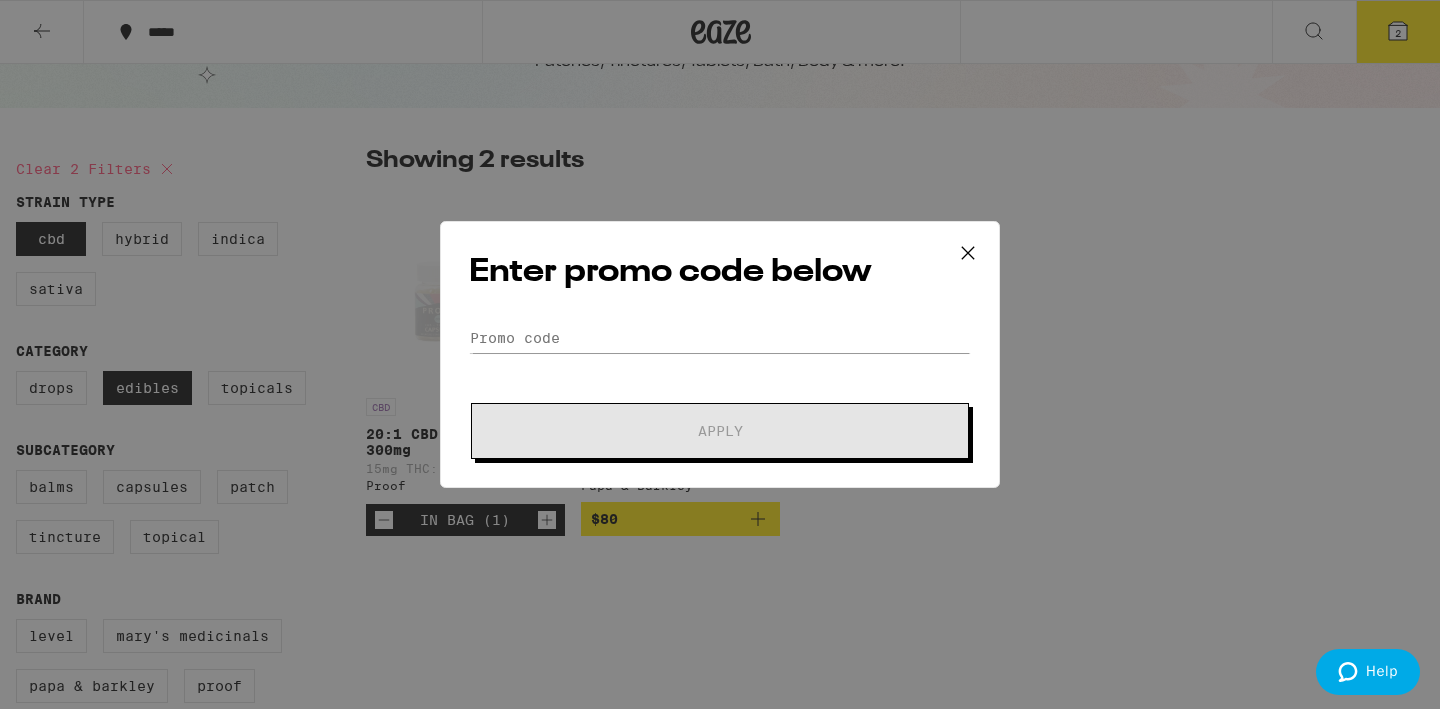 click 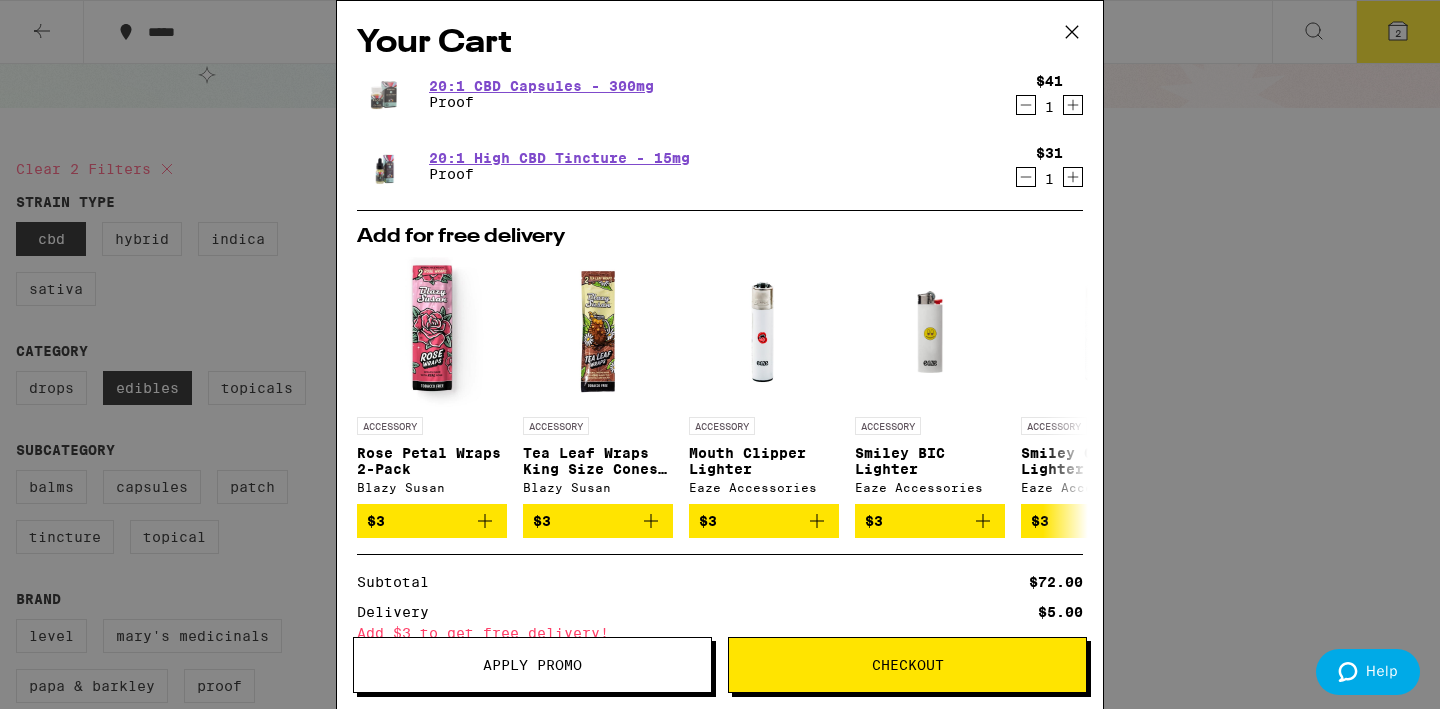 click on "Checkout" at bounding box center (907, 665) 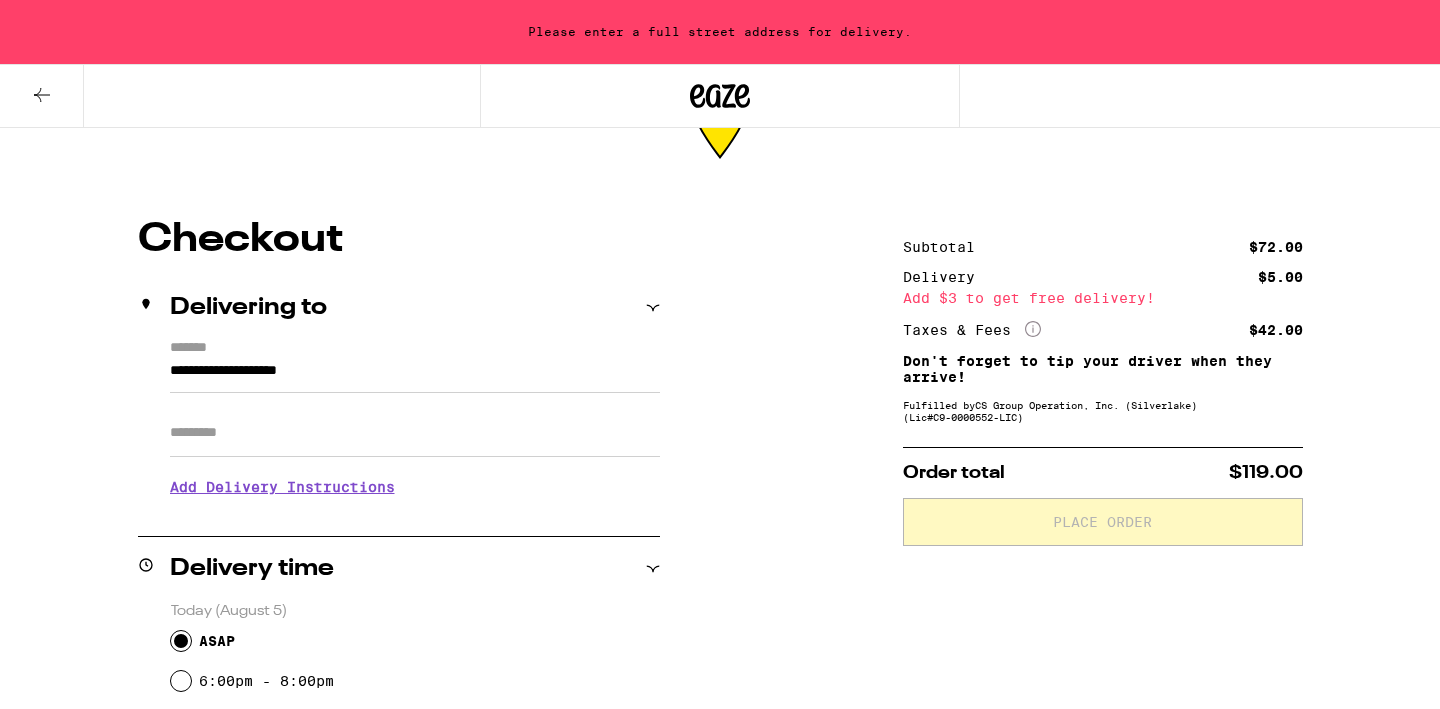 scroll, scrollTop: 0, scrollLeft: 0, axis: both 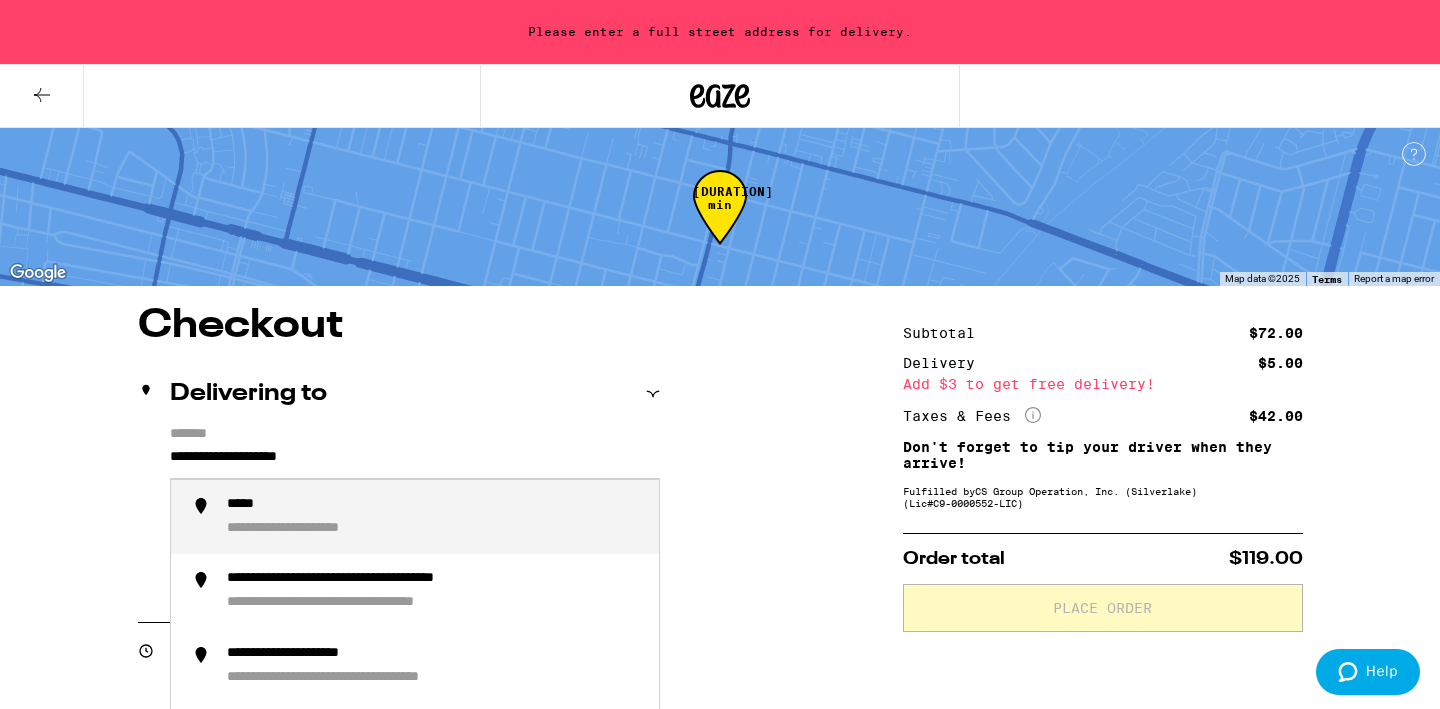 drag, startPoint x: 369, startPoint y: 455, endPoint x: 153, endPoint y: 453, distance: 216.00926 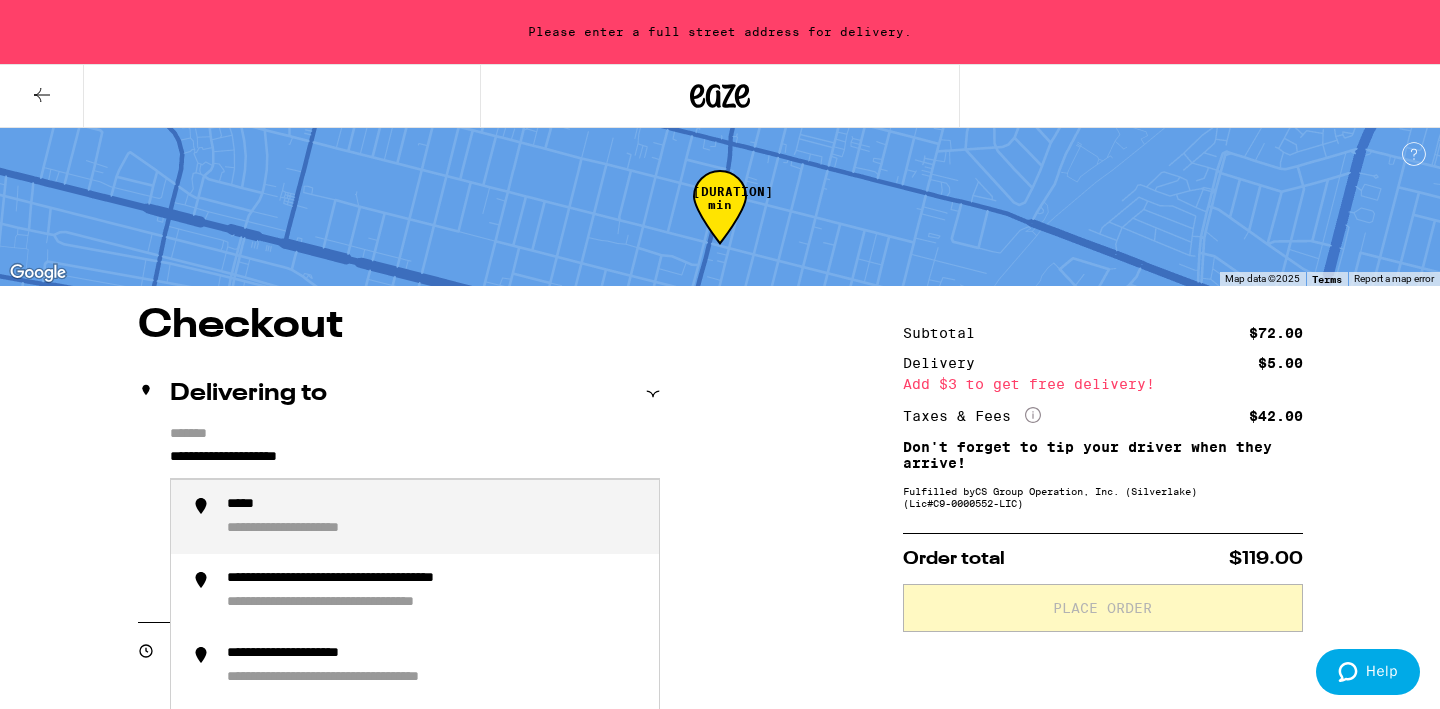 click on "We'll contact you at [PHONE] when we arrive Please knock or ring doorbell Meet me curbside Other Enter any other delivery instructions you want driver to know" at bounding box center (399, 512) 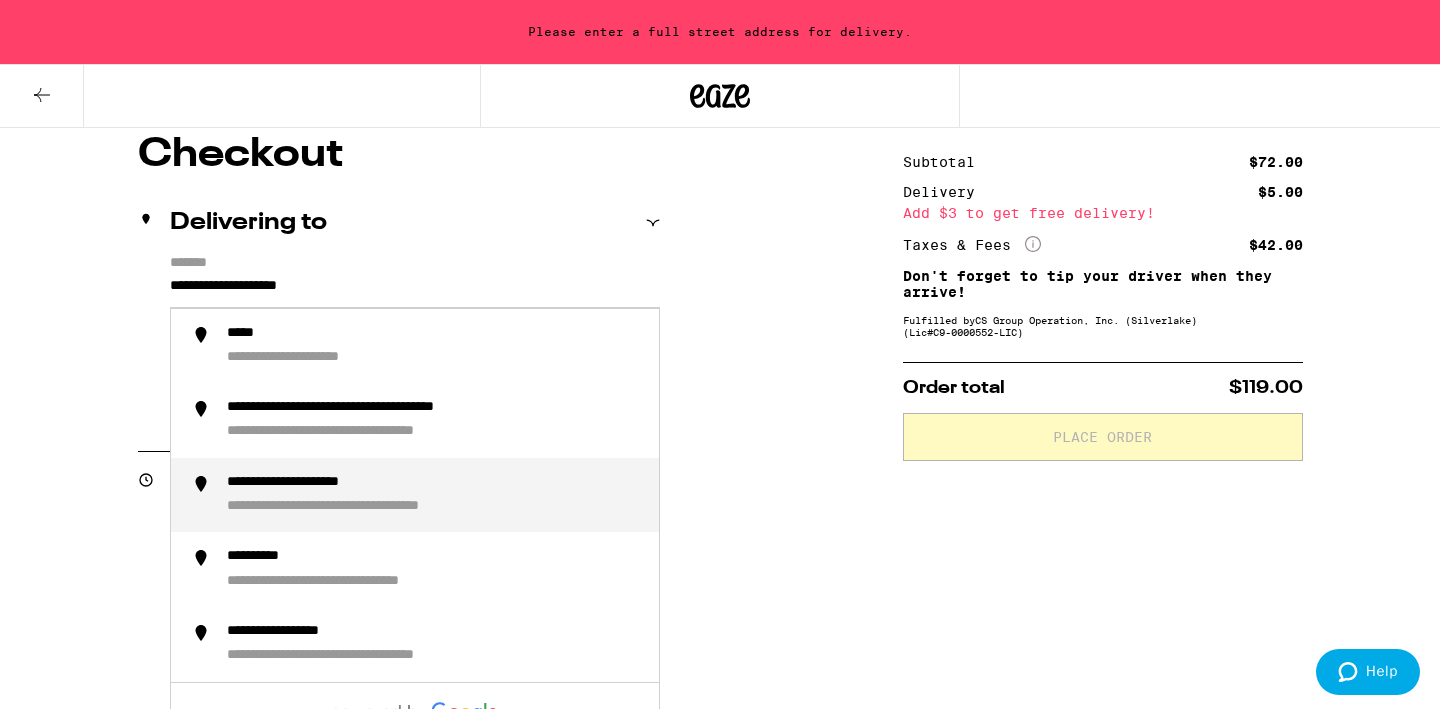 scroll, scrollTop: 191, scrollLeft: 0, axis: vertical 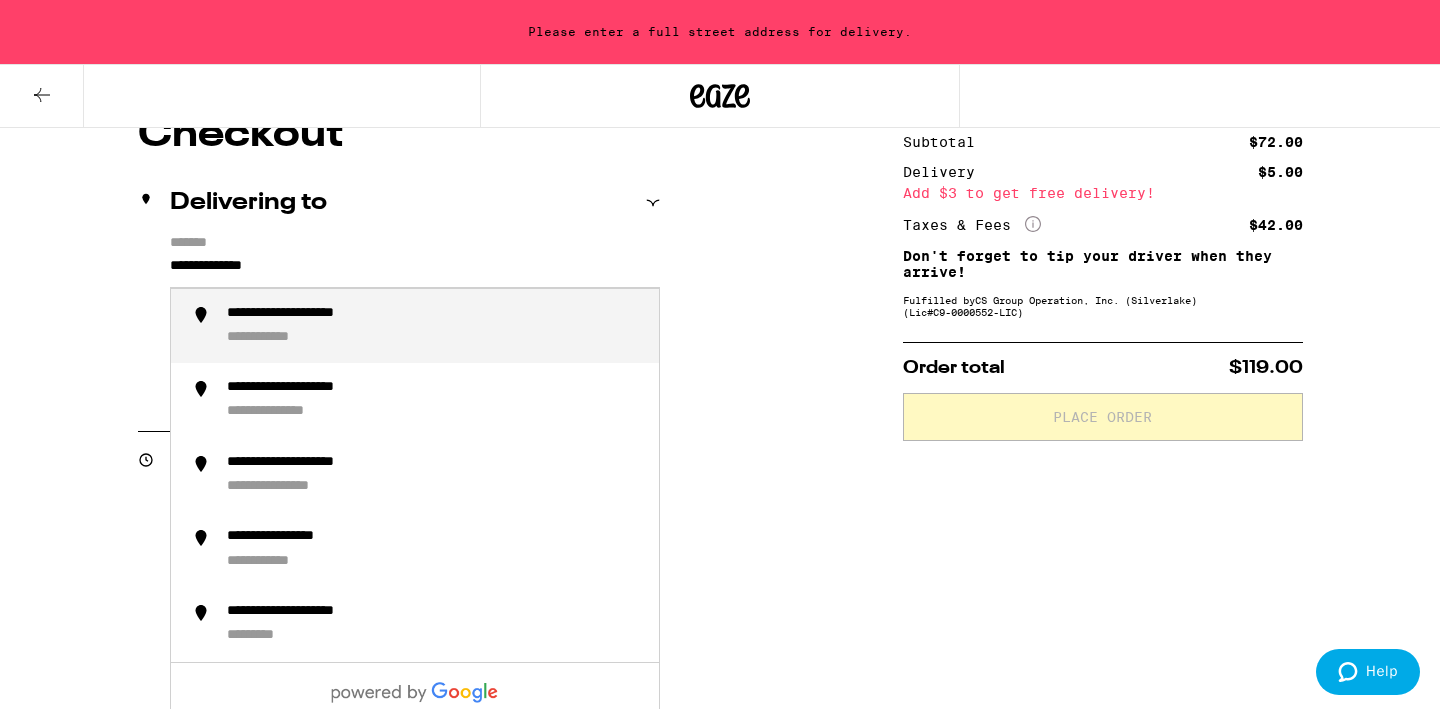 click on "**********" at bounding box center (322, 314) 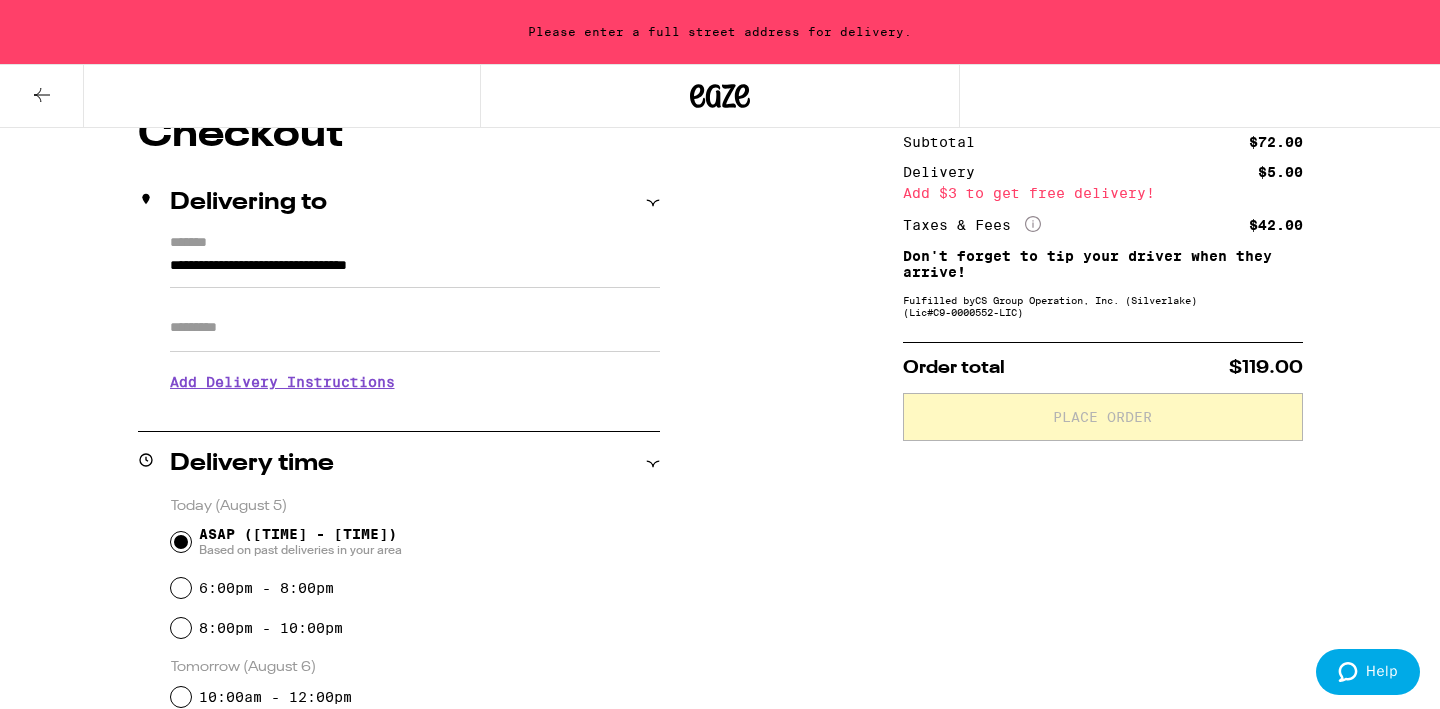 type on "**********" 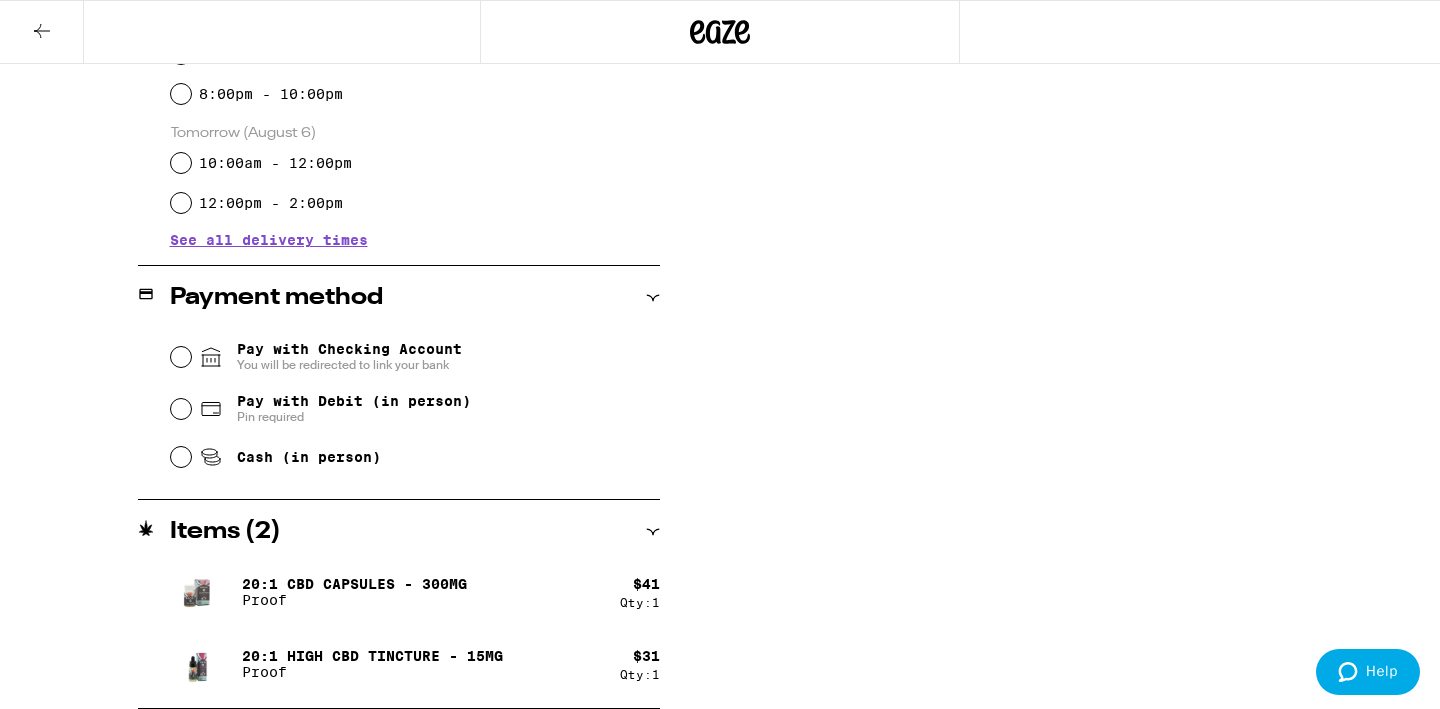 scroll, scrollTop: 627, scrollLeft: 0, axis: vertical 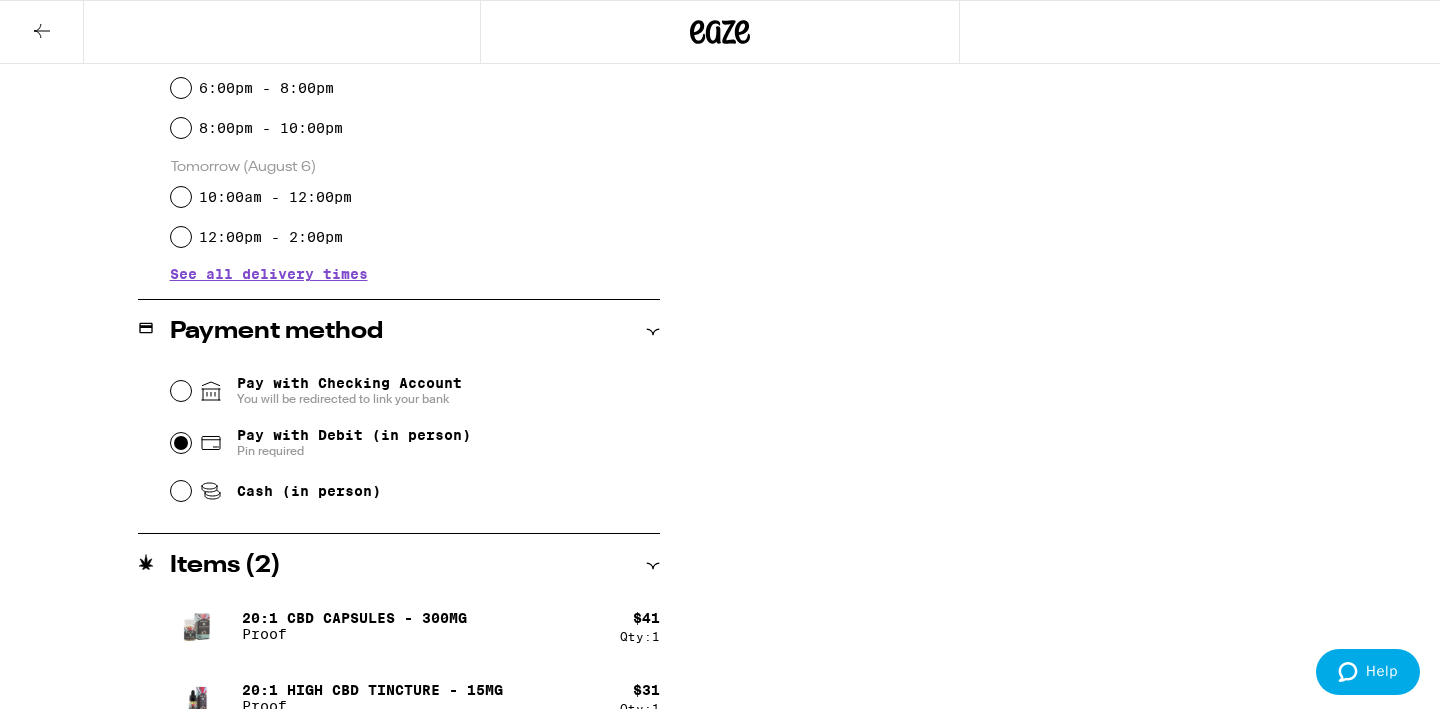 click on "Pay with Debit (in person) Pin required" at bounding box center (181, 443) 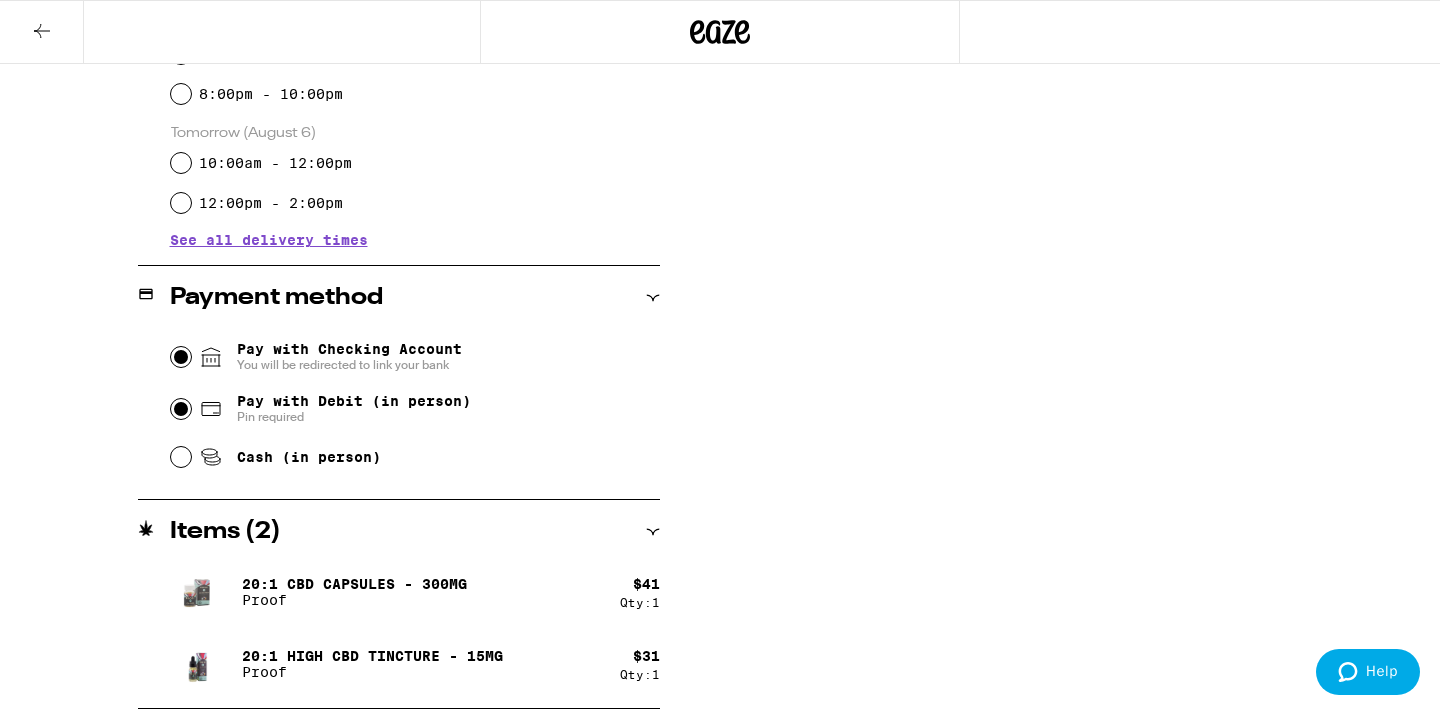 click on "Pay with Checking Account You will be redirected to link your bank" at bounding box center [181, 357] 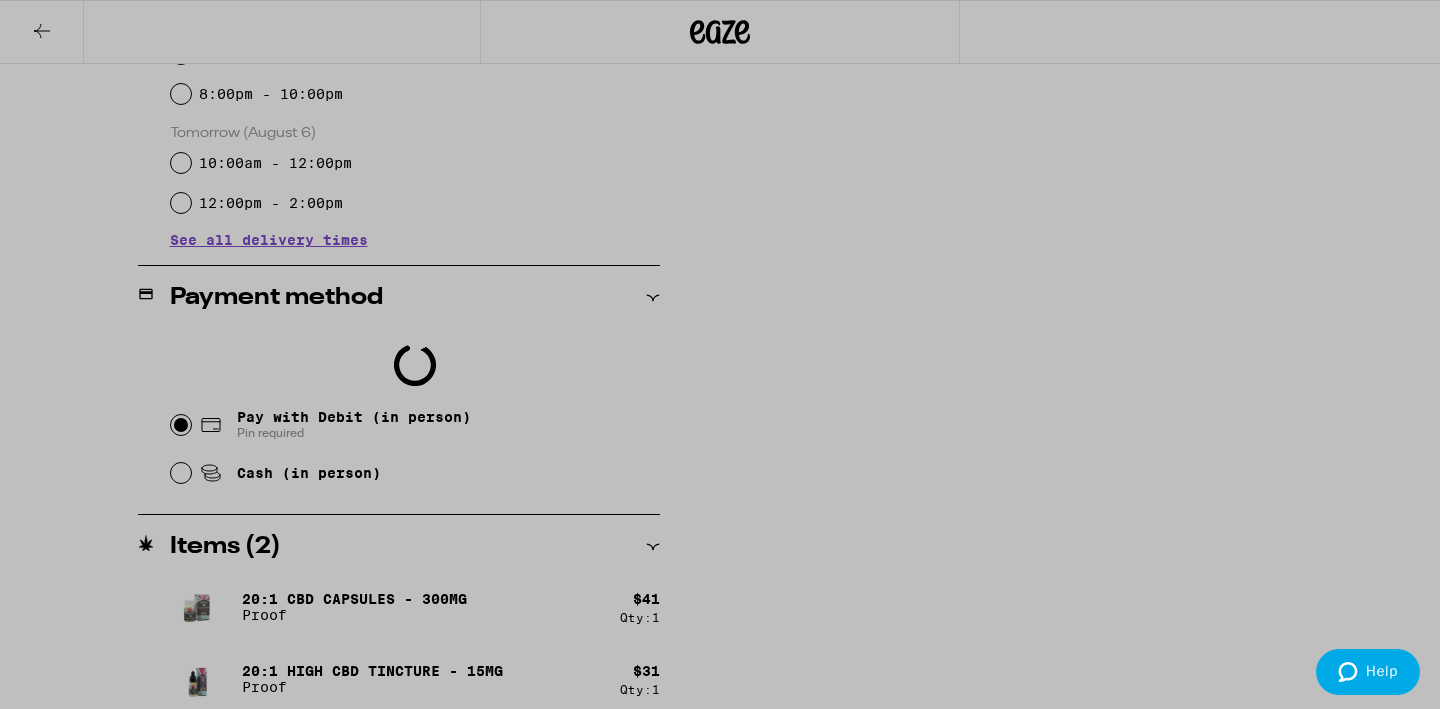 scroll, scrollTop: 0, scrollLeft: 0, axis: both 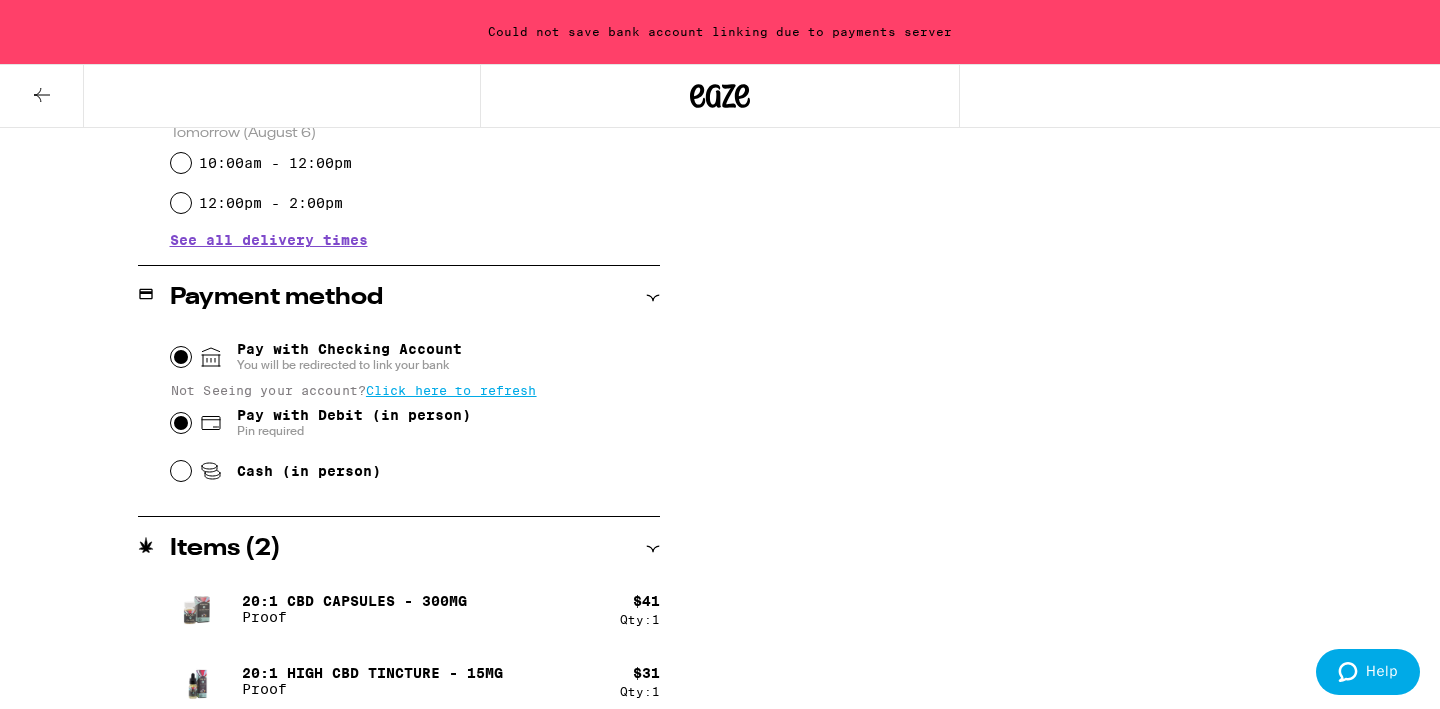 click on "Pay with Checking Account You will be redirected to link your bank" at bounding box center (181, 357) 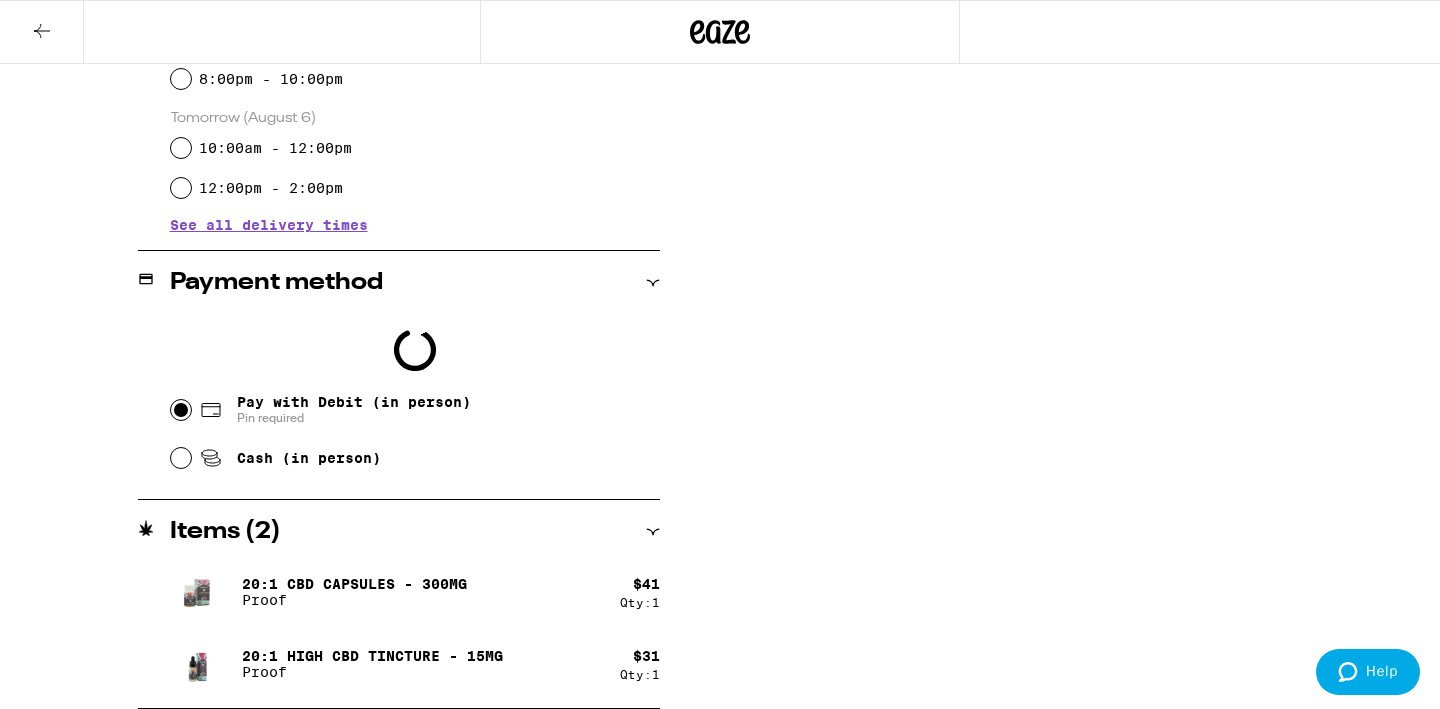 scroll, scrollTop: 661, scrollLeft: 0, axis: vertical 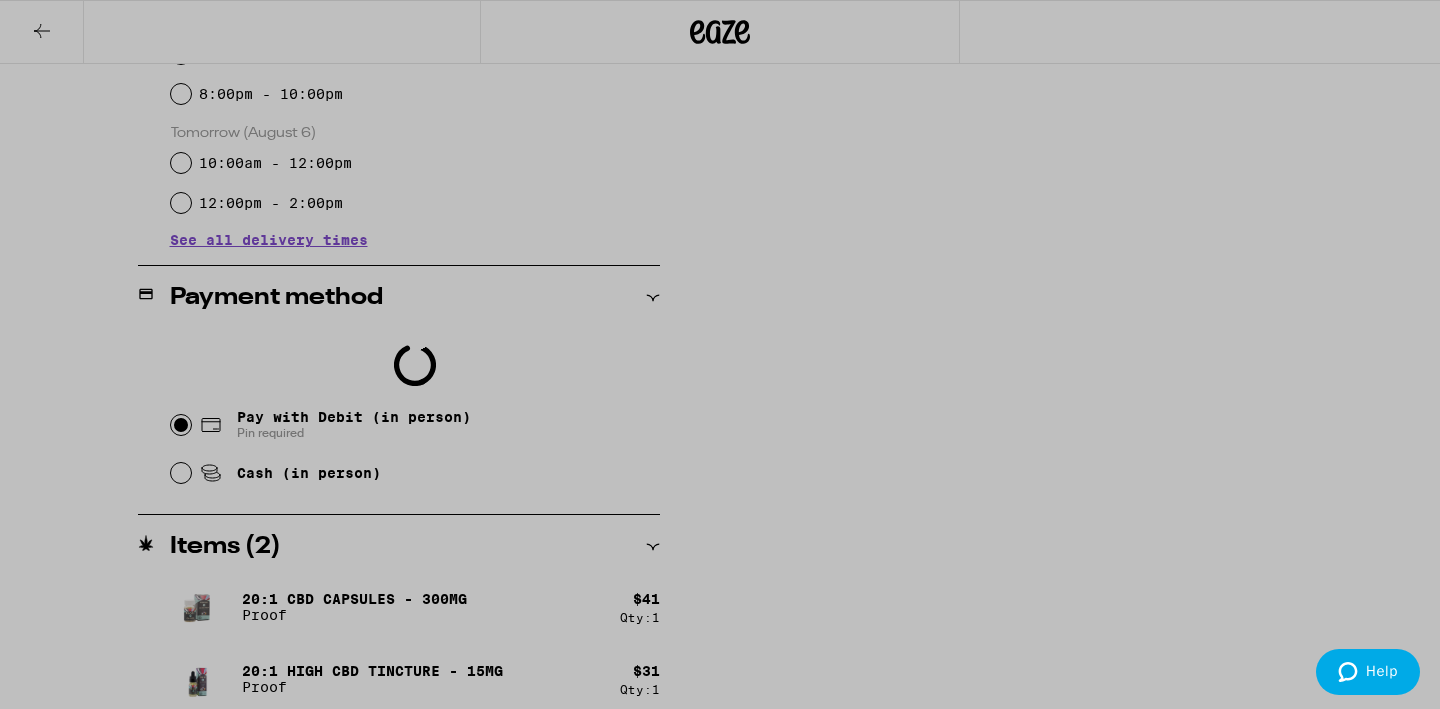 click at bounding box center (720, 354) 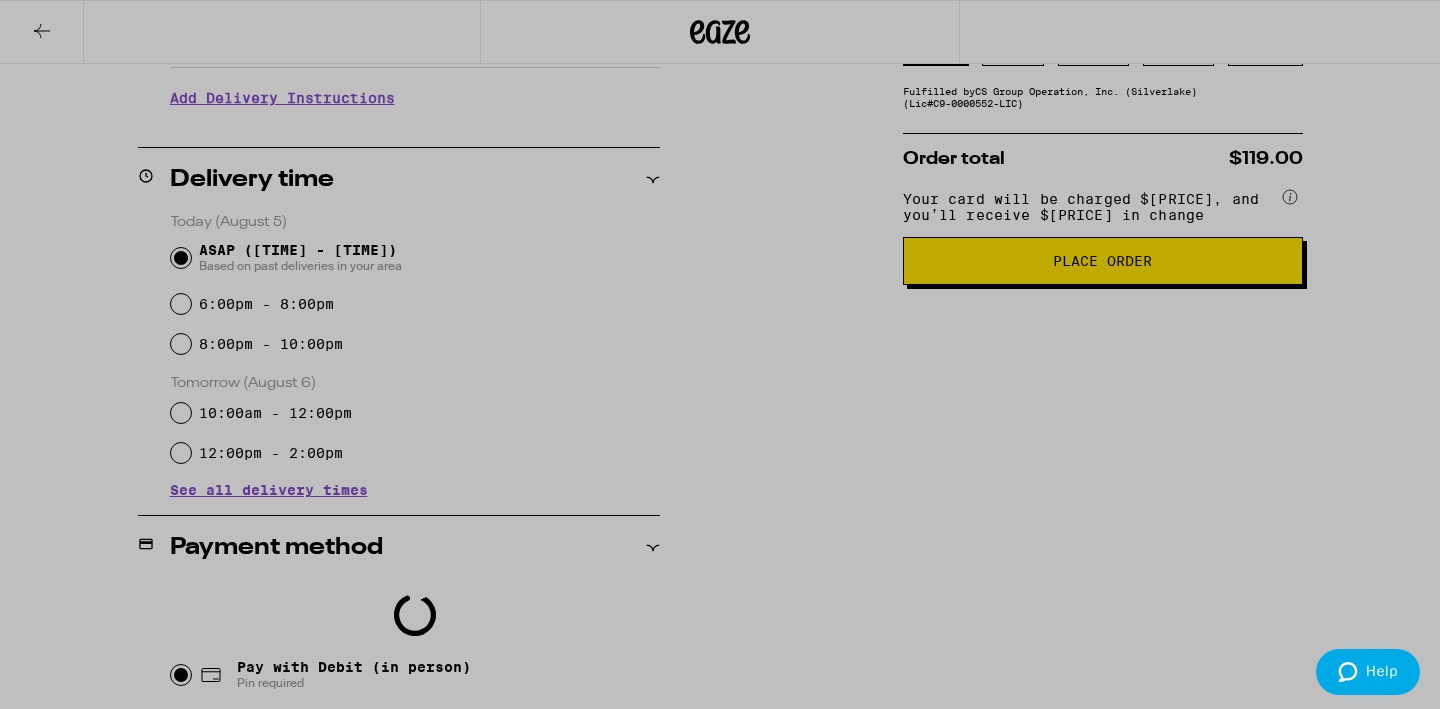 scroll, scrollTop: 0, scrollLeft: 0, axis: both 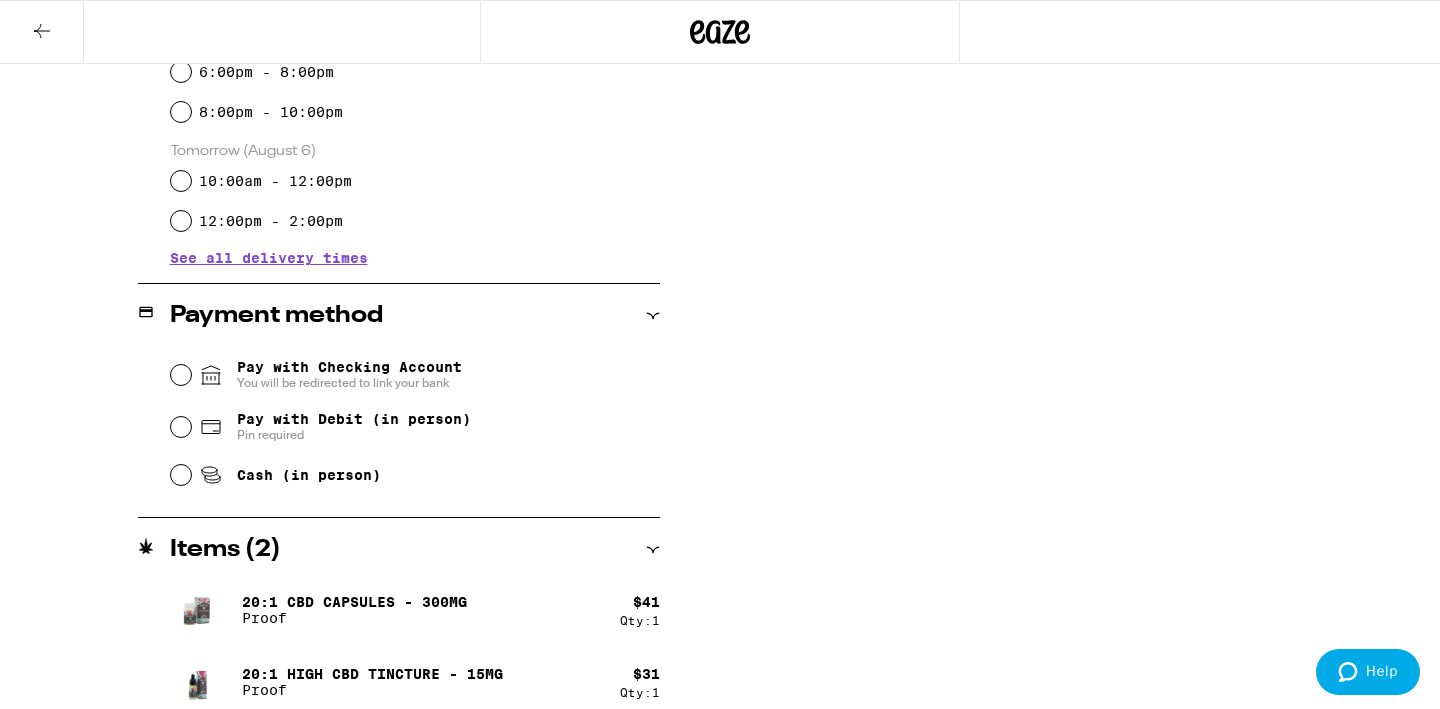 click 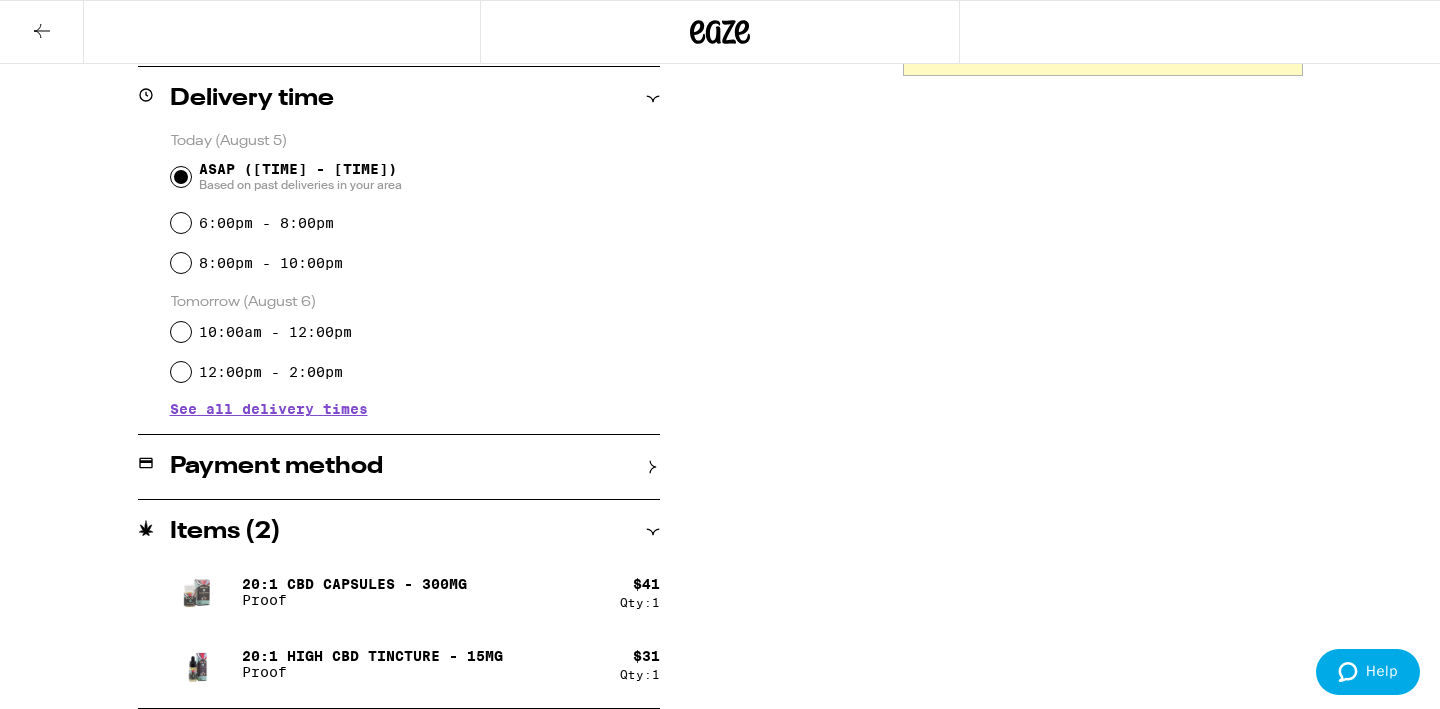 scroll, scrollTop: 492, scrollLeft: 0, axis: vertical 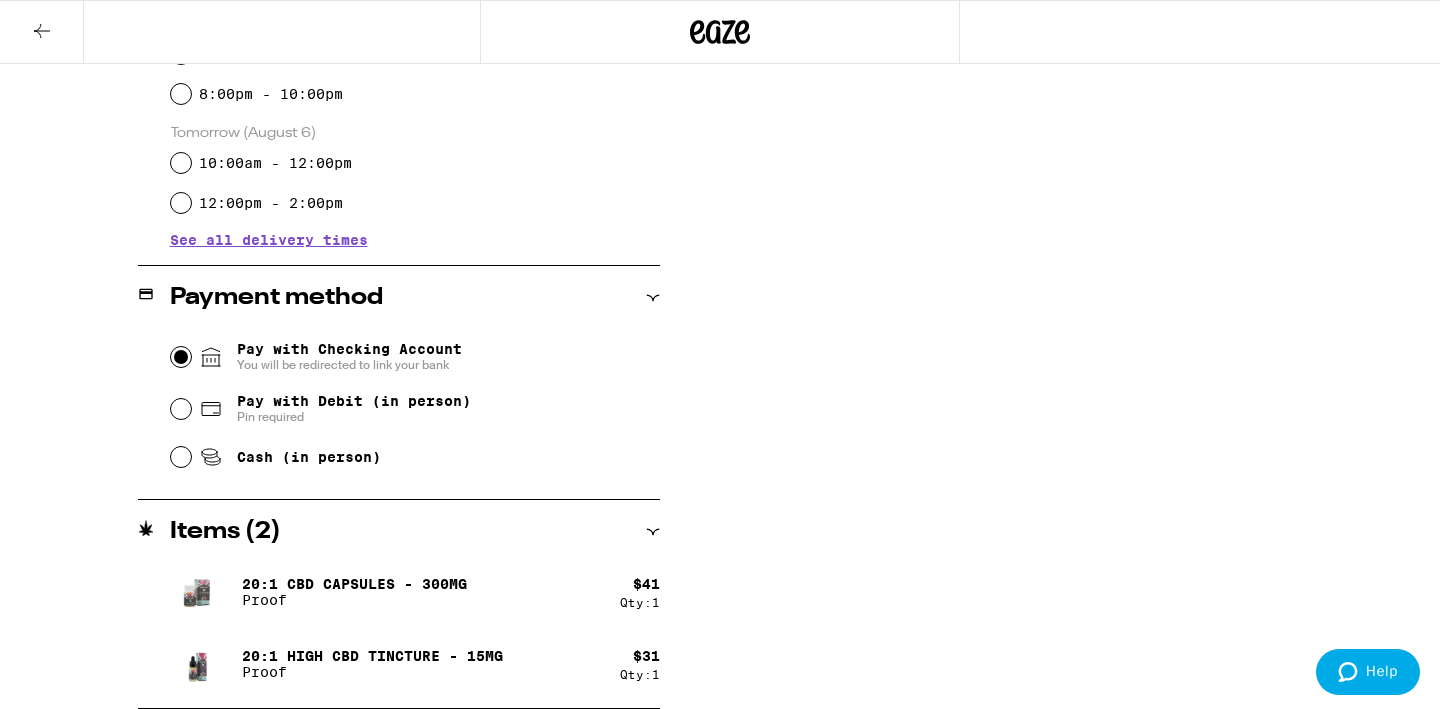 click on "Pay with Checking Account You will be redirected to link your bank" at bounding box center (181, 357) 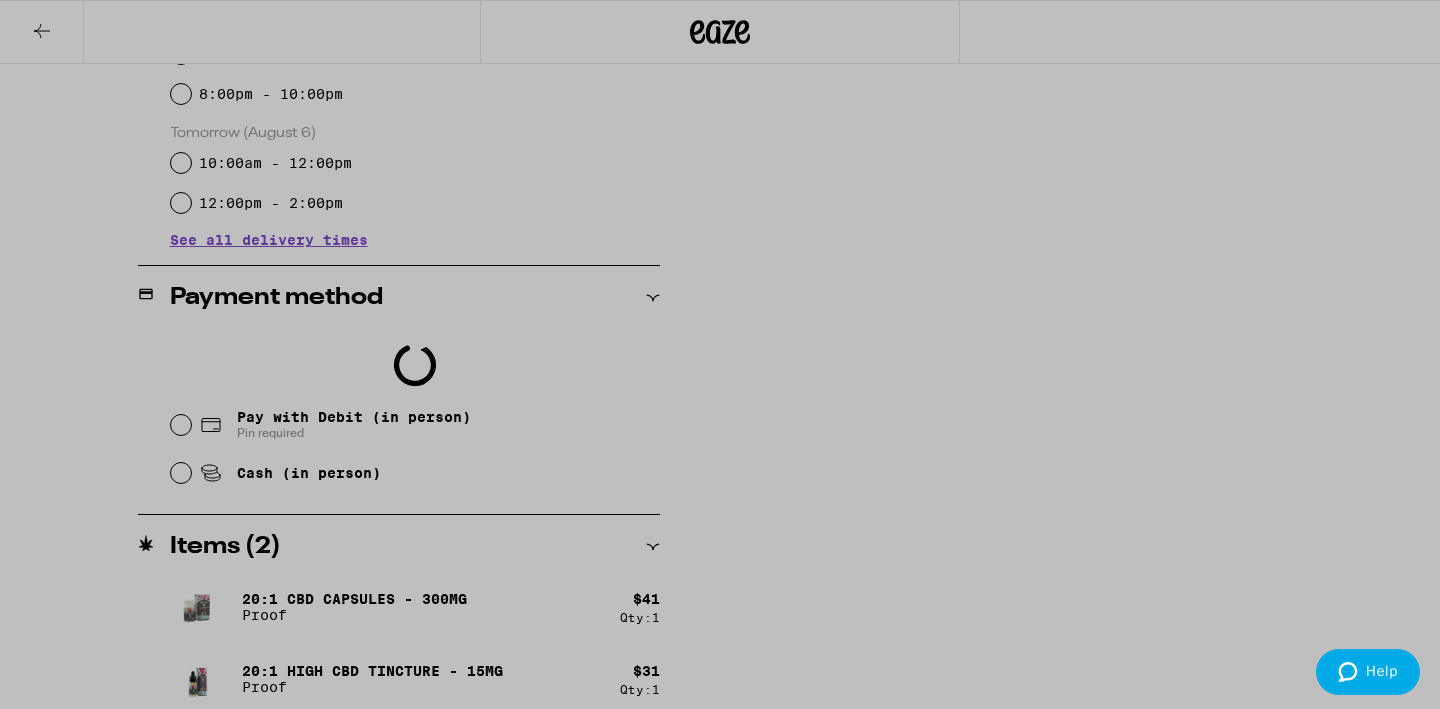 scroll, scrollTop: 0, scrollLeft: 0, axis: both 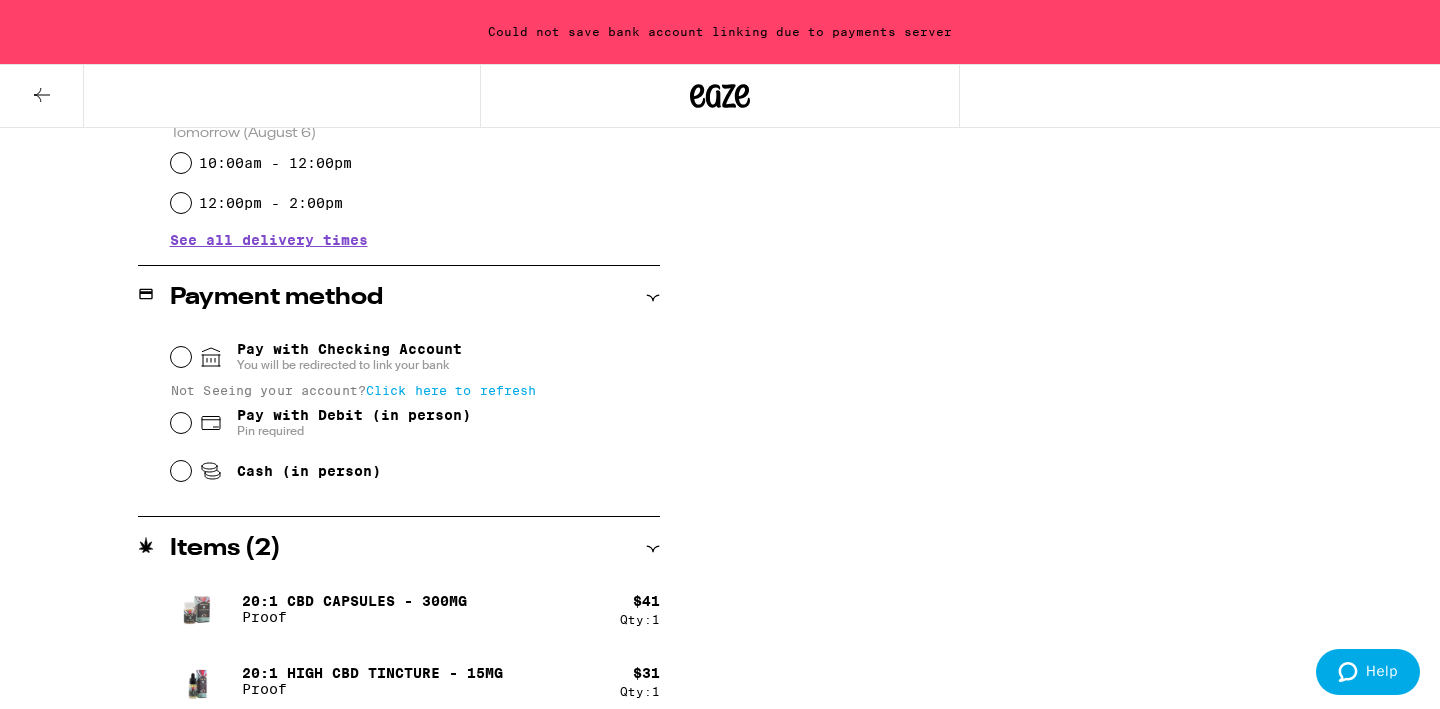 click on "Click here to refresh" at bounding box center [451, 390] 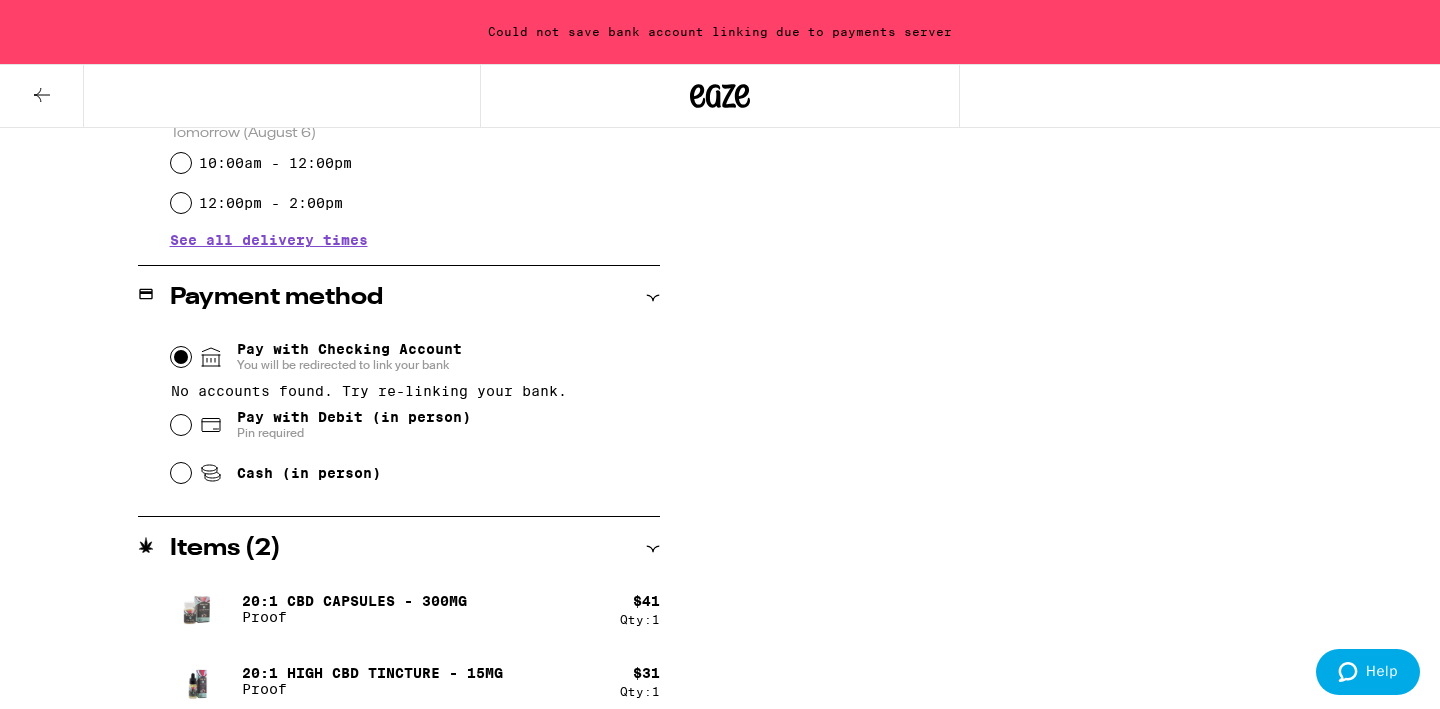 click on "Pay with Checking Account You will be redirected to link your bank" at bounding box center (181, 357) 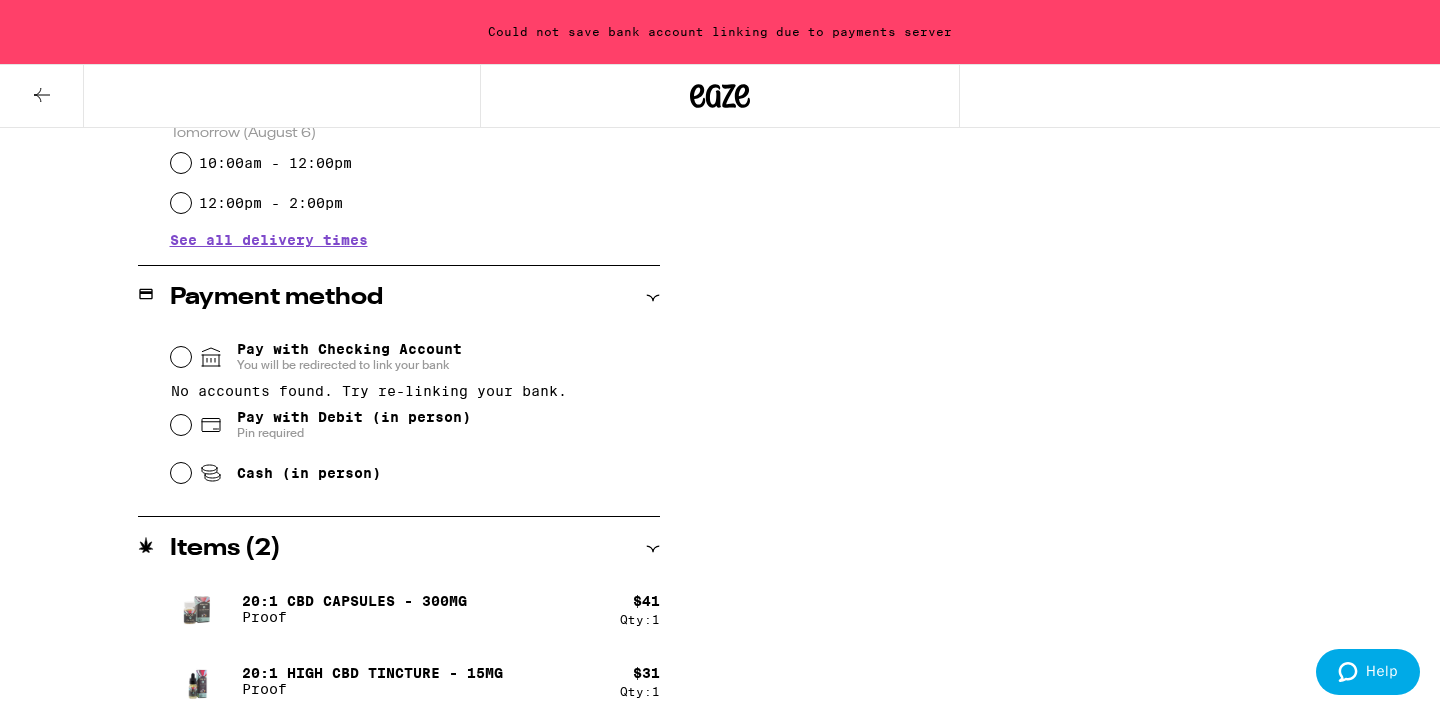 scroll, scrollTop: 661, scrollLeft: 0, axis: vertical 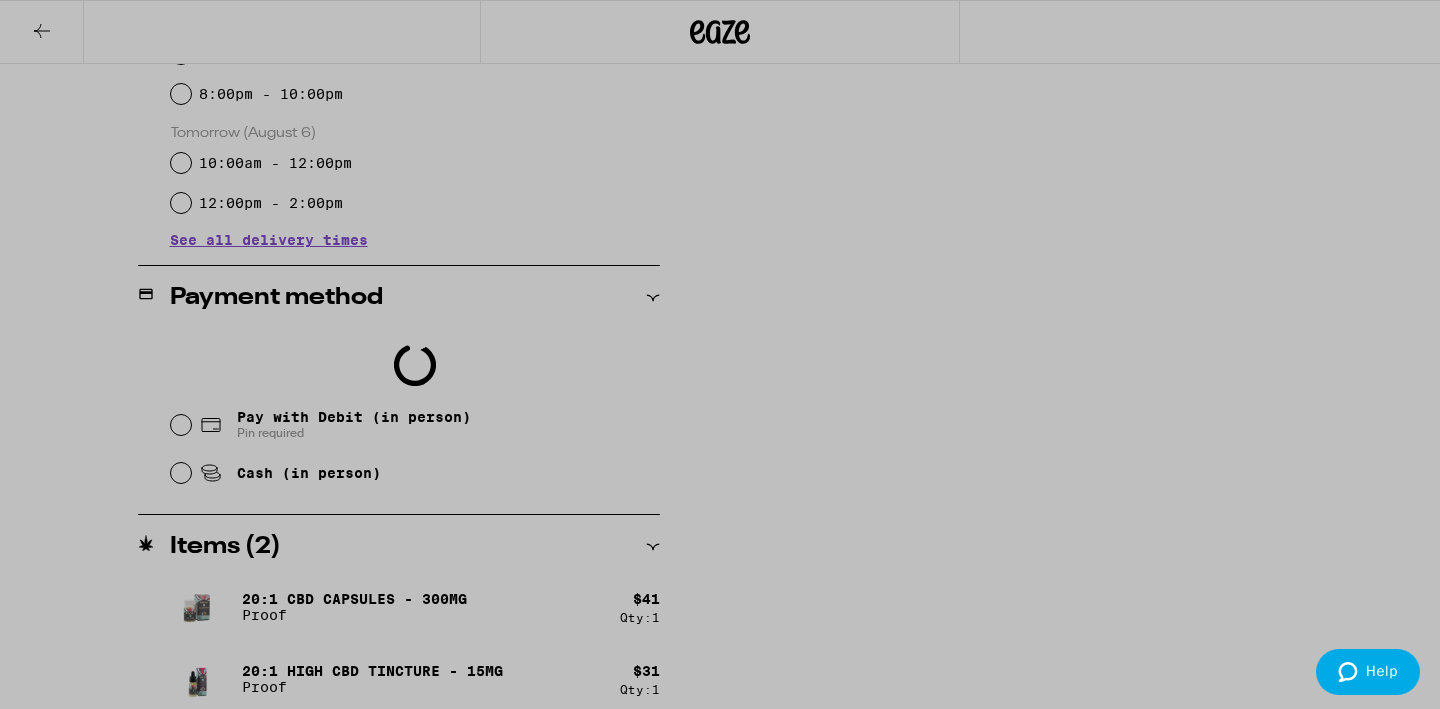 click at bounding box center (720, 354) 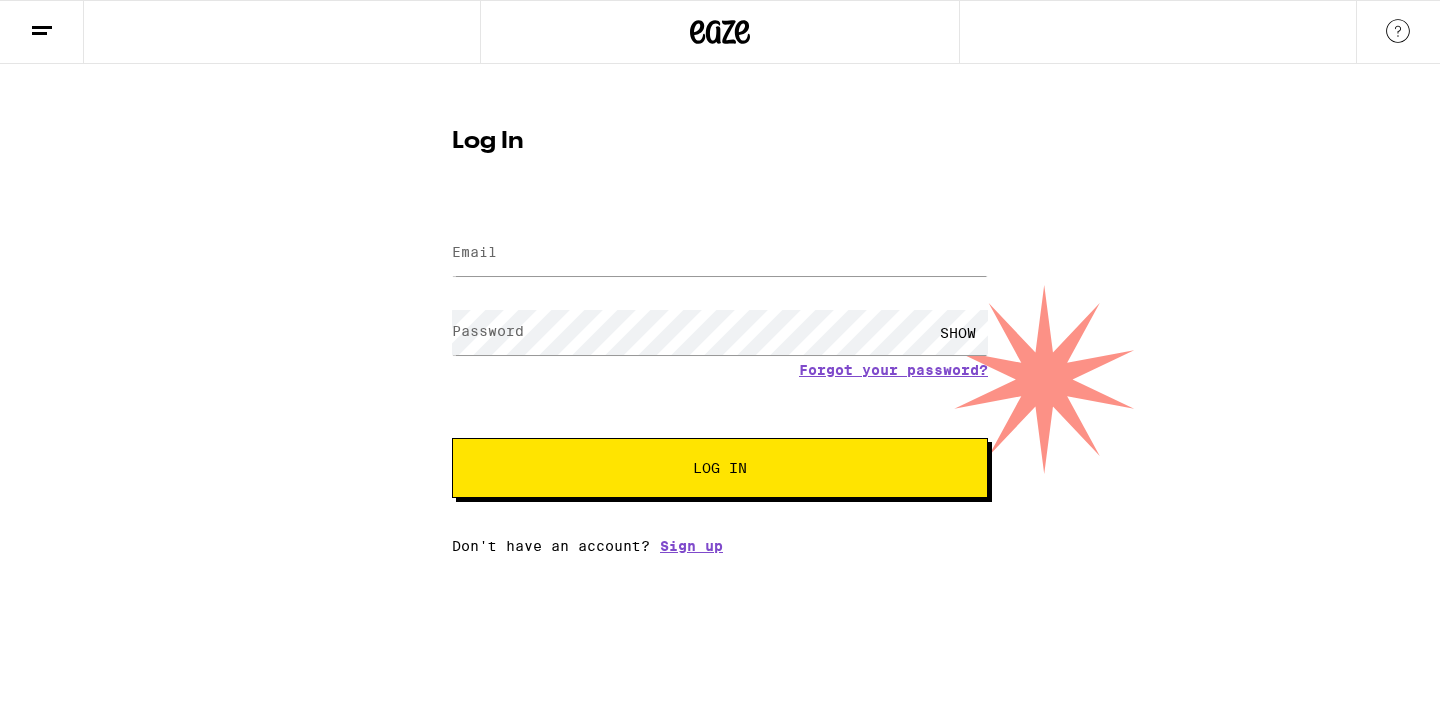 scroll, scrollTop: 0, scrollLeft: 0, axis: both 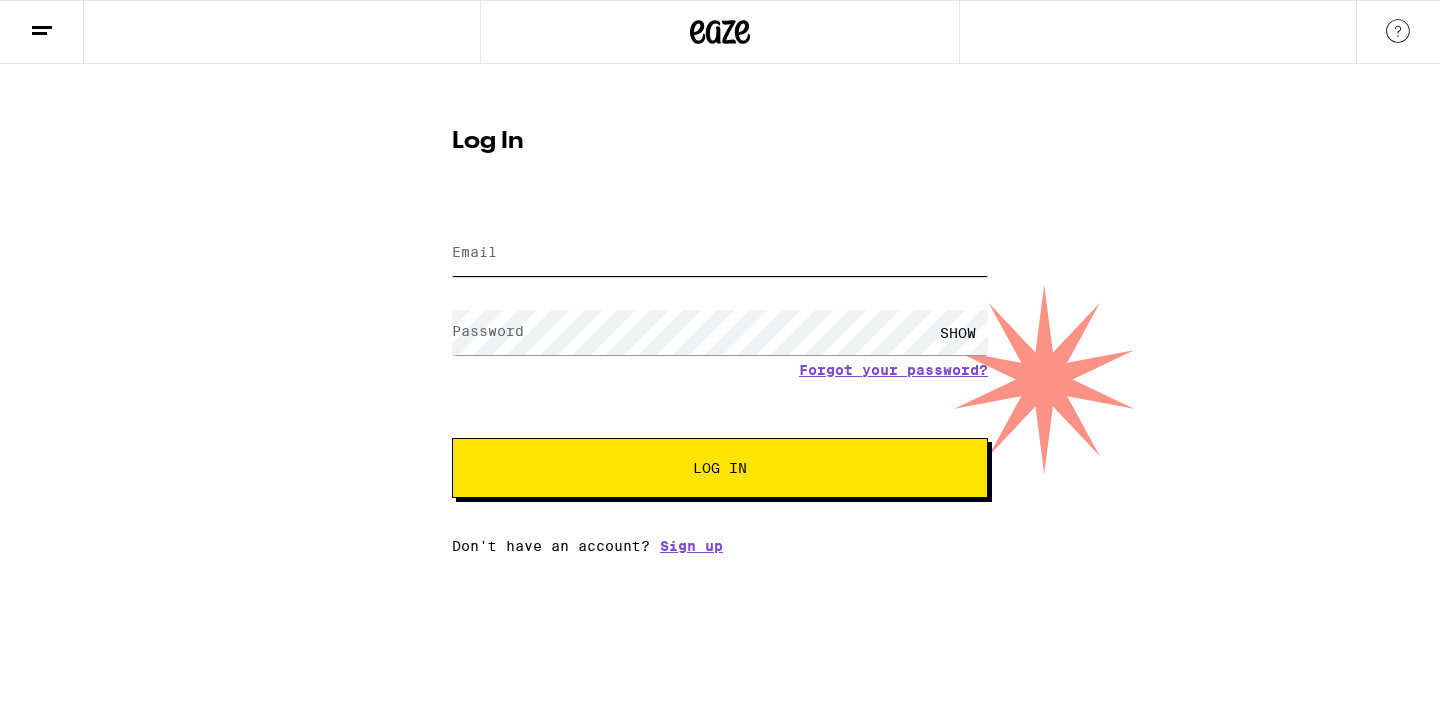 click on "Email" at bounding box center [720, 253] 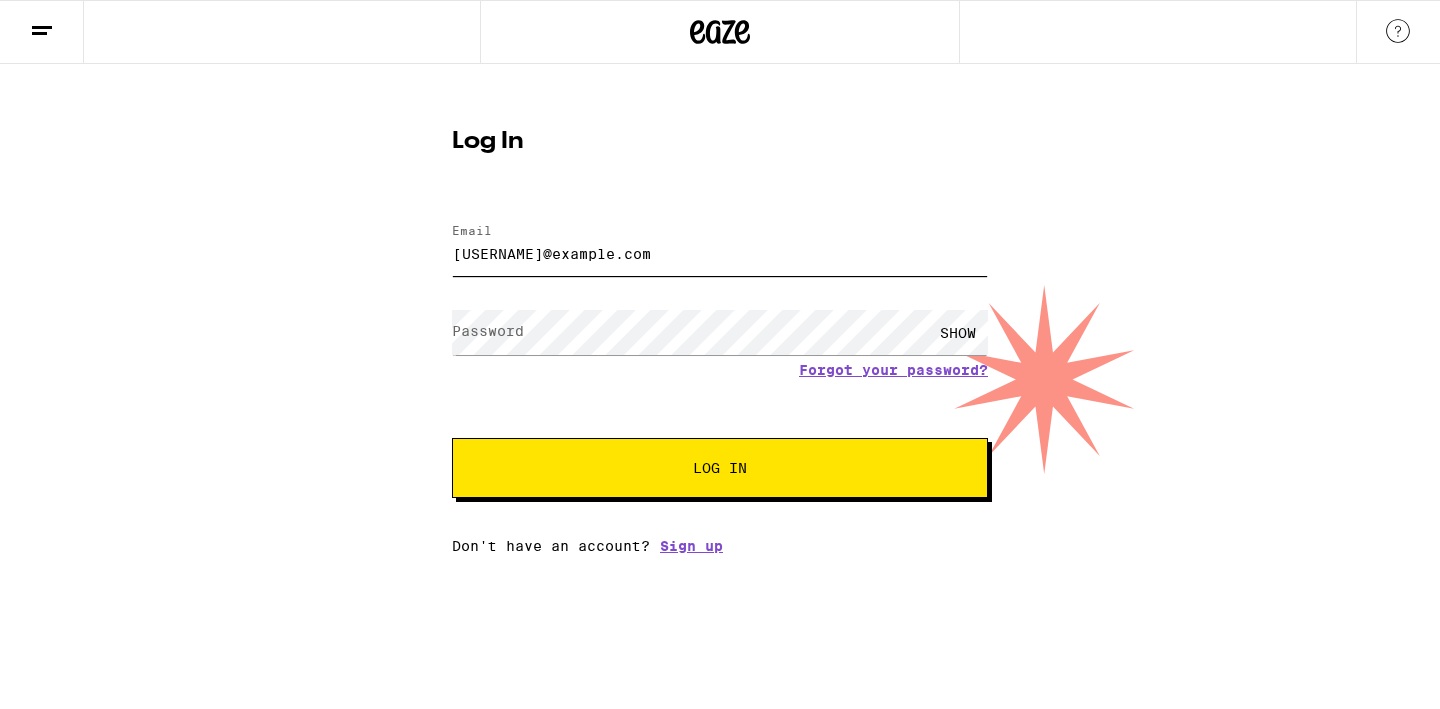 scroll, scrollTop: 0, scrollLeft: 0, axis: both 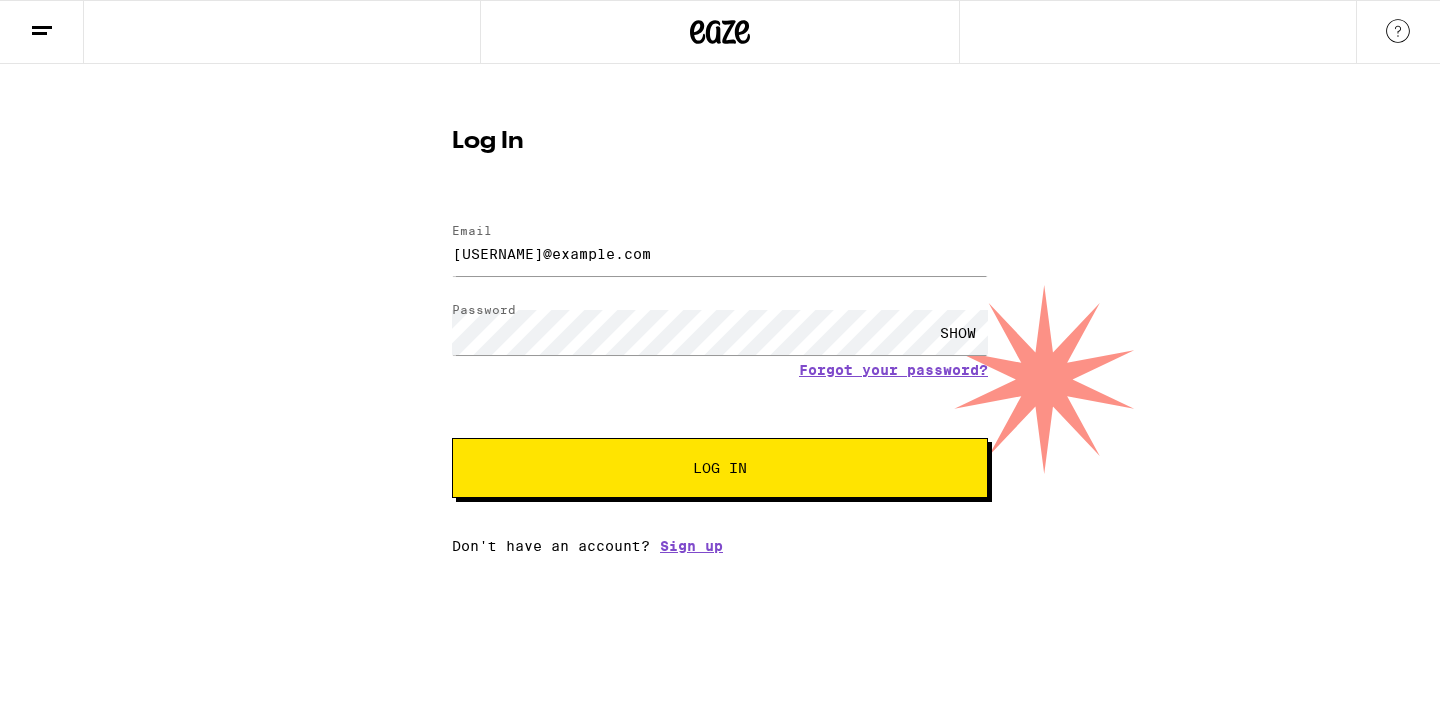 click on "Log In" at bounding box center [720, 468] 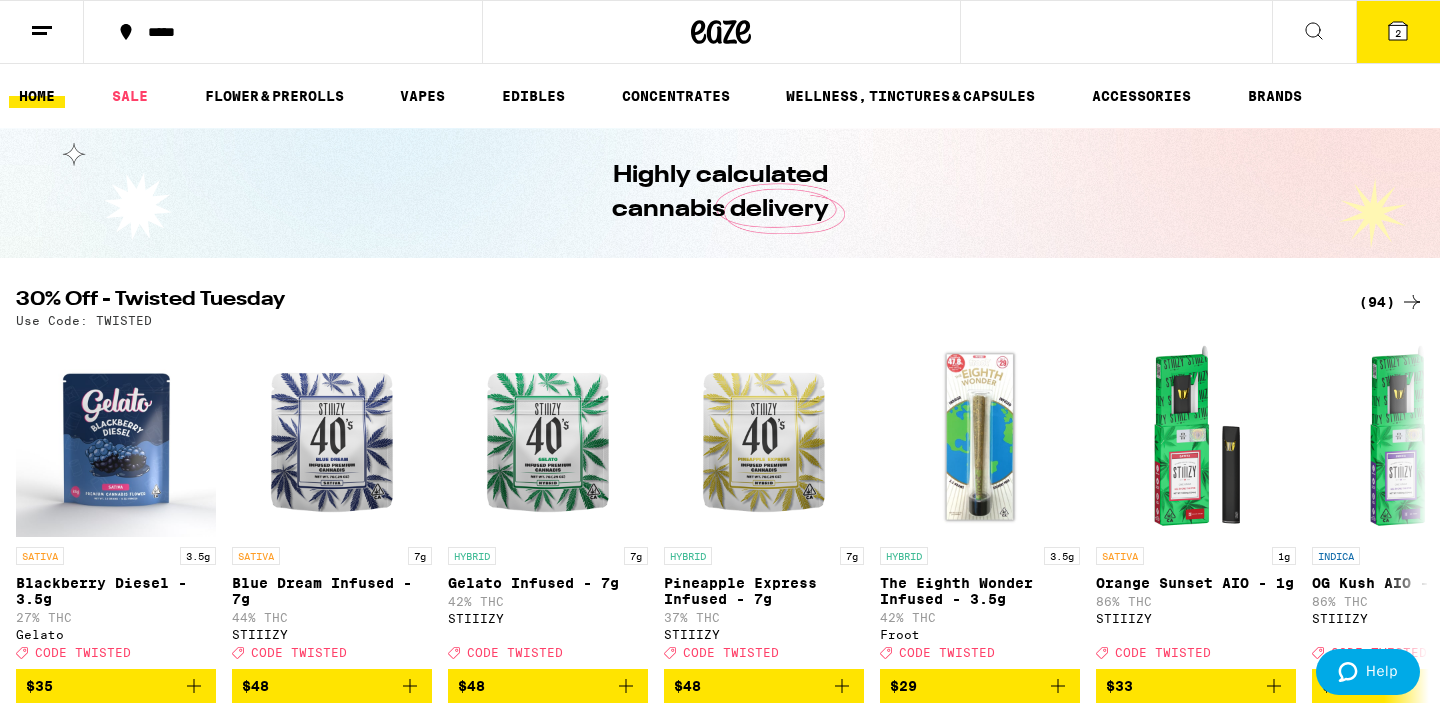 scroll, scrollTop: 0, scrollLeft: 0, axis: both 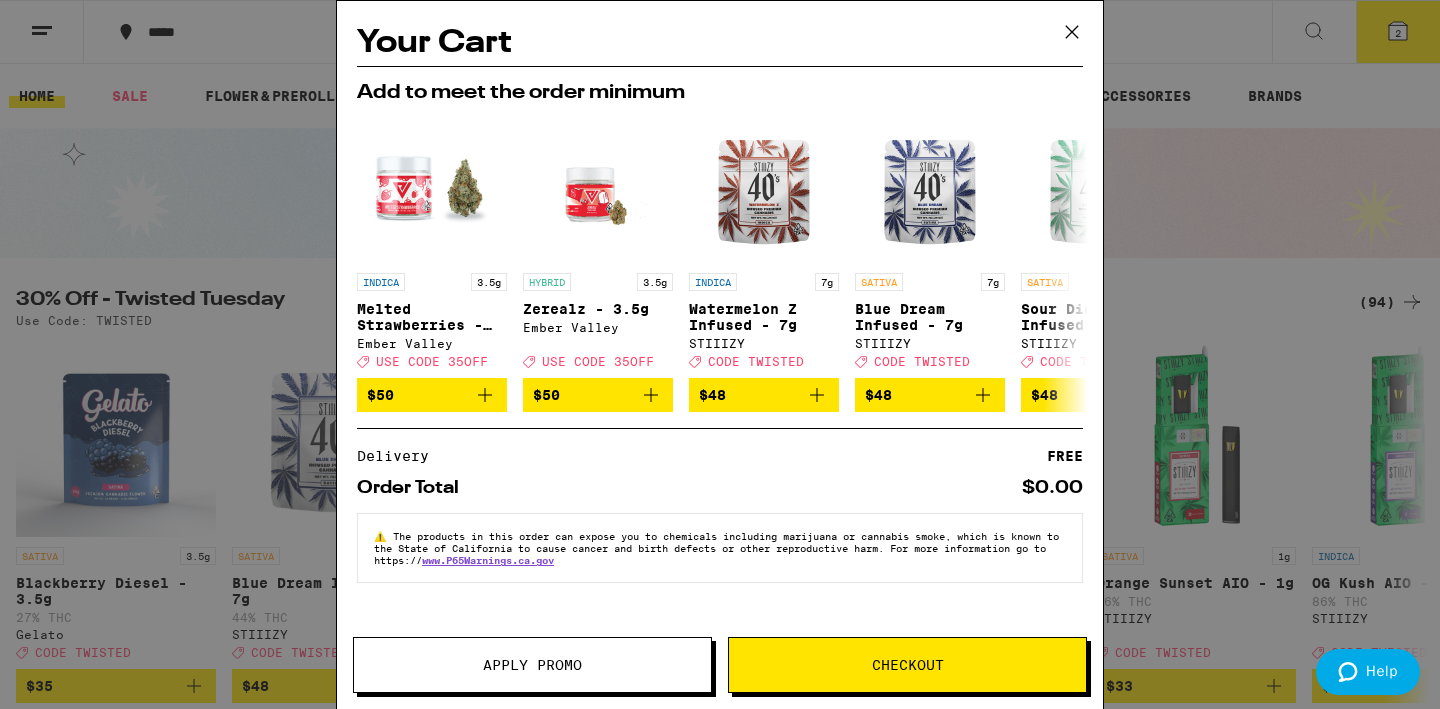 click 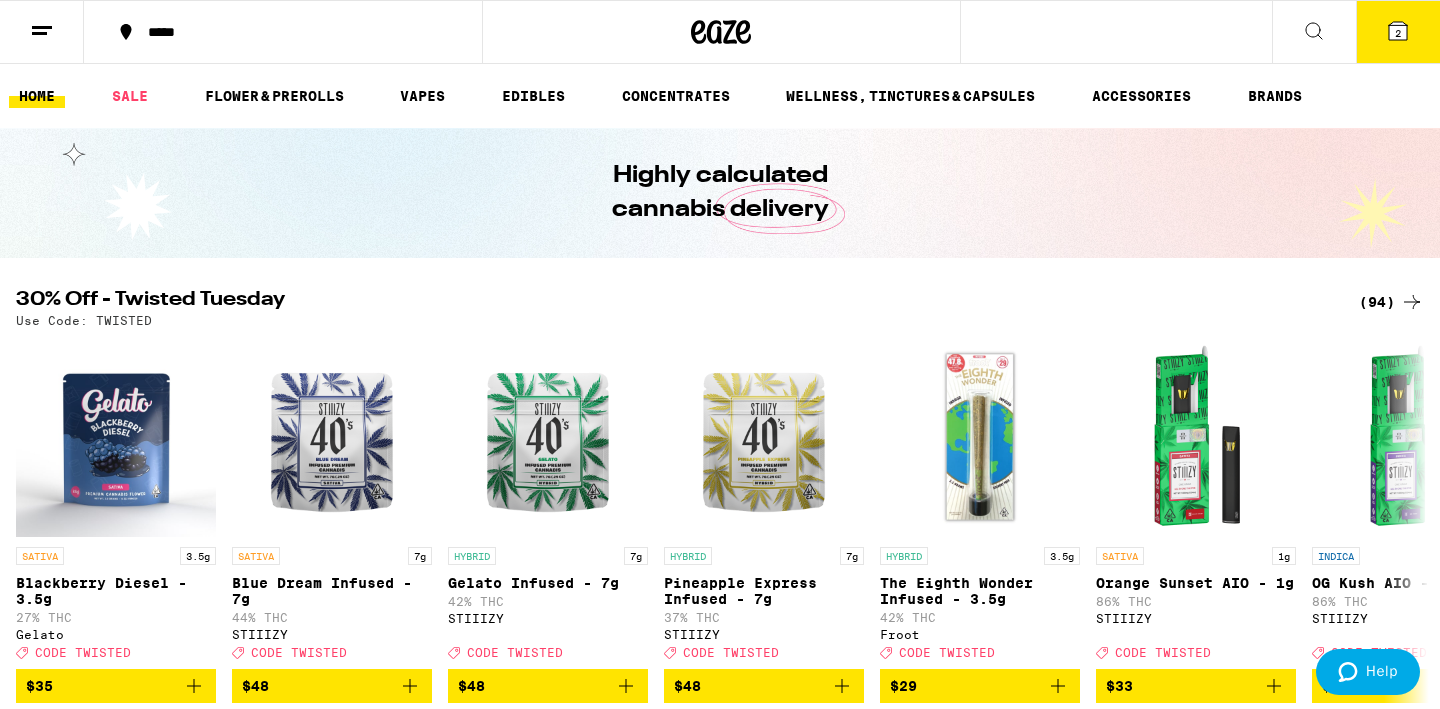 scroll, scrollTop: 0, scrollLeft: 0, axis: both 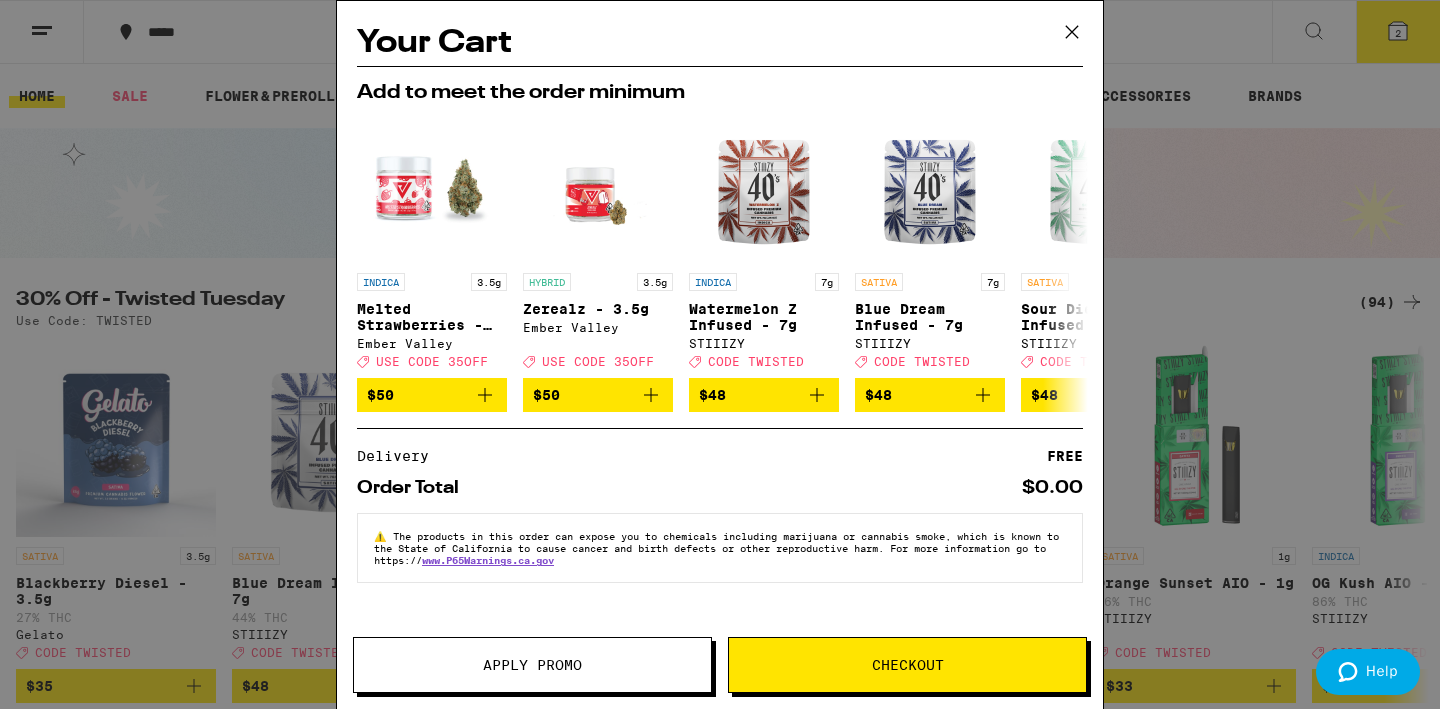 click 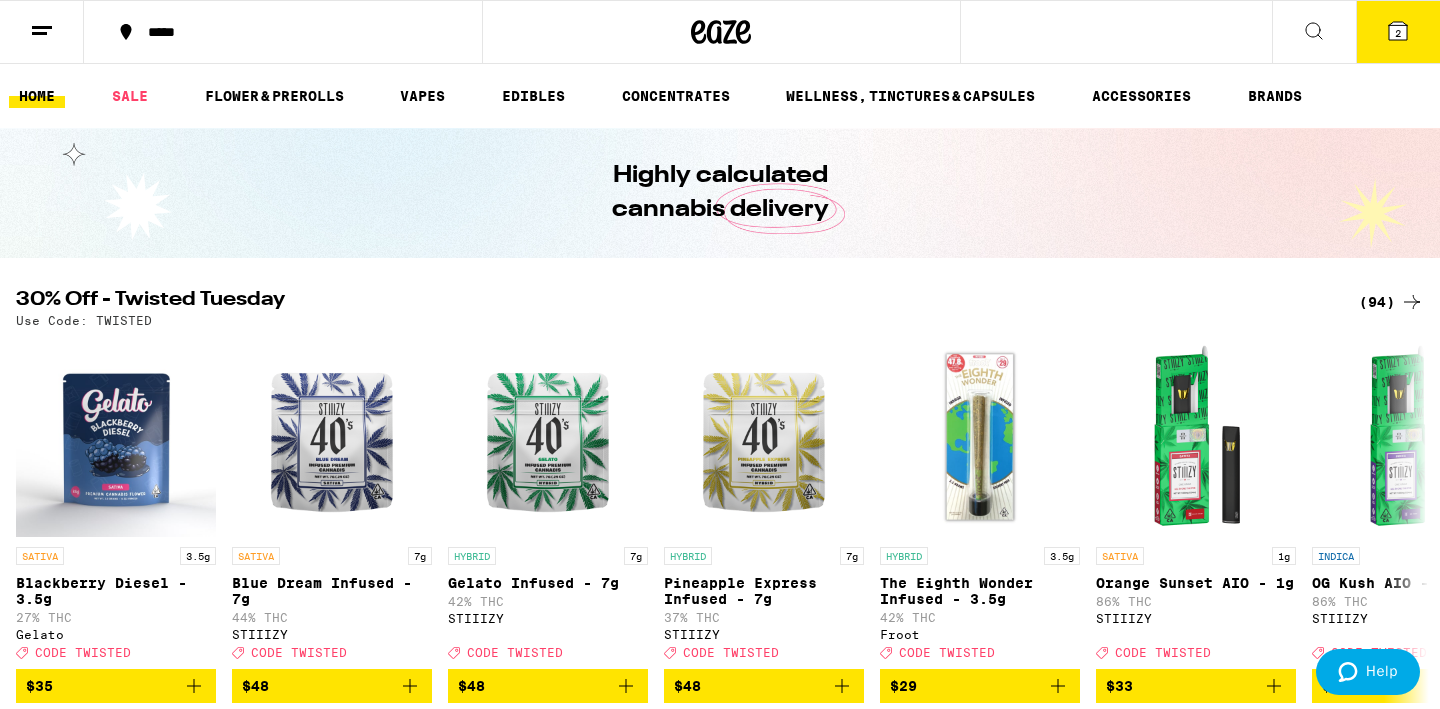 scroll, scrollTop: 0, scrollLeft: 0, axis: both 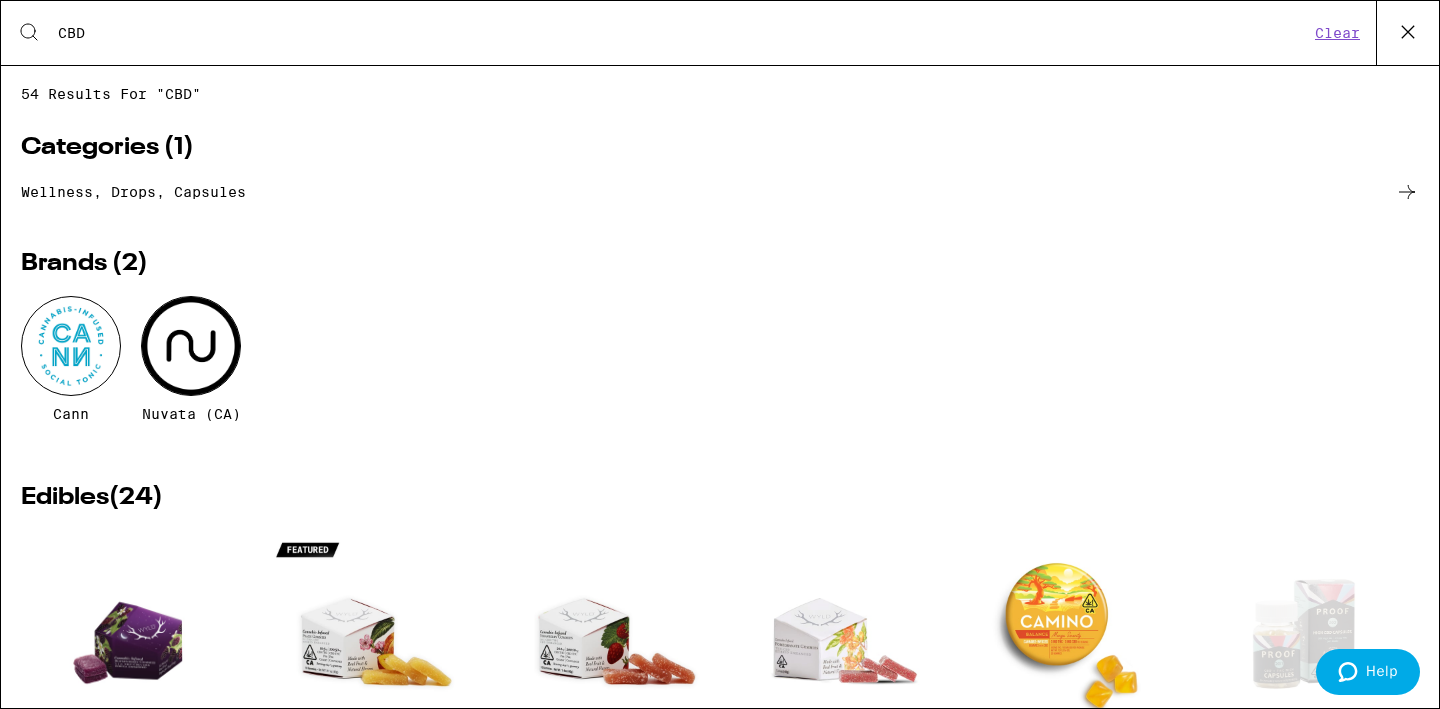 type on "CBD" 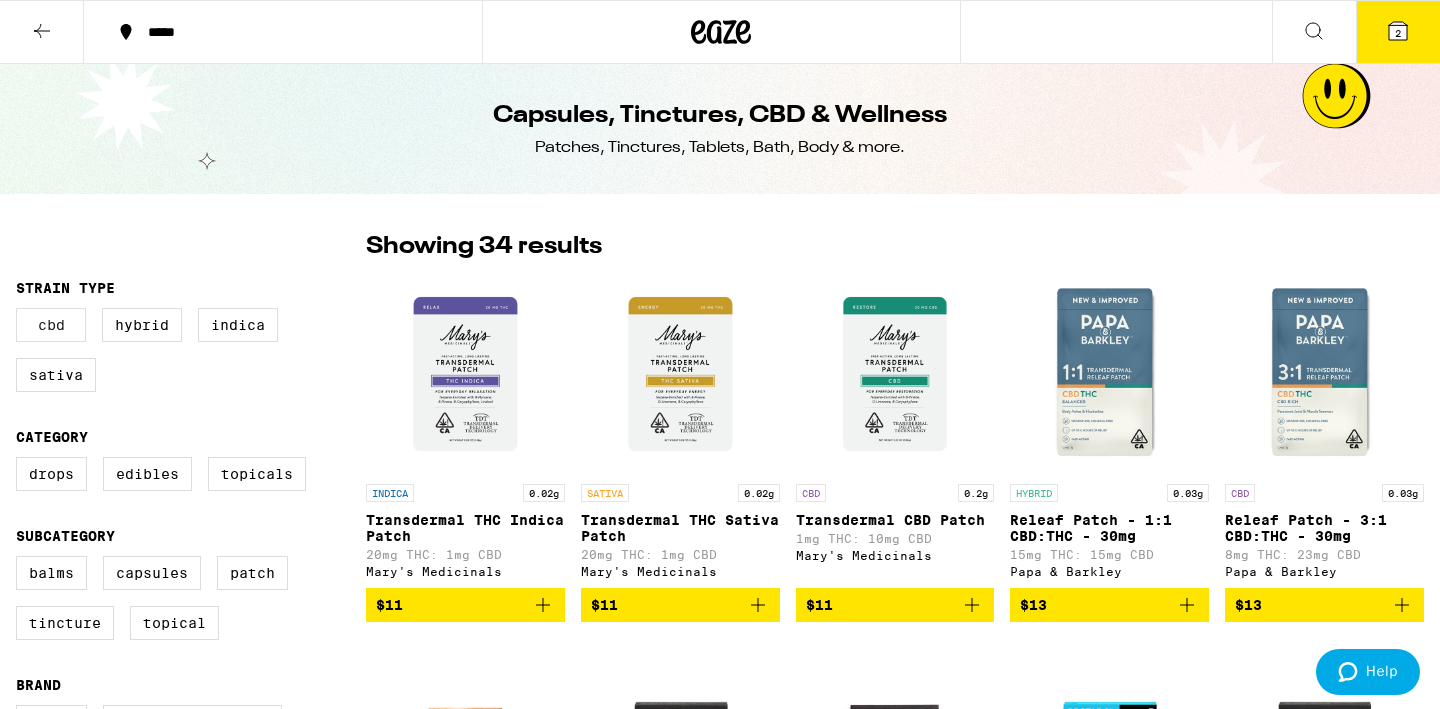 click on "CBD" at bounding box center [51, 325] 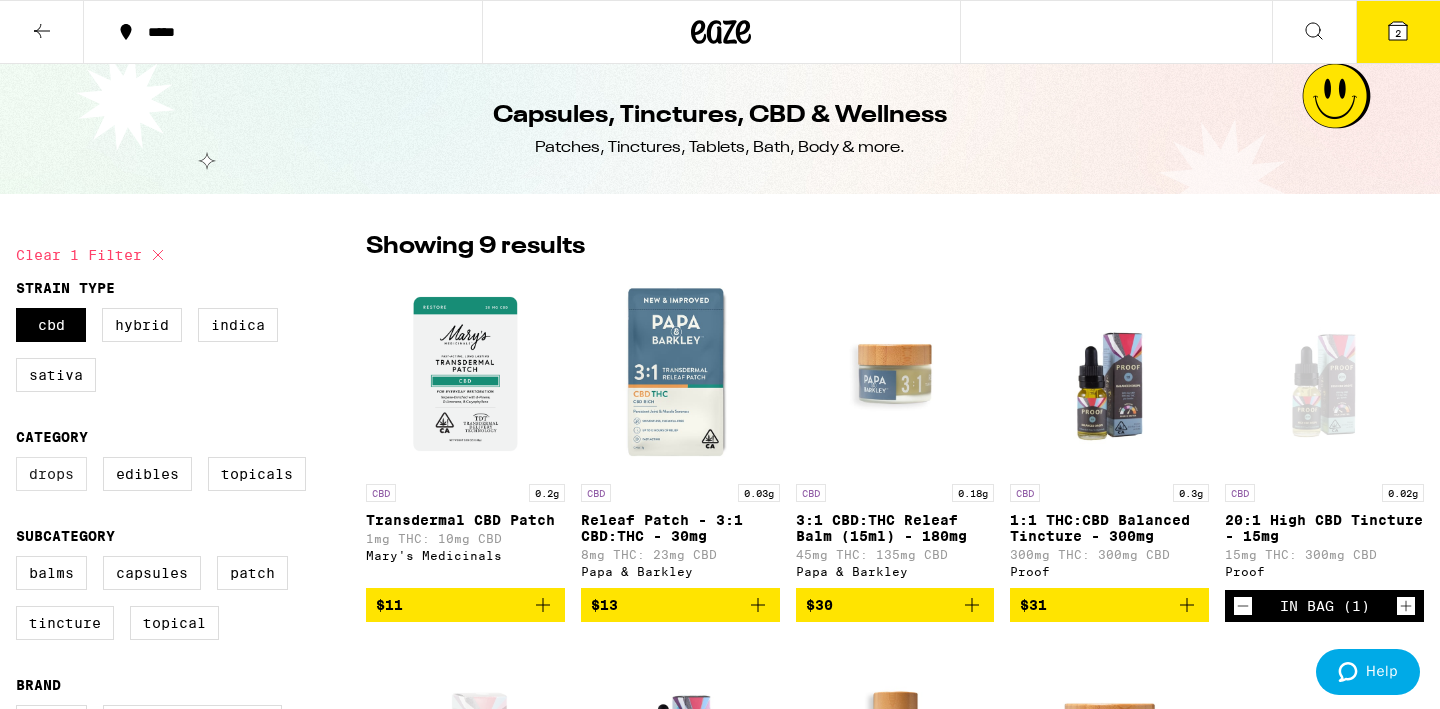 click on "Drops" at bounding box center [51, 474] 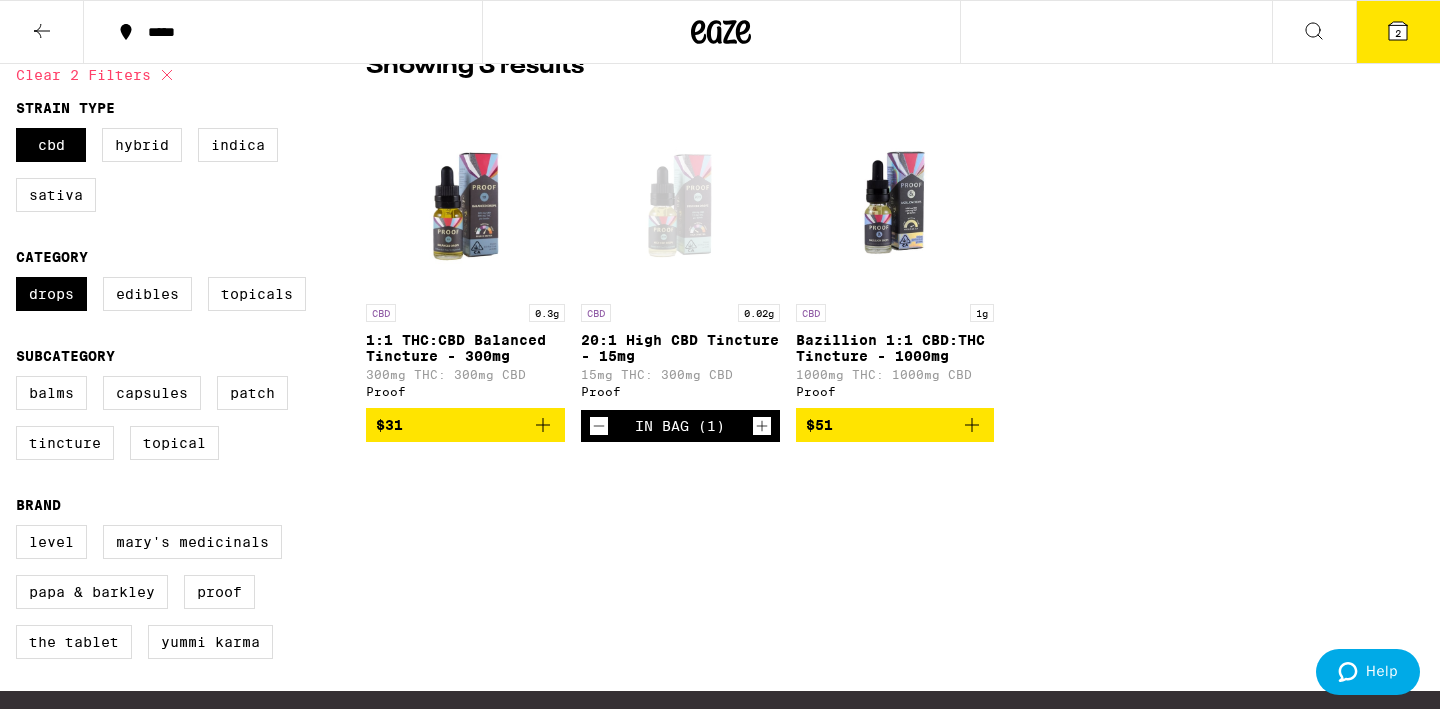 scroll, scrollTop: 174, scrollLeft: 0, axis: vertical 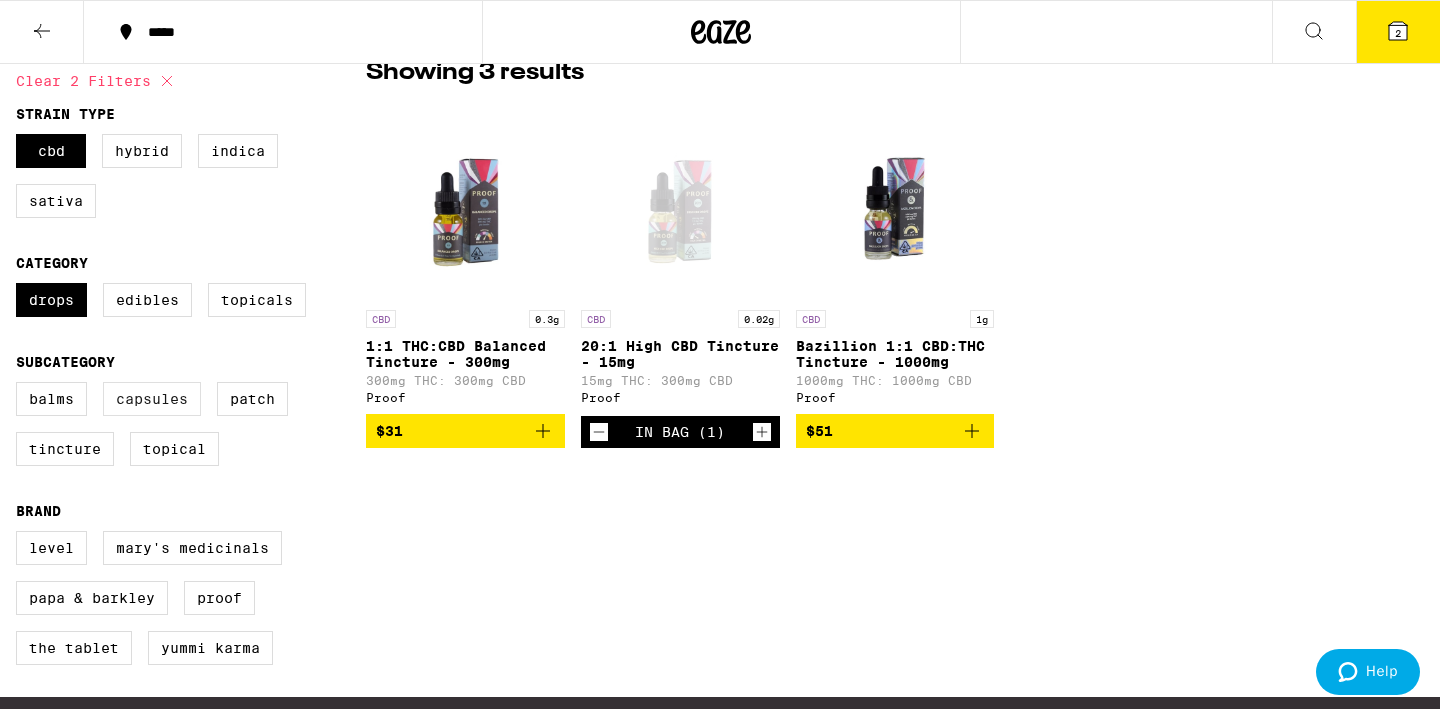 click on "Capsules" at bounding box center [152, 399] 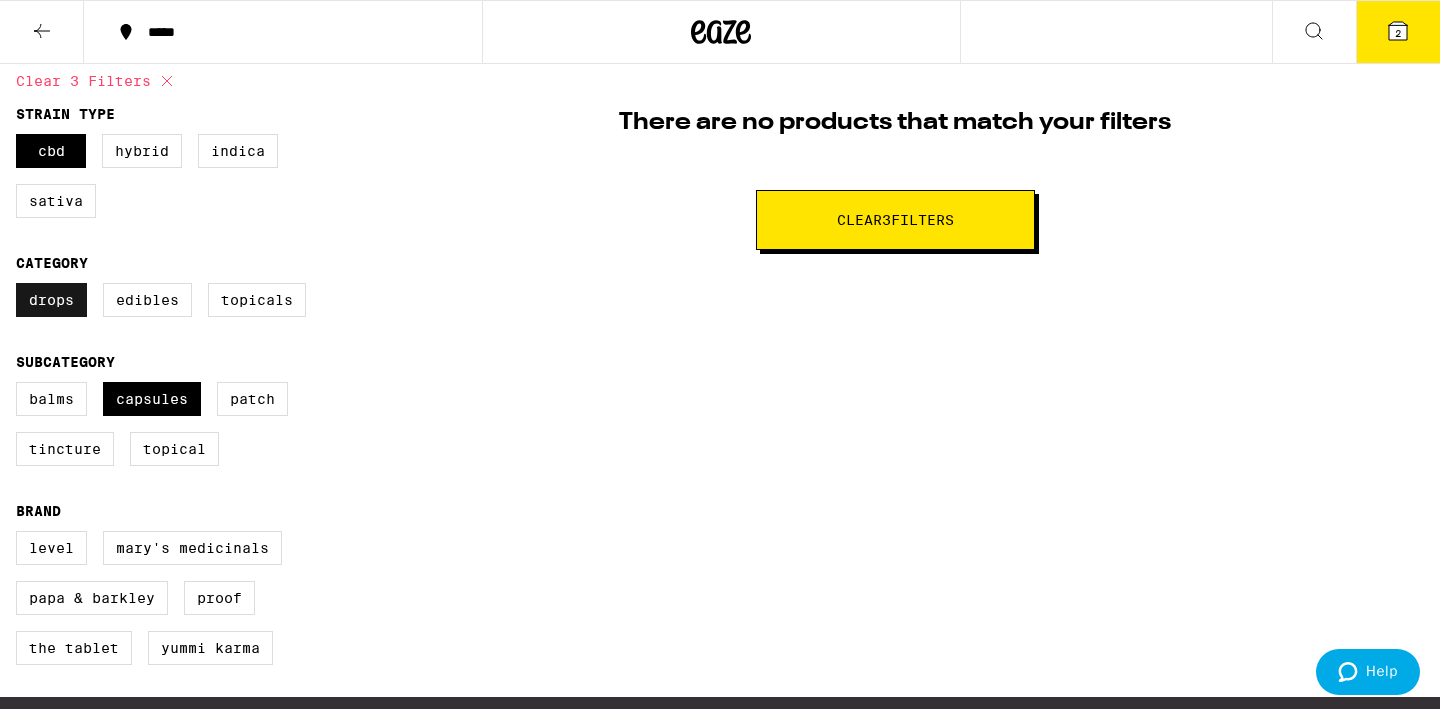 click on "Drops" at bounding box center [51, 300] 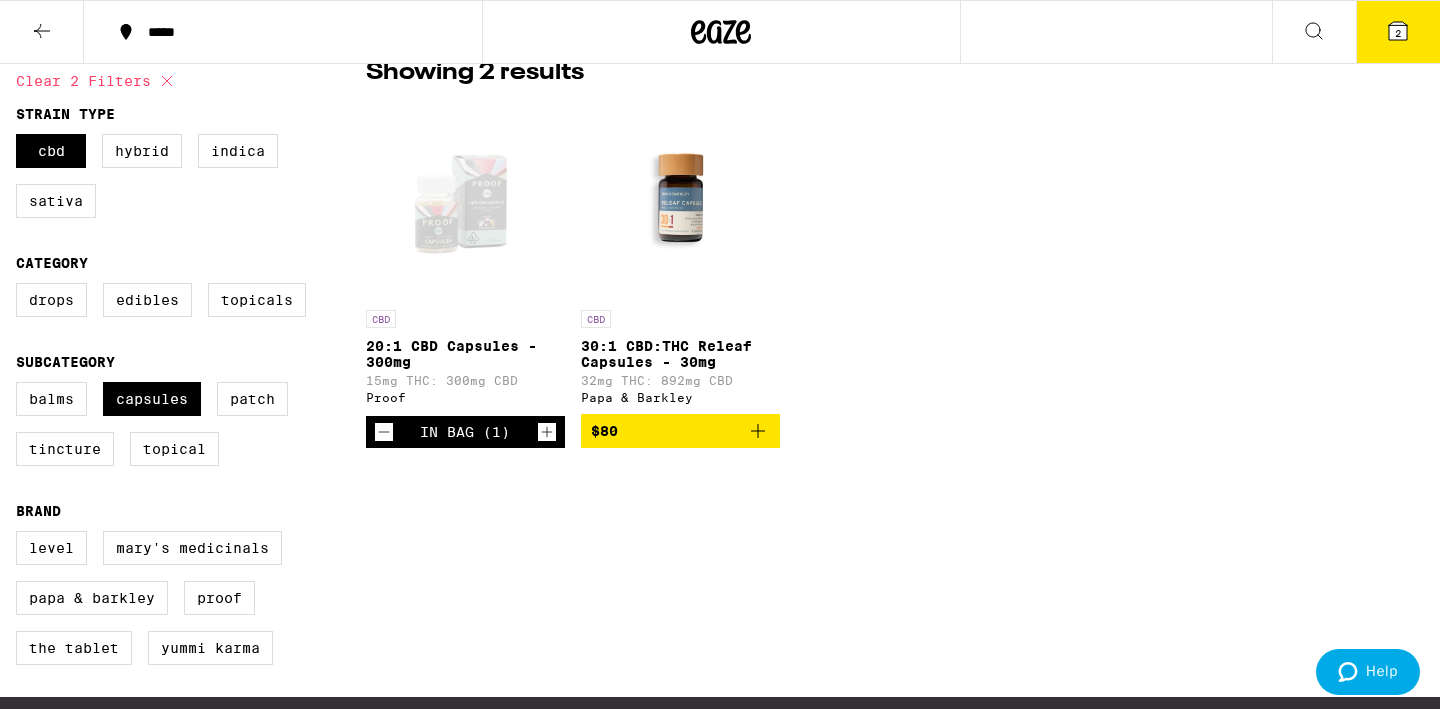 click 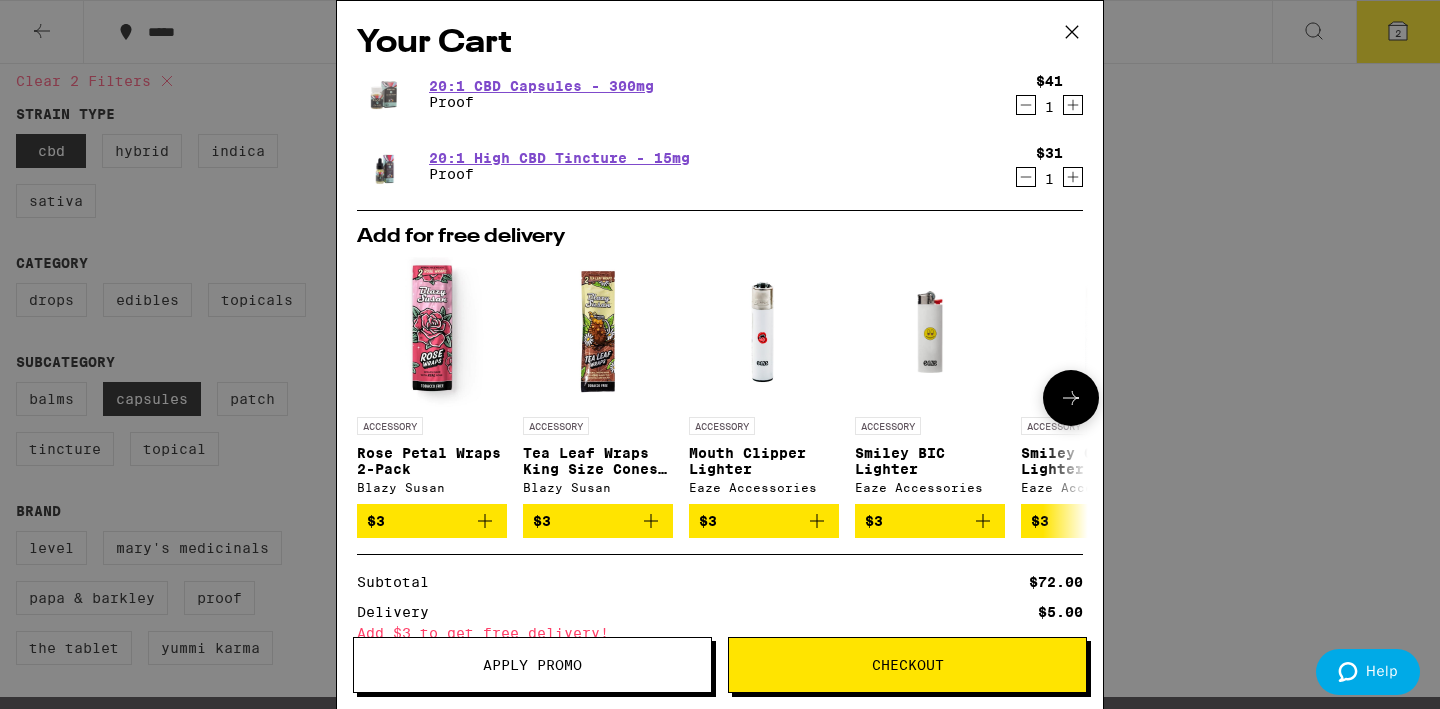click 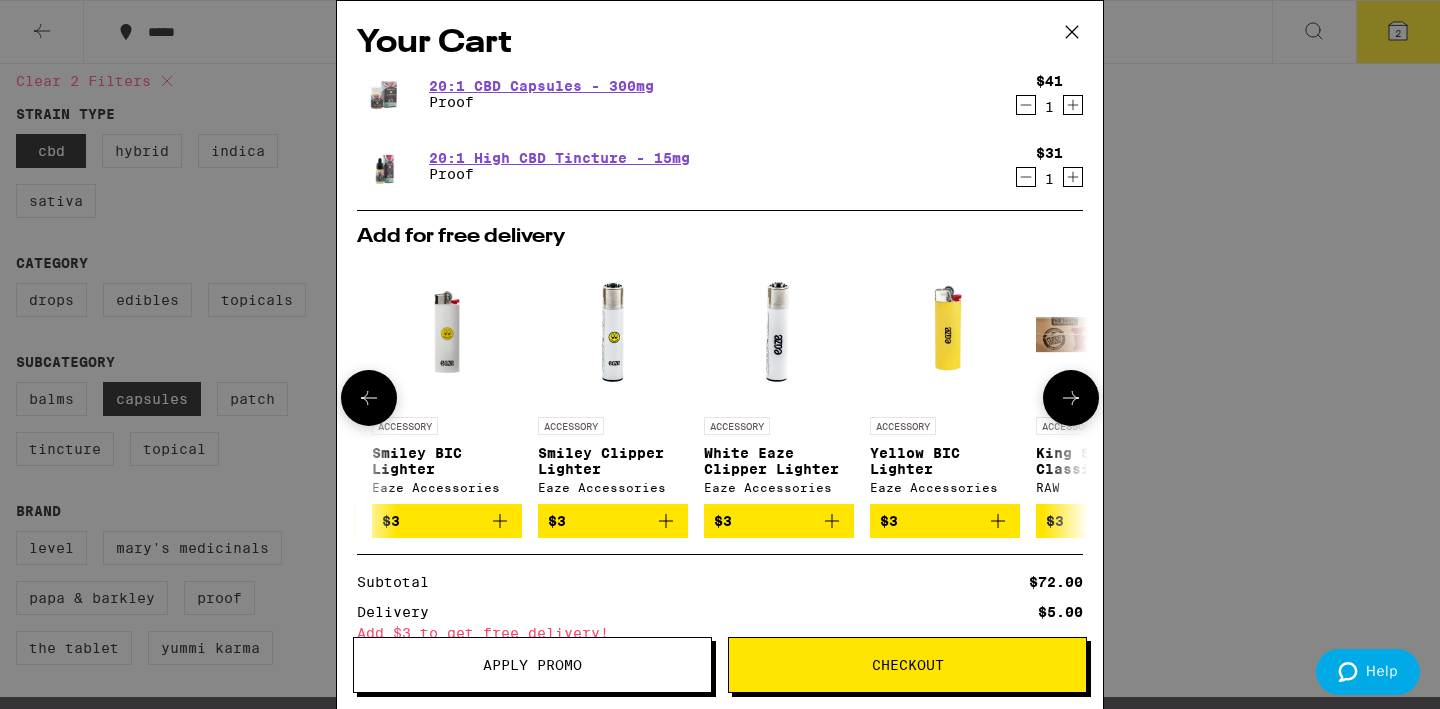 scroll, scrollTop: 0, scrollLeft: 508, axis: horizontal 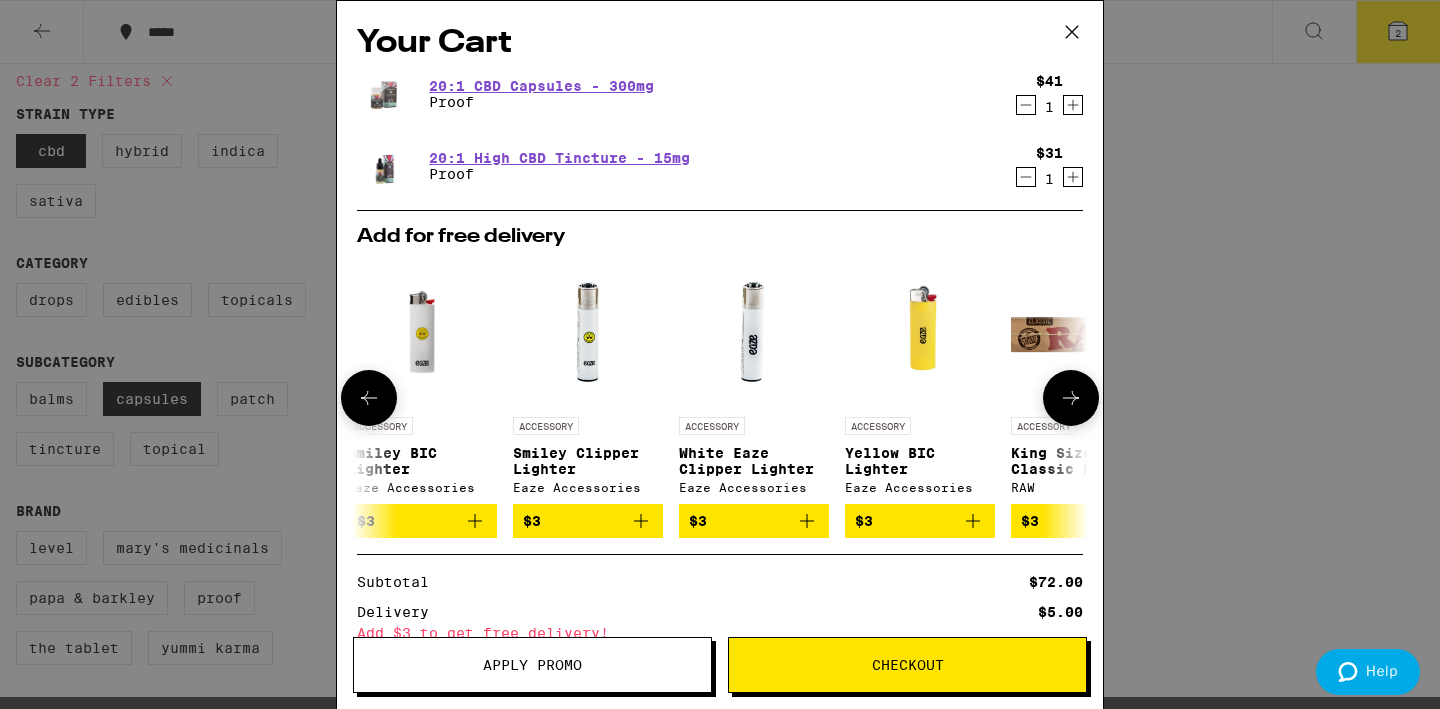 click 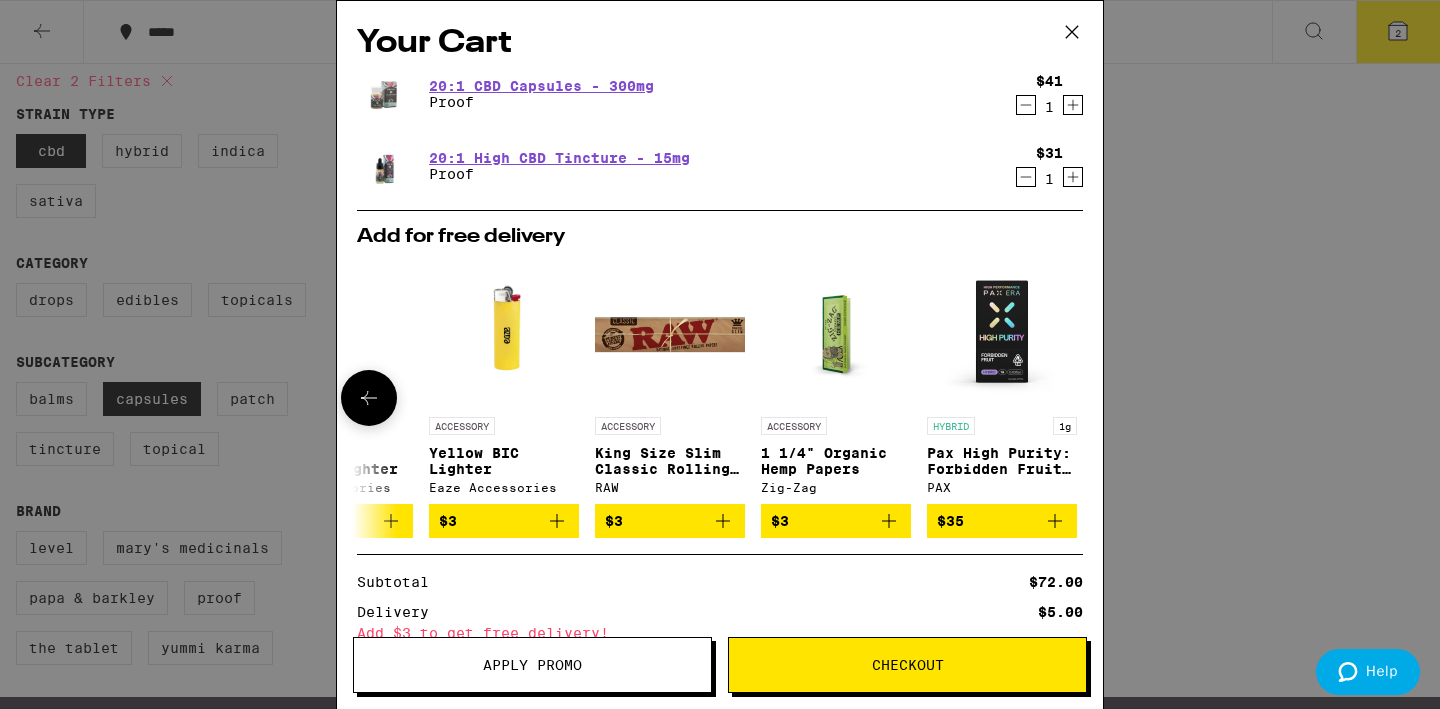 scroll, scrollTop: 0, scrollLeft: 934, axis: horizontal 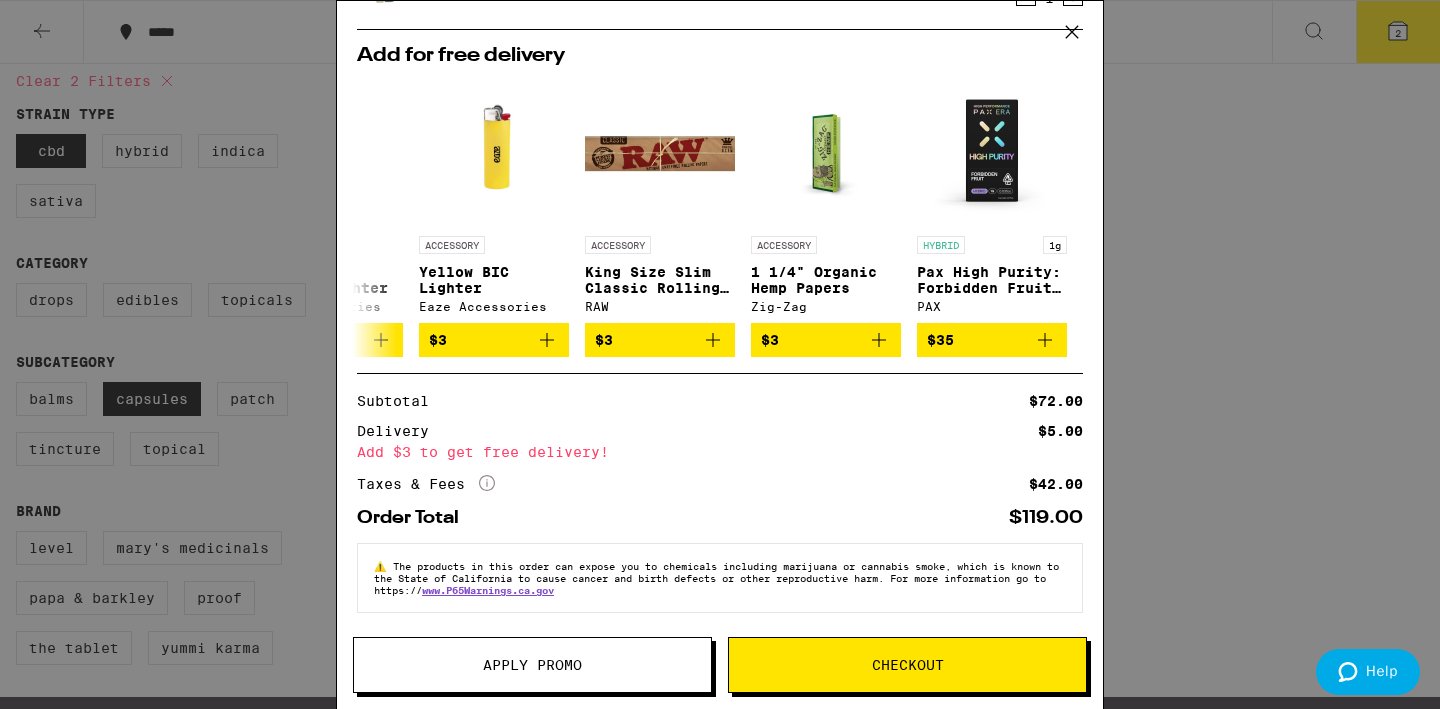 click on "Checkout" at bounding box center [907, 665] 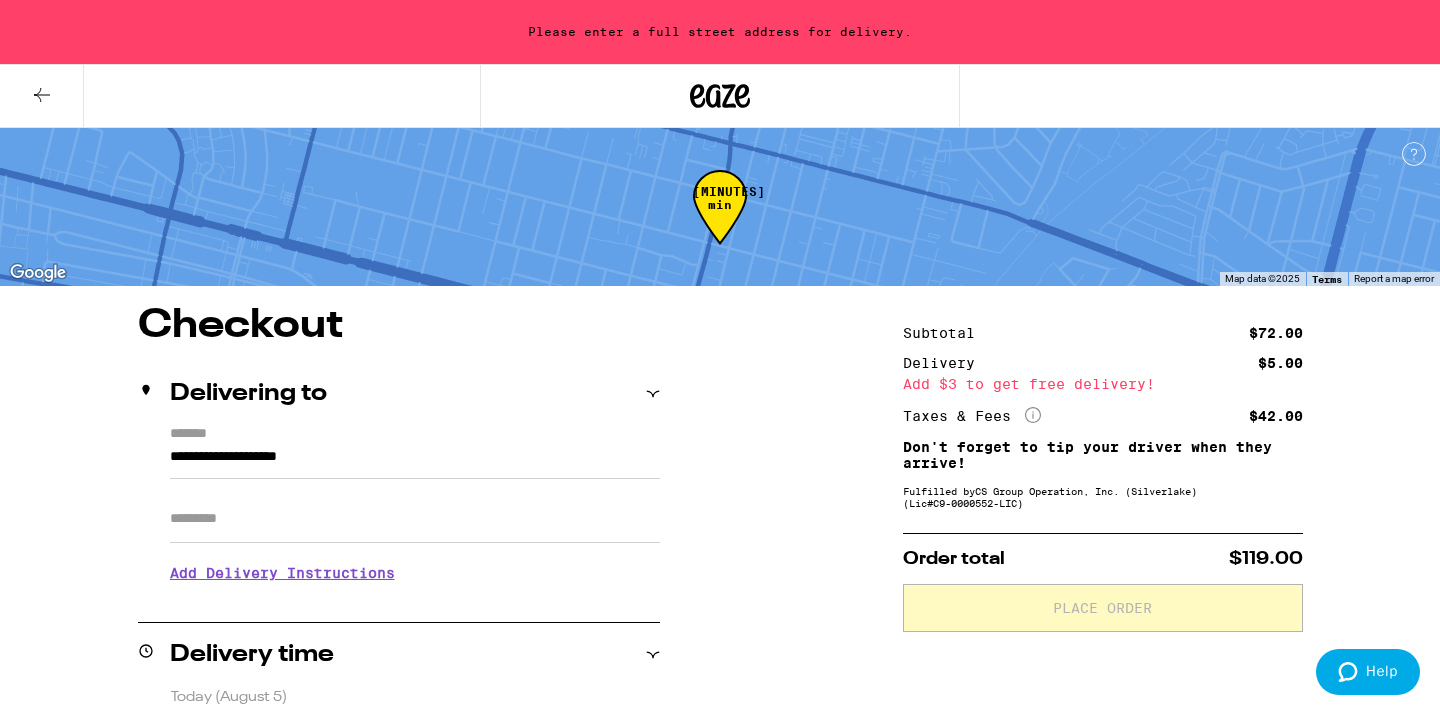 click on "**********" at bounding box center (415, 462) 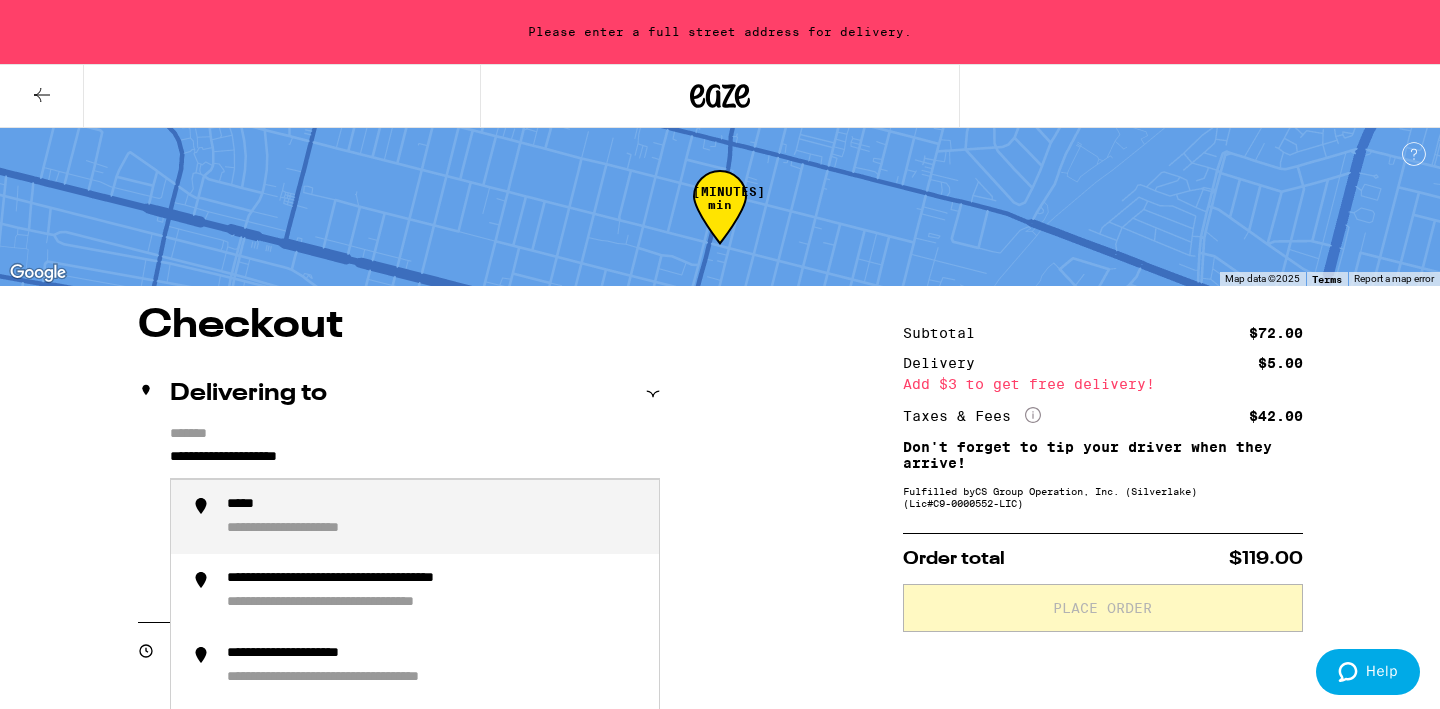 drag, startPoint x: 327, startPoint y: 458, endPoint x: 156, endPoint y: 452, distance: 171.10522 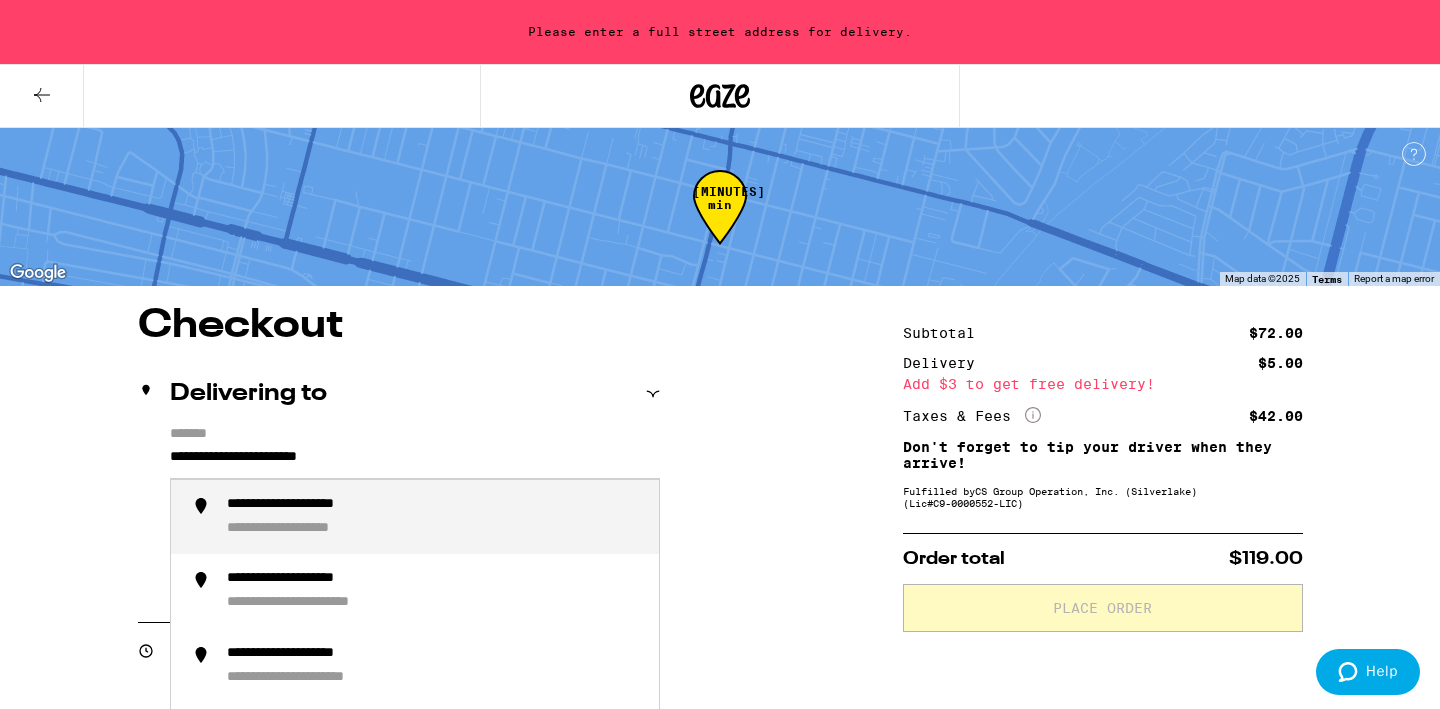 click on "**********" at bounding box center (322, 505) 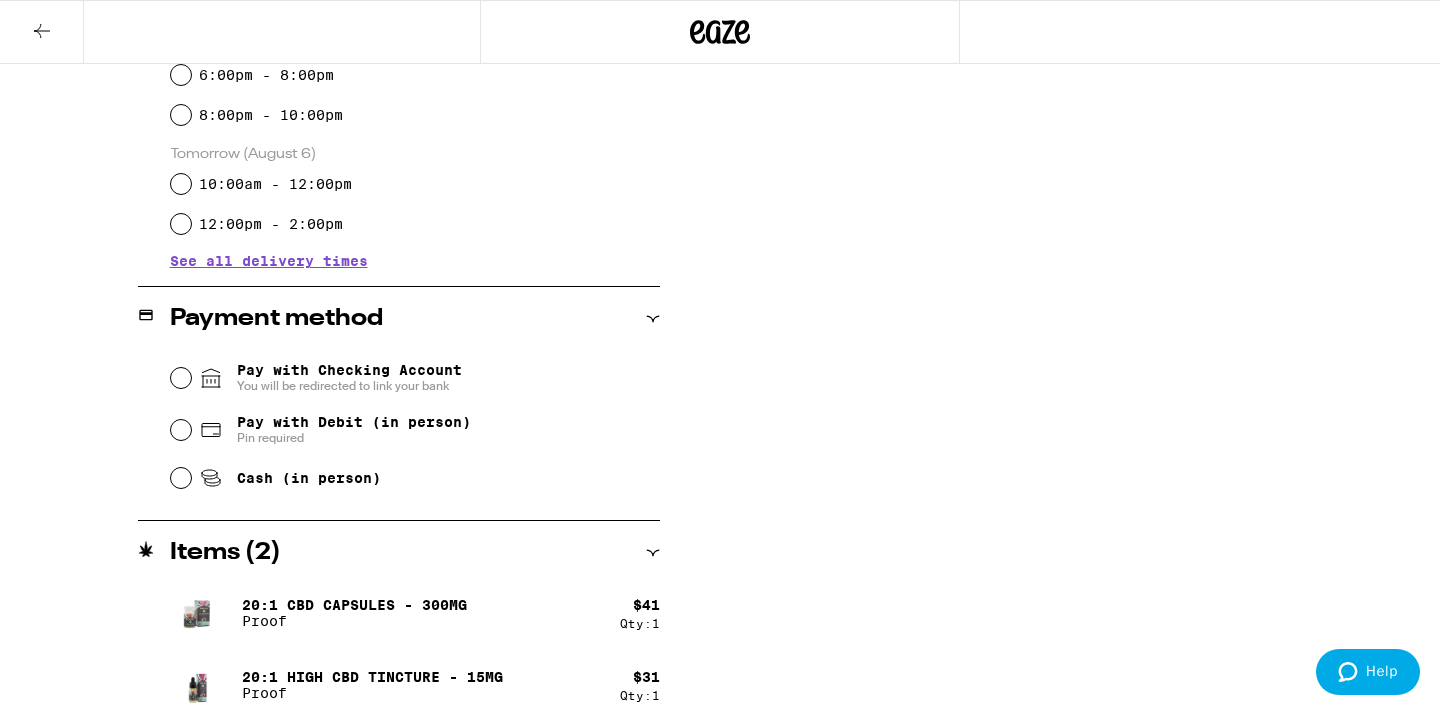 scroll, scrollTop: 661, scrollLeft: 0, axis: vertical 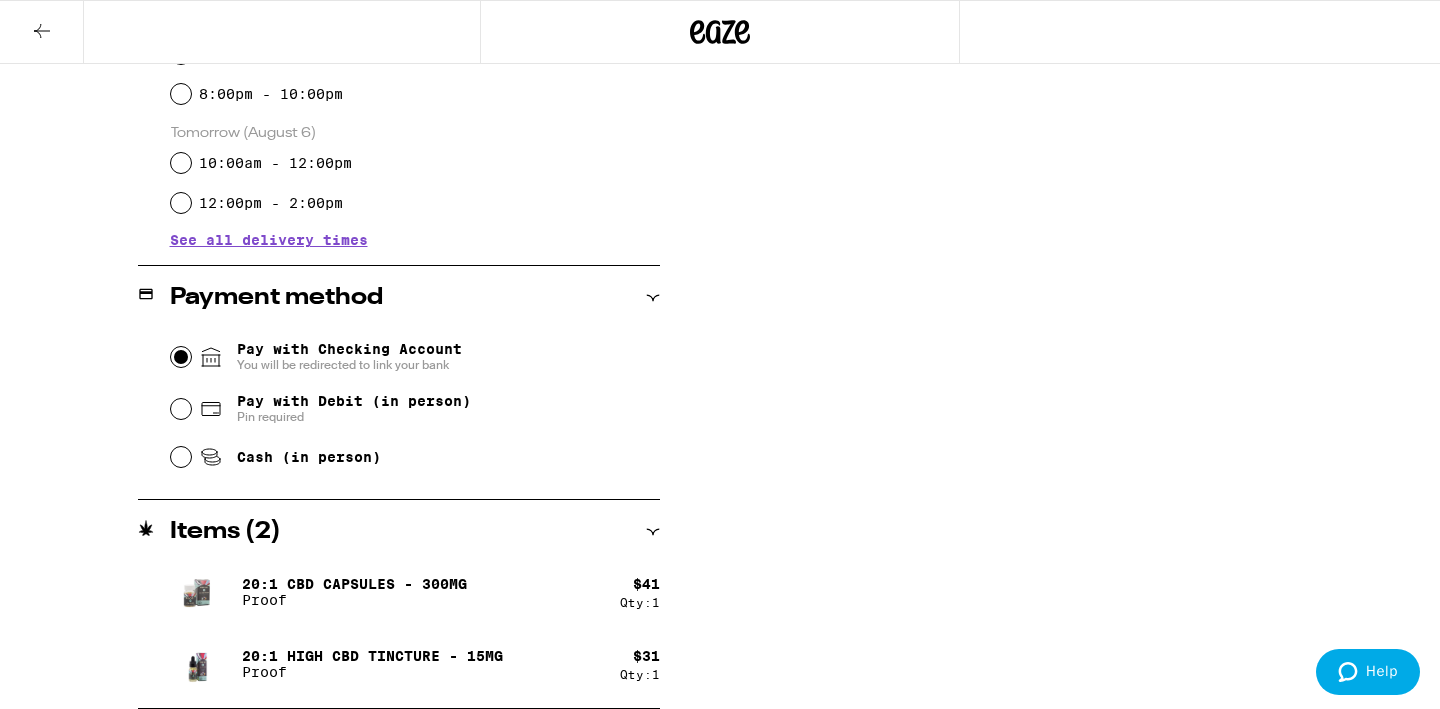 click on "Pay with Checking Account You will be redirected to link your bank" at bounding box center [181, 357] 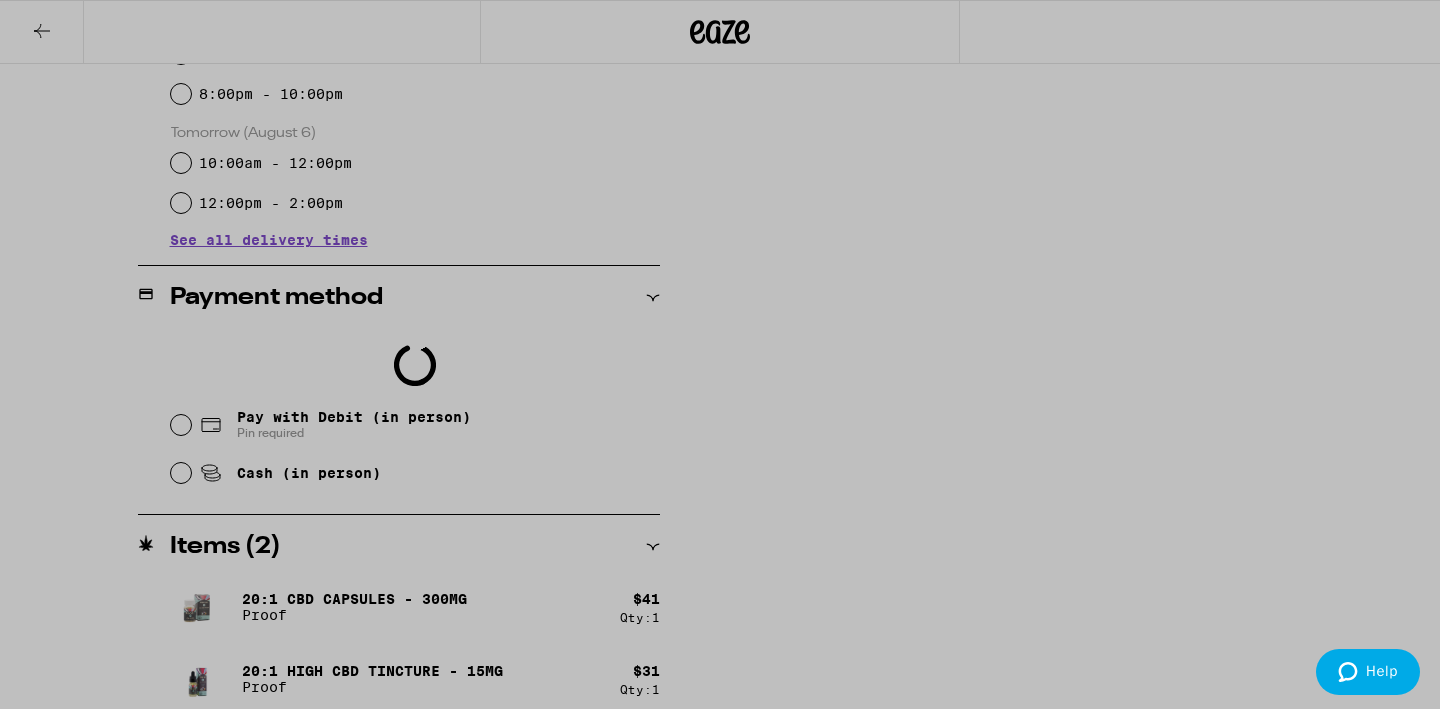 scroll, scrollTop: 0, scrollLeft: 0, axis: both 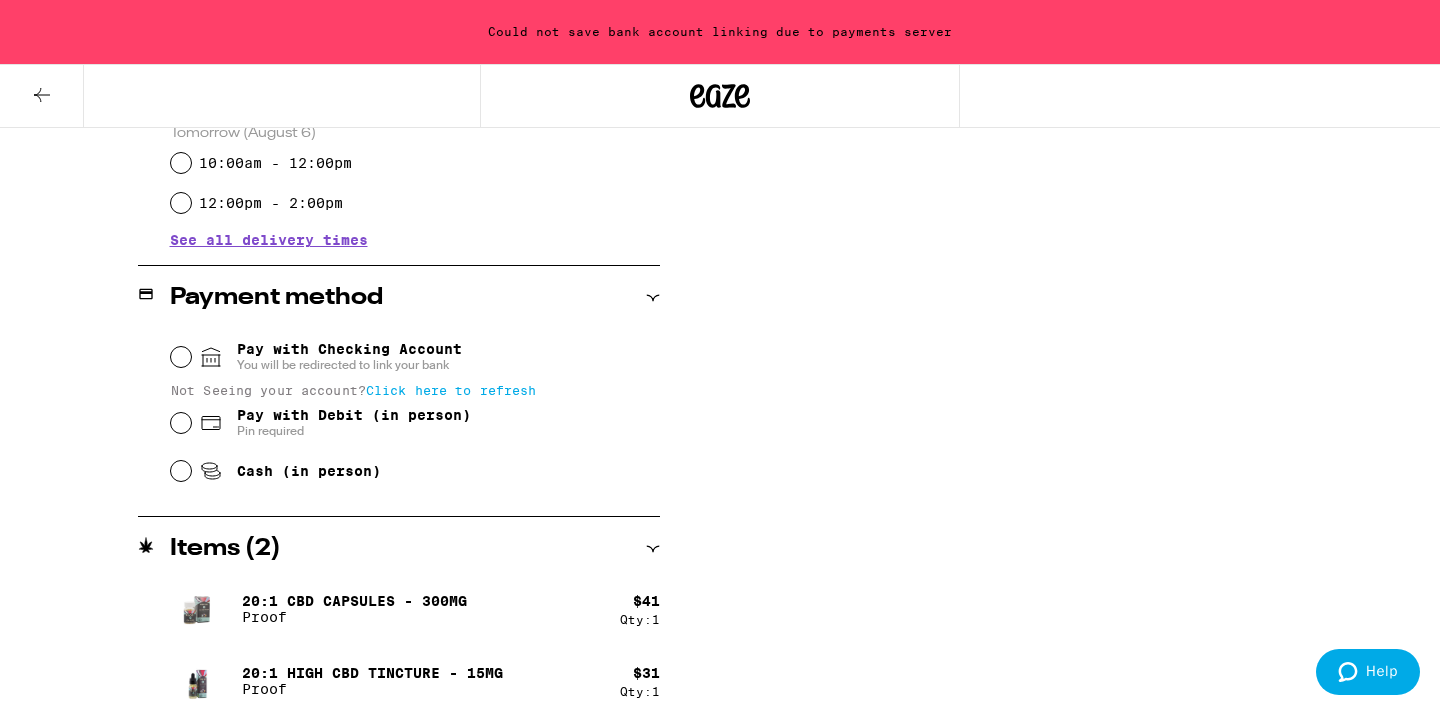 click on "Click here to refresh" at bounding box center [451, 390] 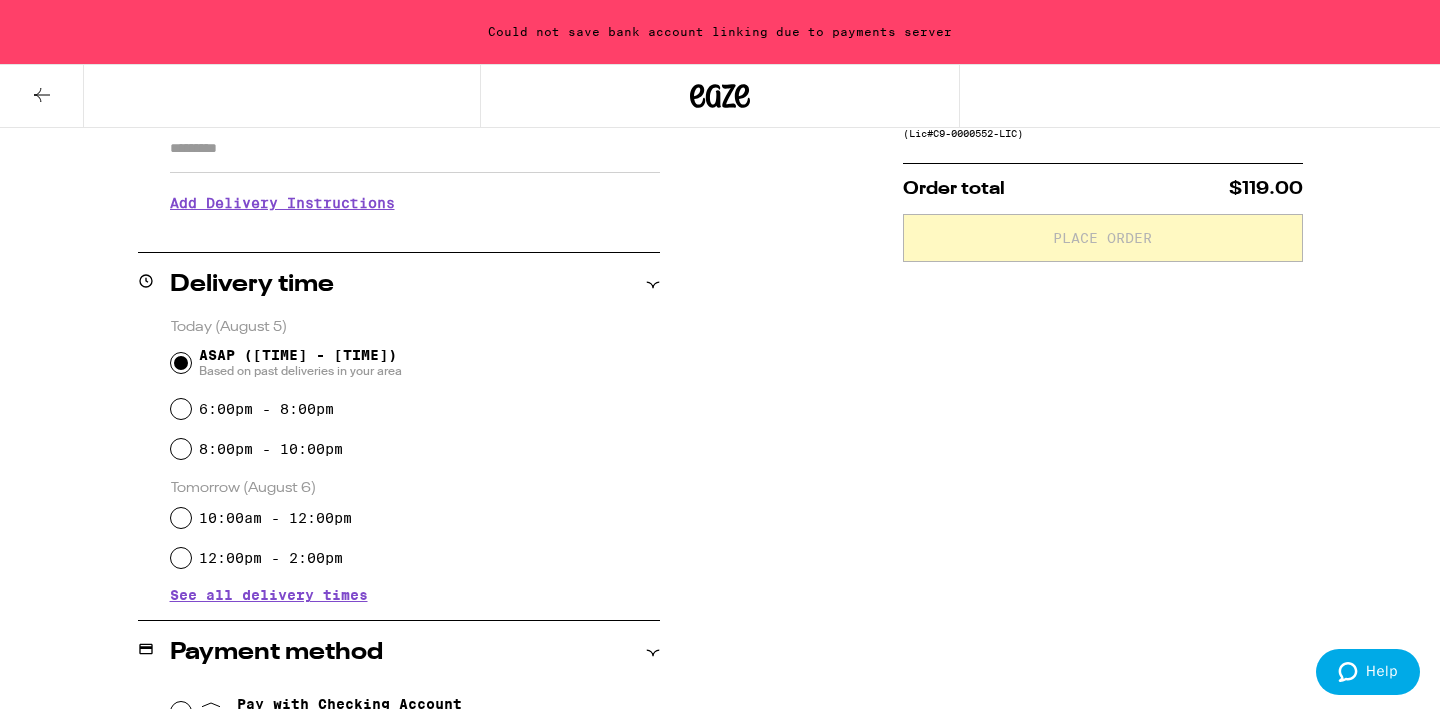 scroll, scrollTop: 0, scrollLeft: 0, axis: both 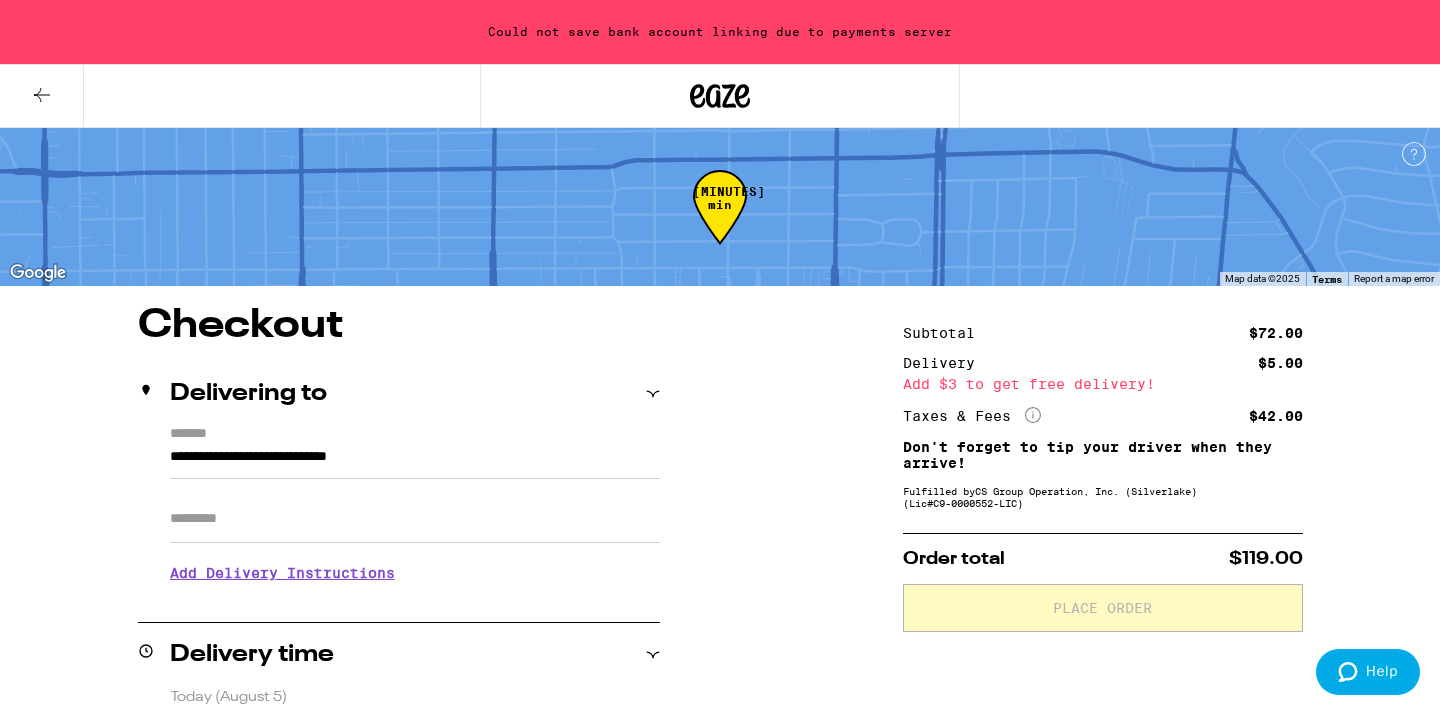 click on "**********" at bounding box center [415, 462] 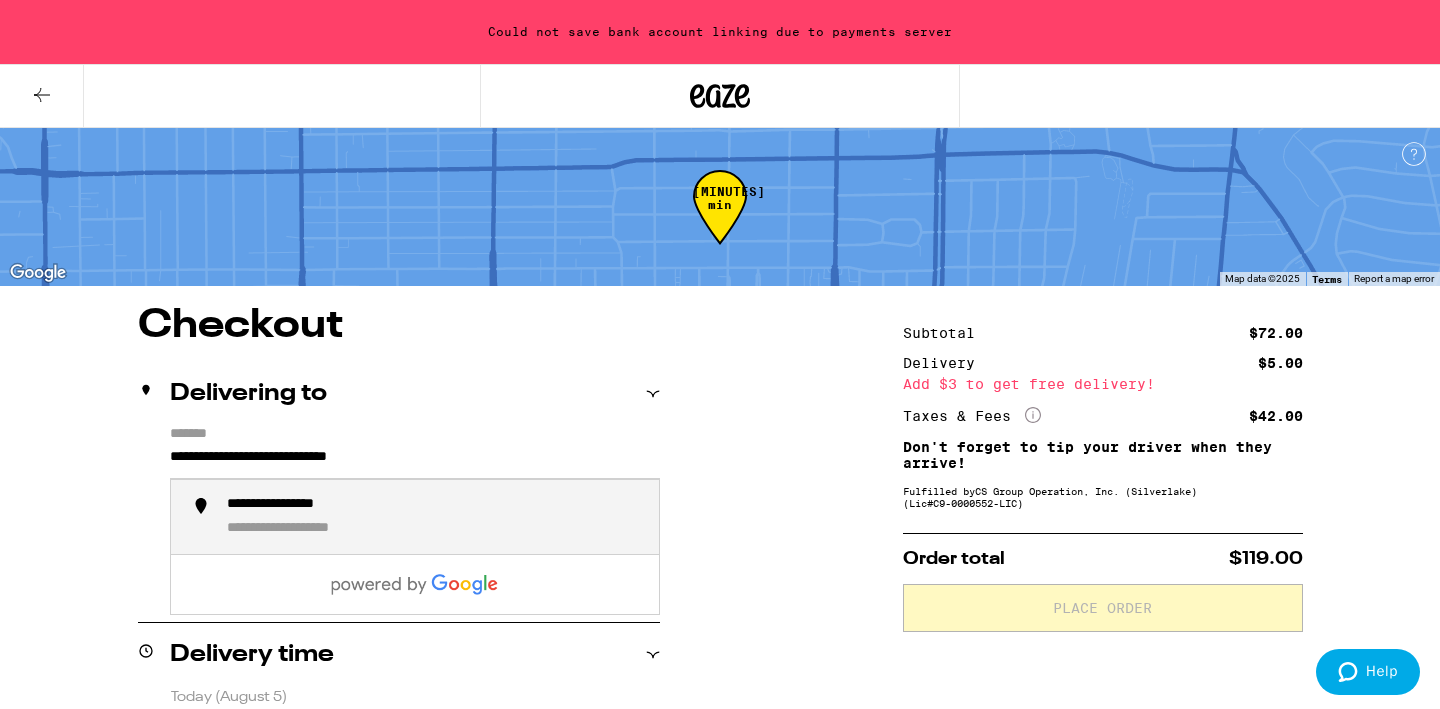 drag, startPoint x: 477, startPoint y: 456, endPoint x: 135, endPoint y: 448, distance: 342.09357 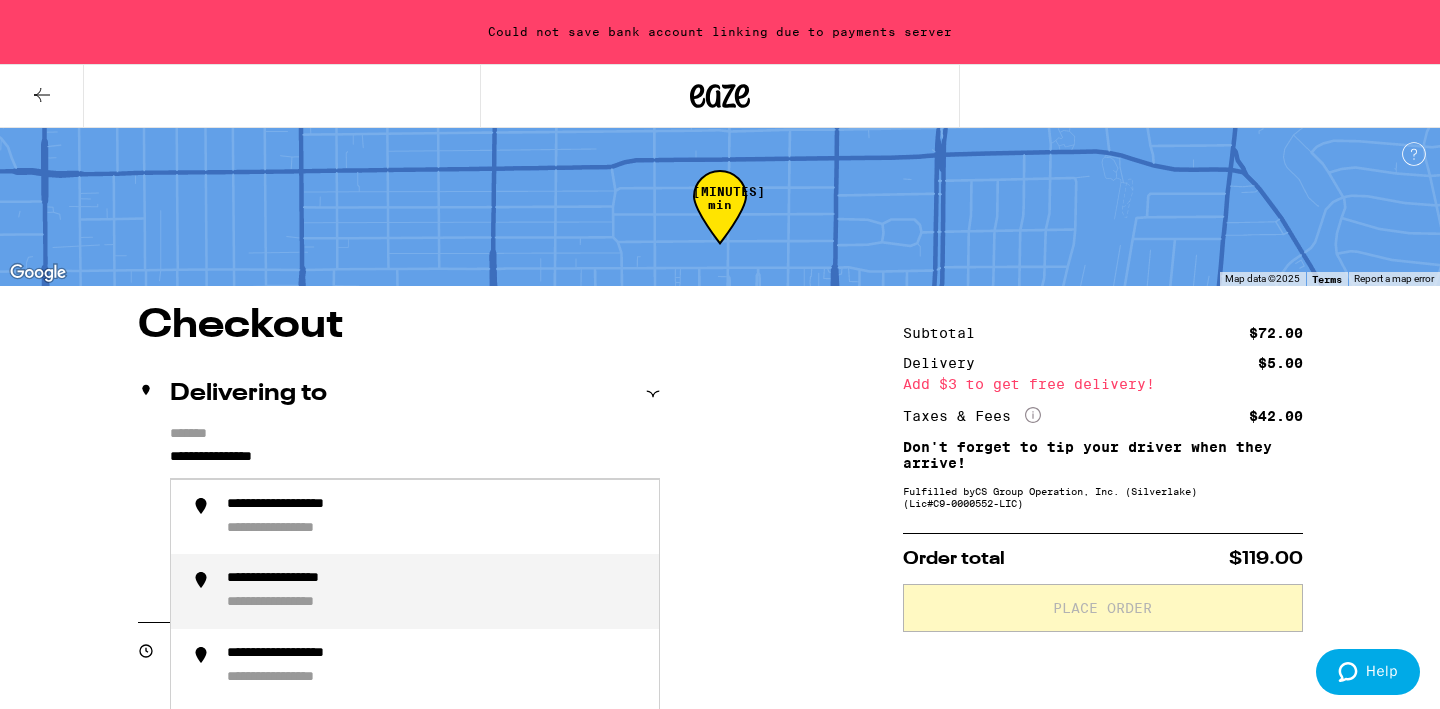 click on "**********" at bounding box center (308, 579) 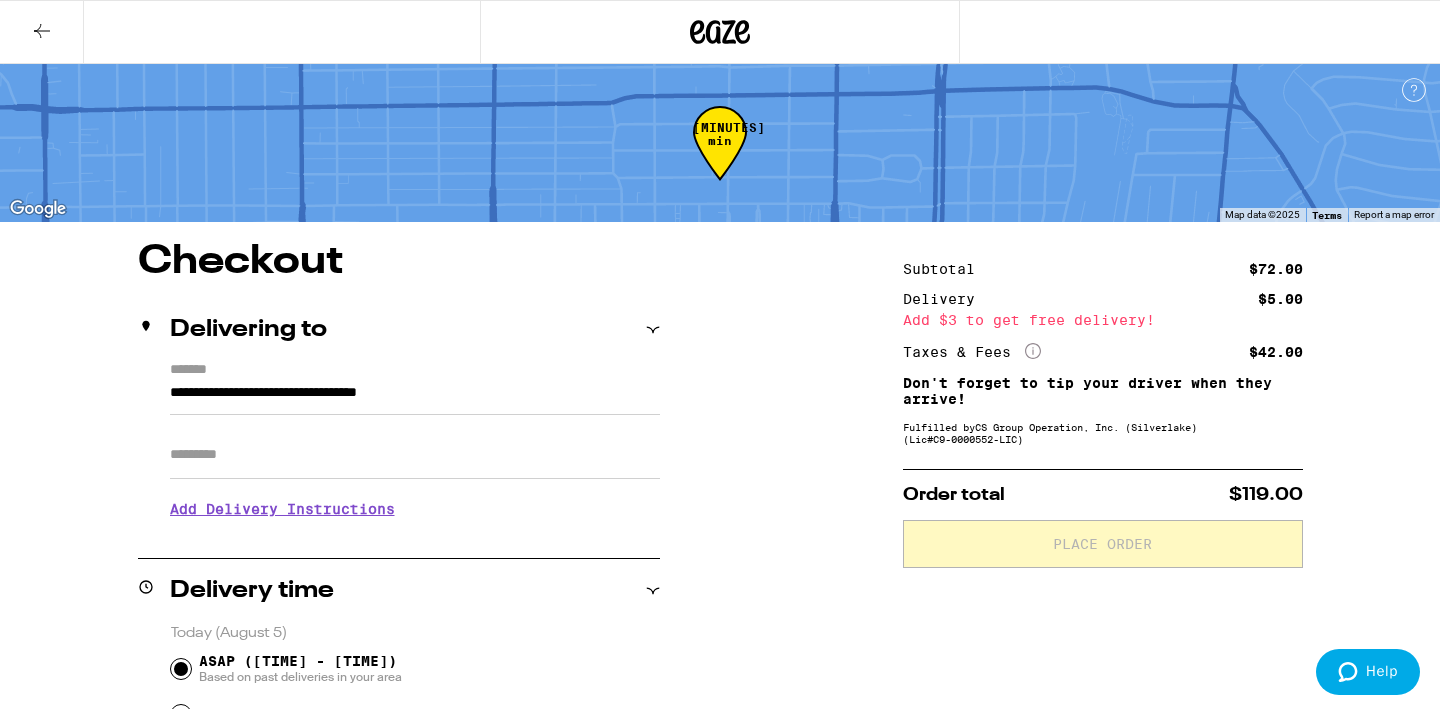 type on "**********" 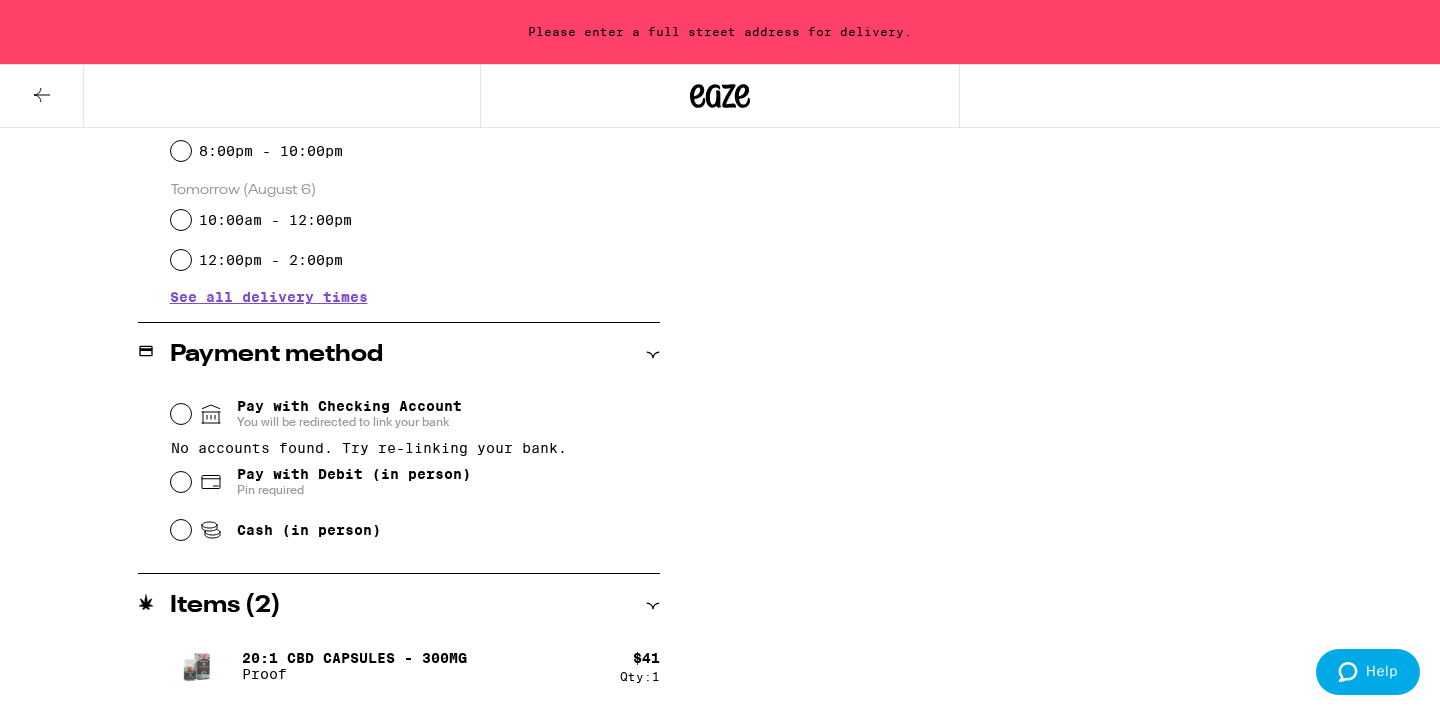 scroll, scrollTop: 742, scrollLeft: 0, axis: vertical 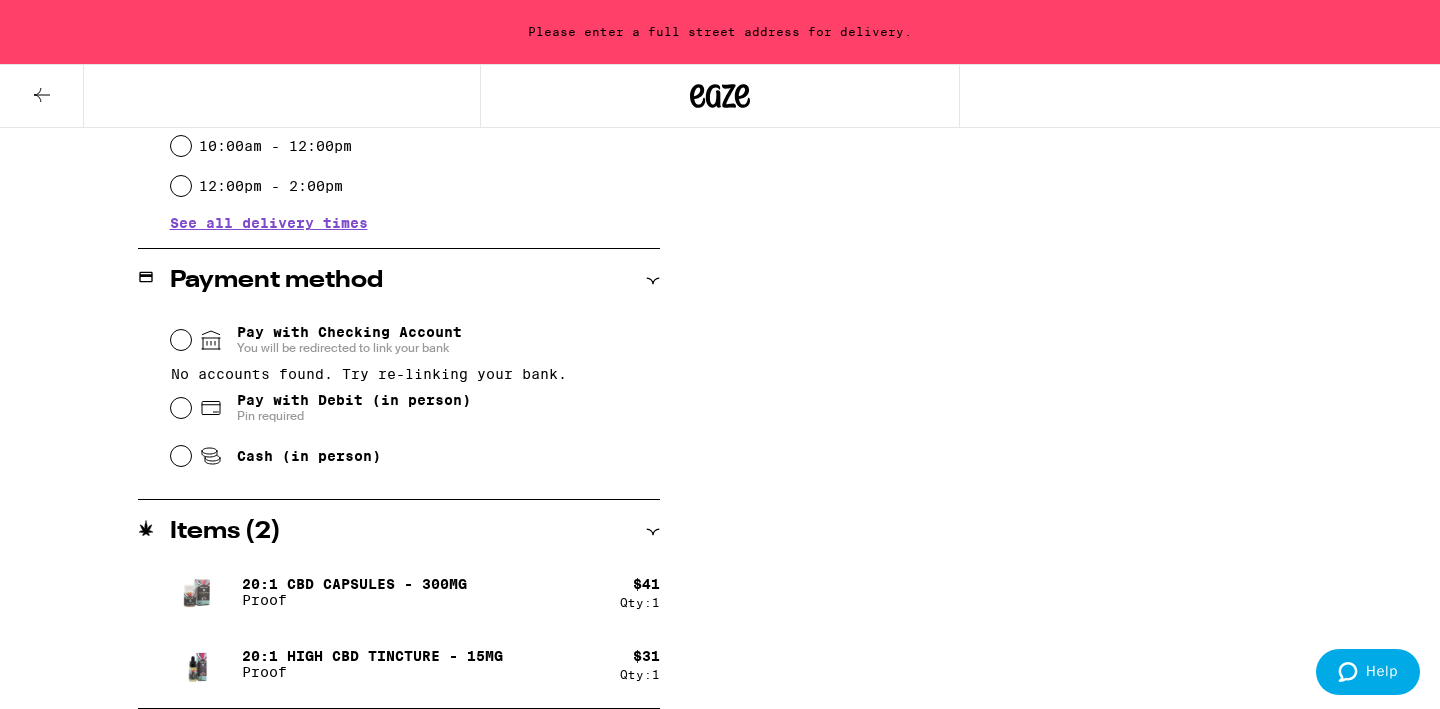 click on "20:1 High CBD Tincture - 15mg" at bounding box center (372, 656) 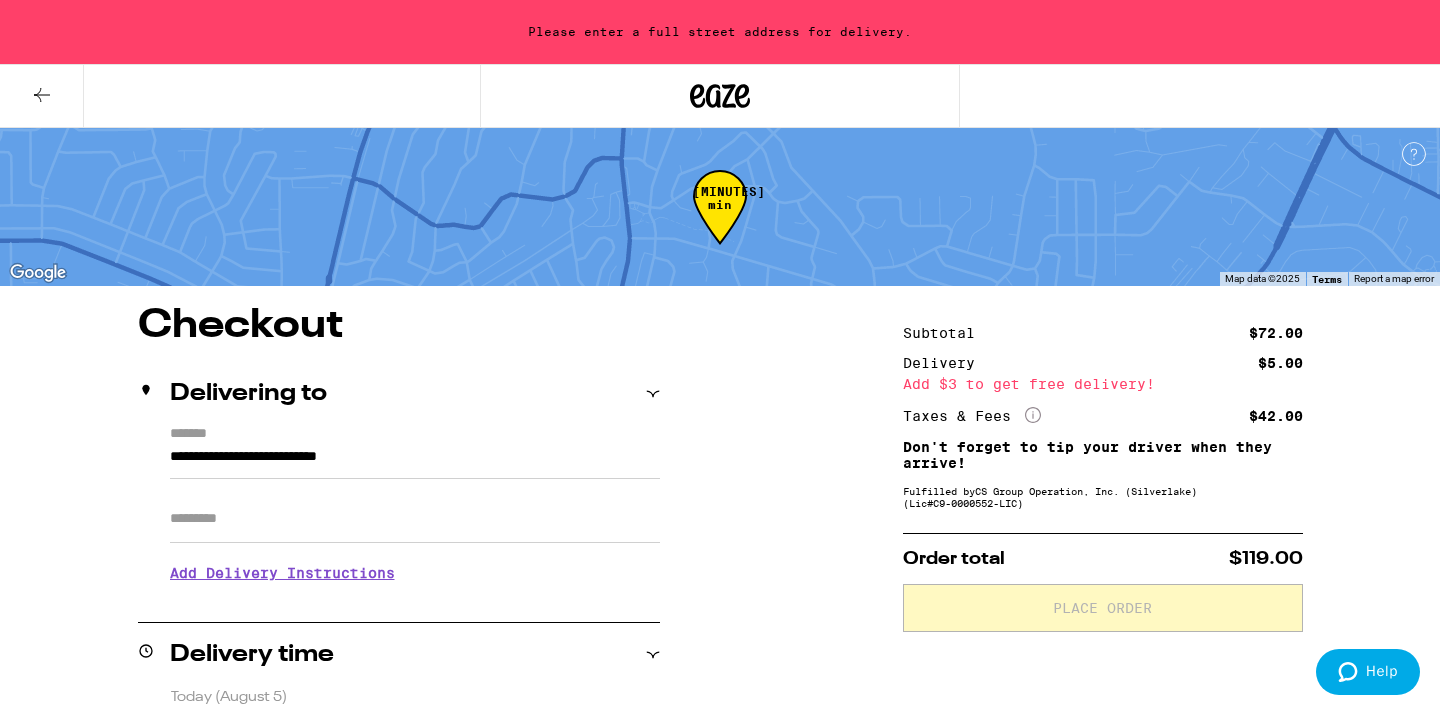 click 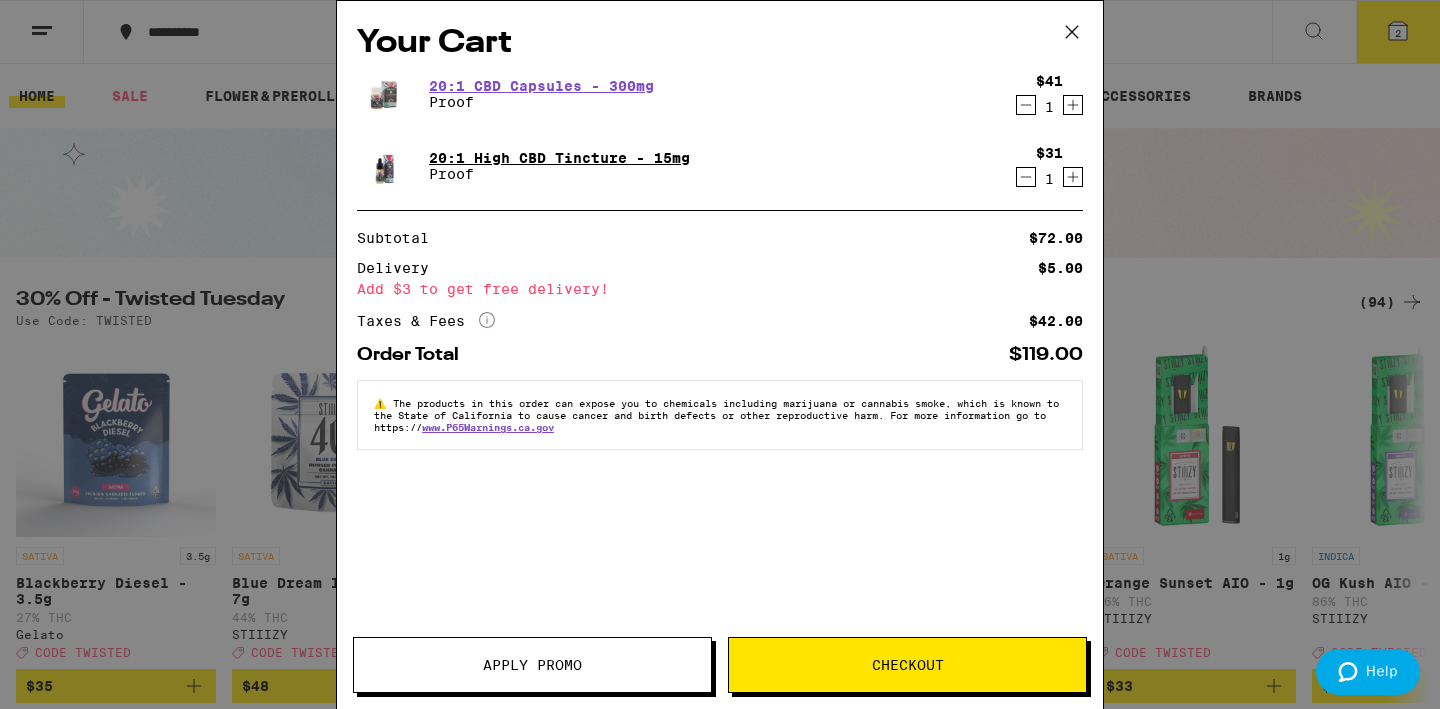 click on "20:1 High CBD Tincture - 15mg" at bounding box center (559, 158) 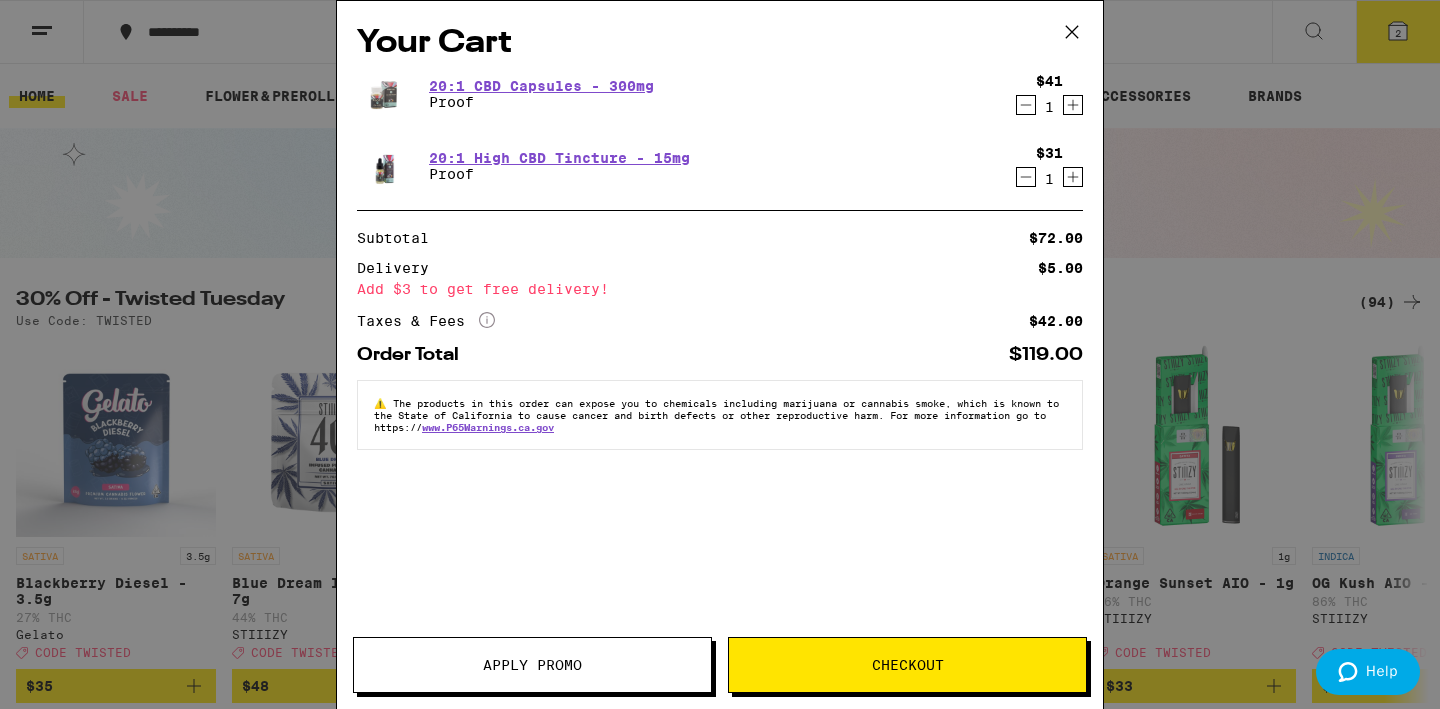 scroll, scrollTop: 39, scrollLeft: 0, axis: vertical 